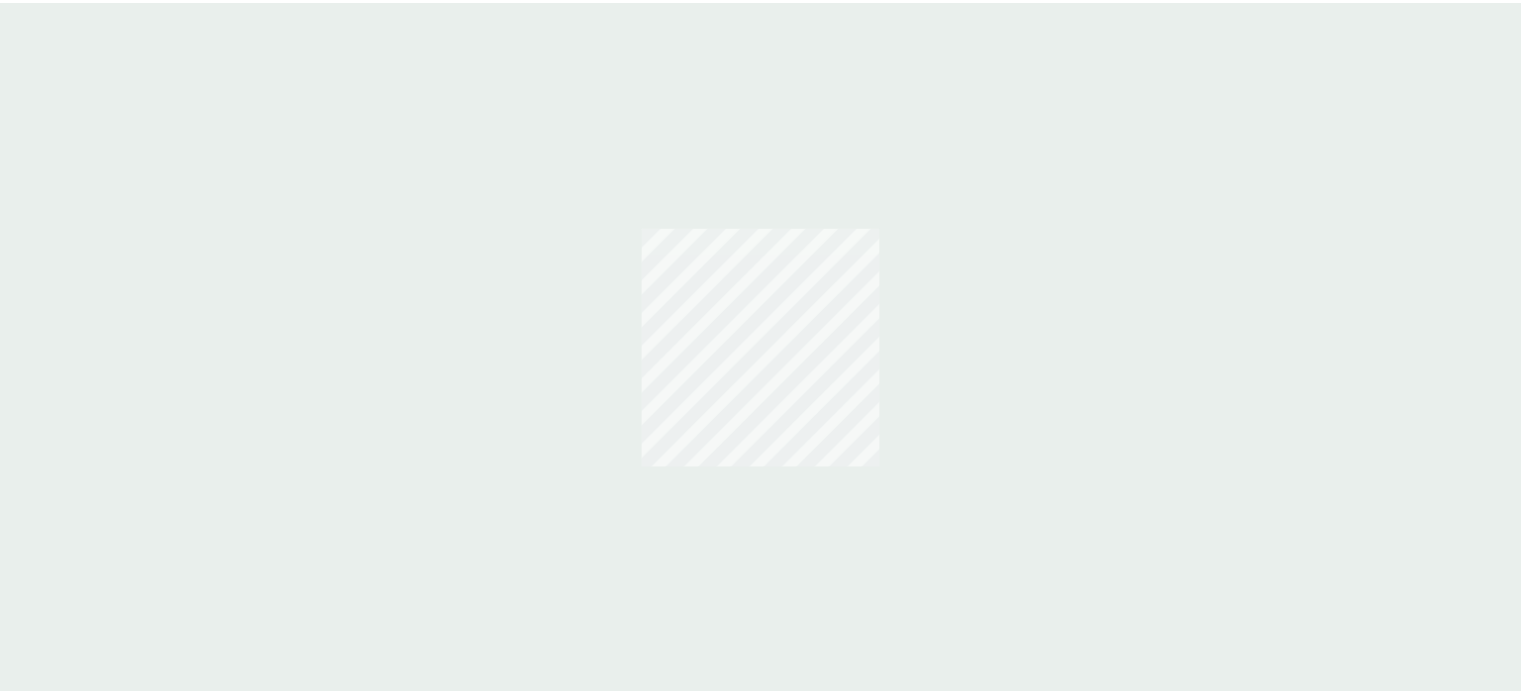 scroll, scrollTop: 0, scrollLeft: 0, axis: both 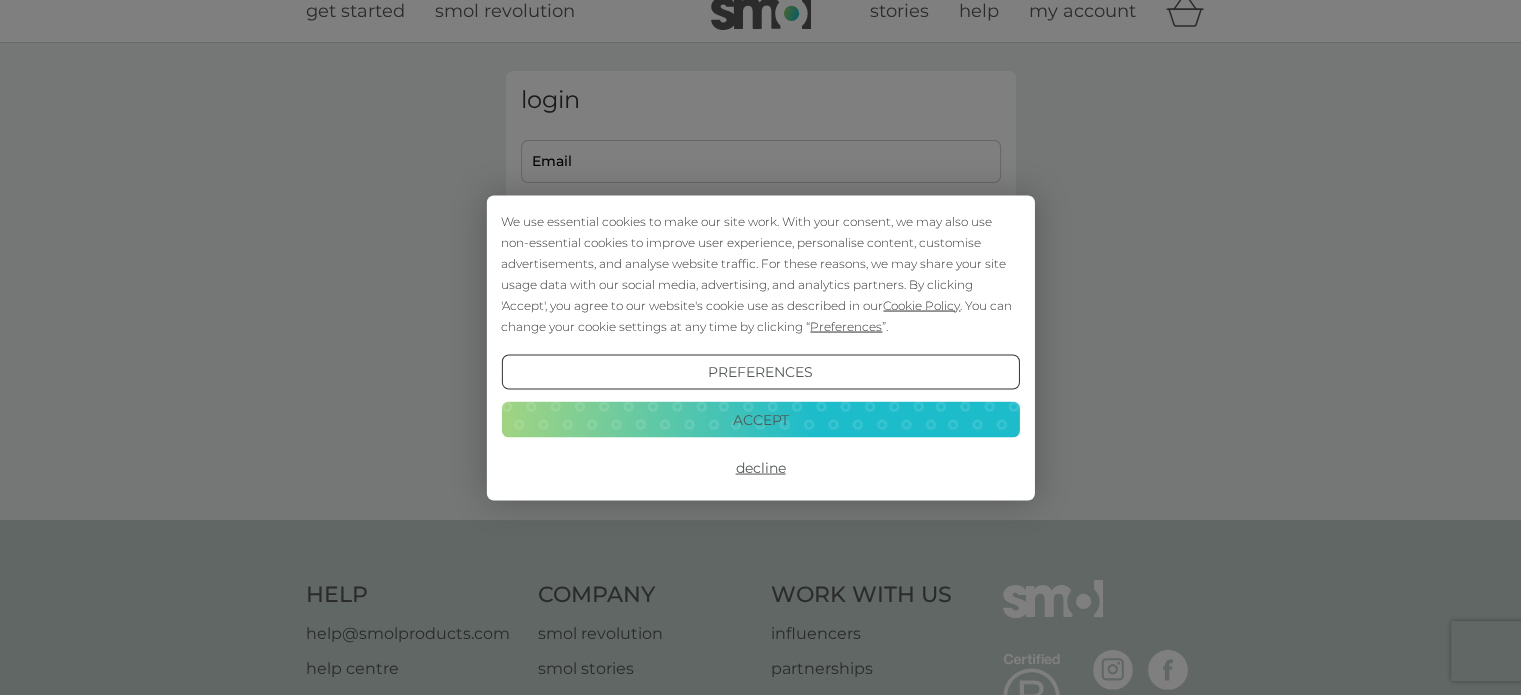 click on "Accept" at bounding box center (760, 420) 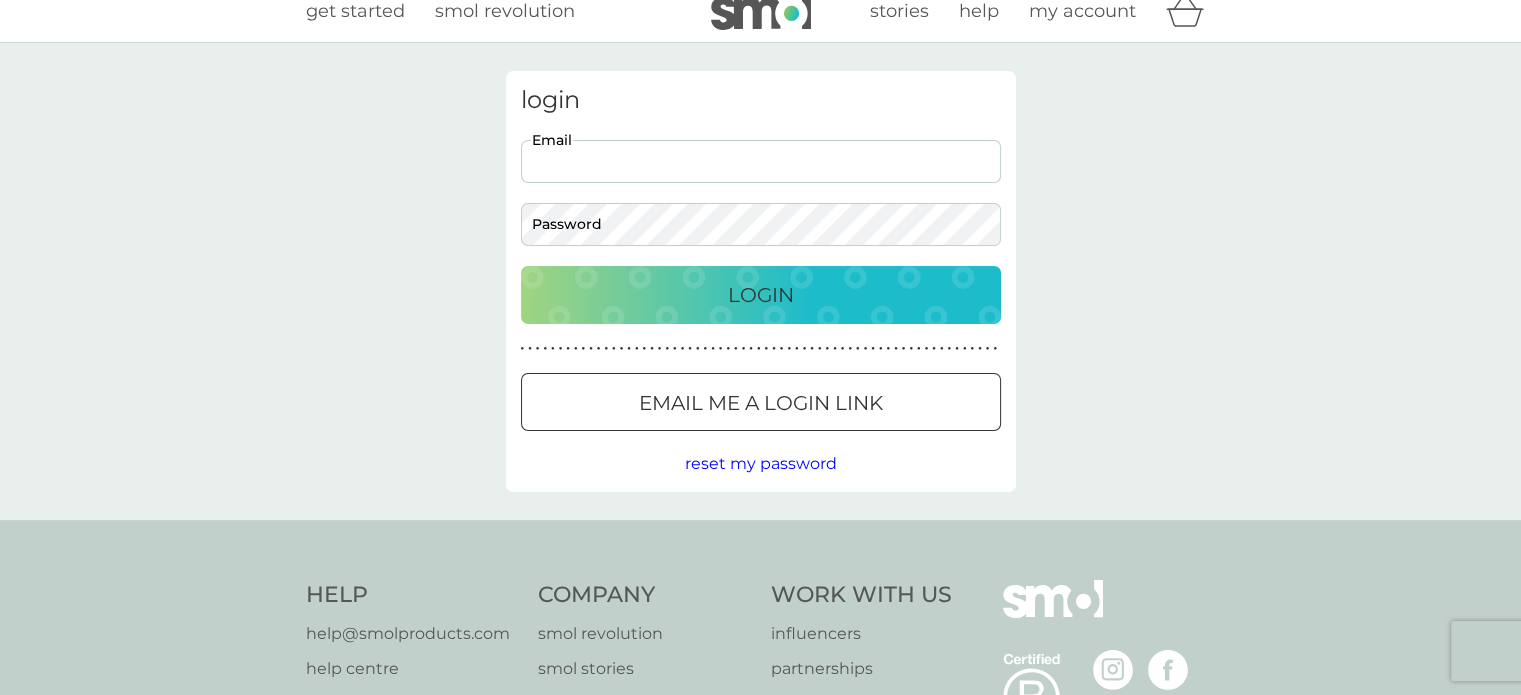 click on "Email" at bounding box center (761, 161) 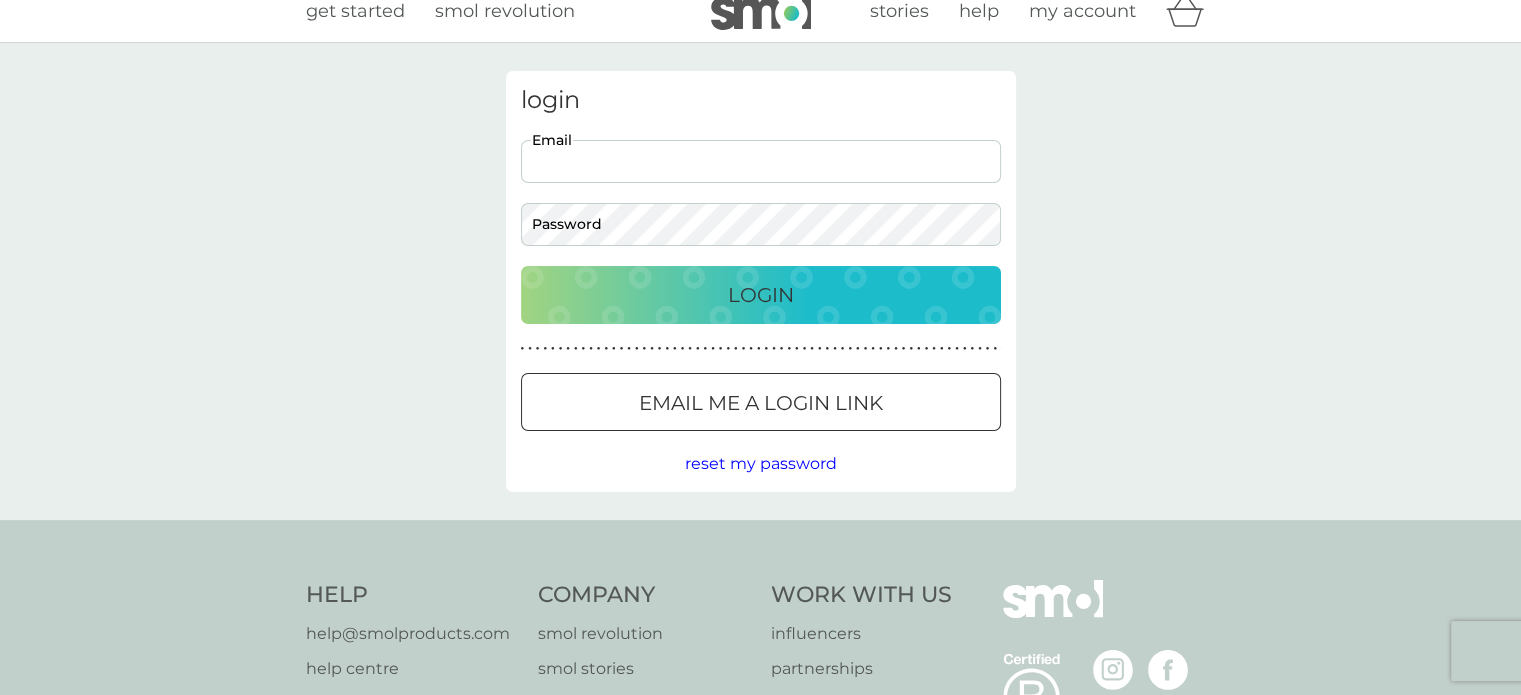 type on "mo.bartrum@gmail.com" 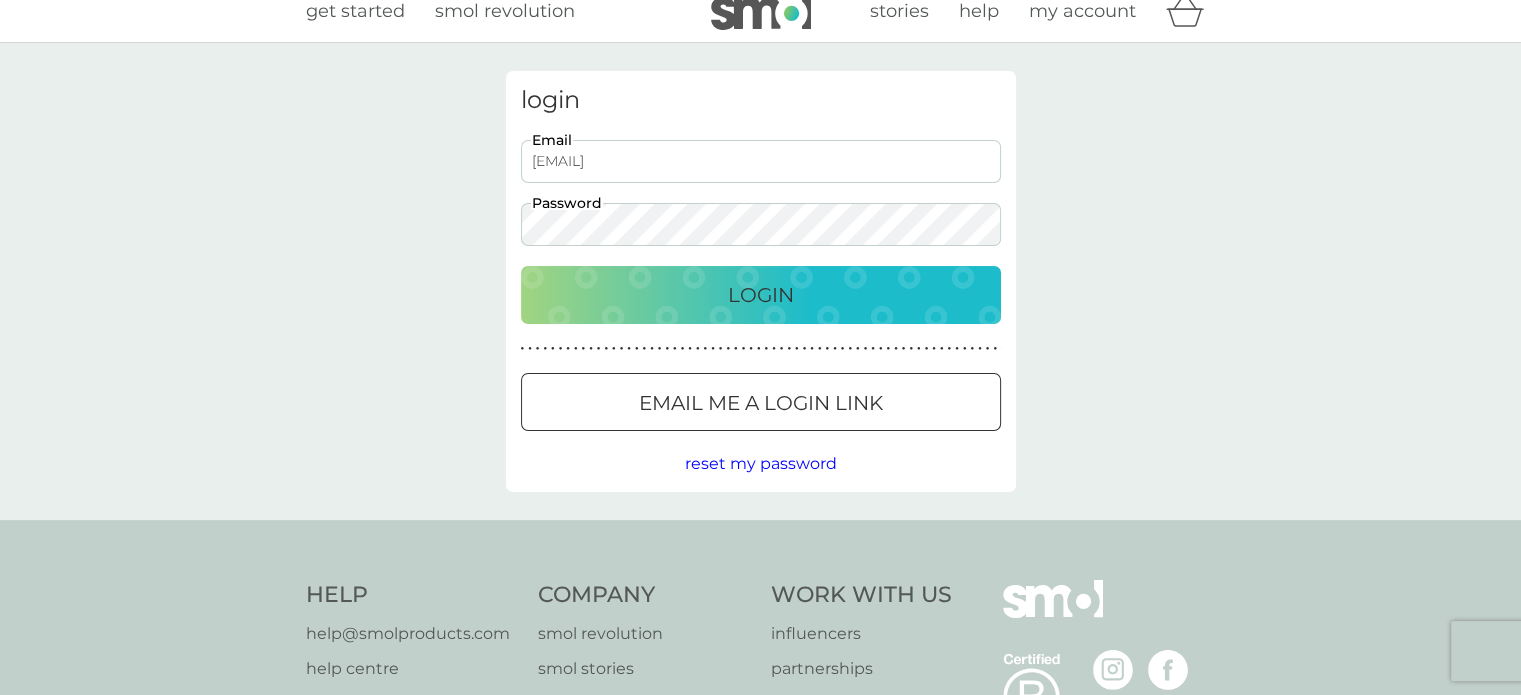 click on "Login" at bounding box center (761, 295) 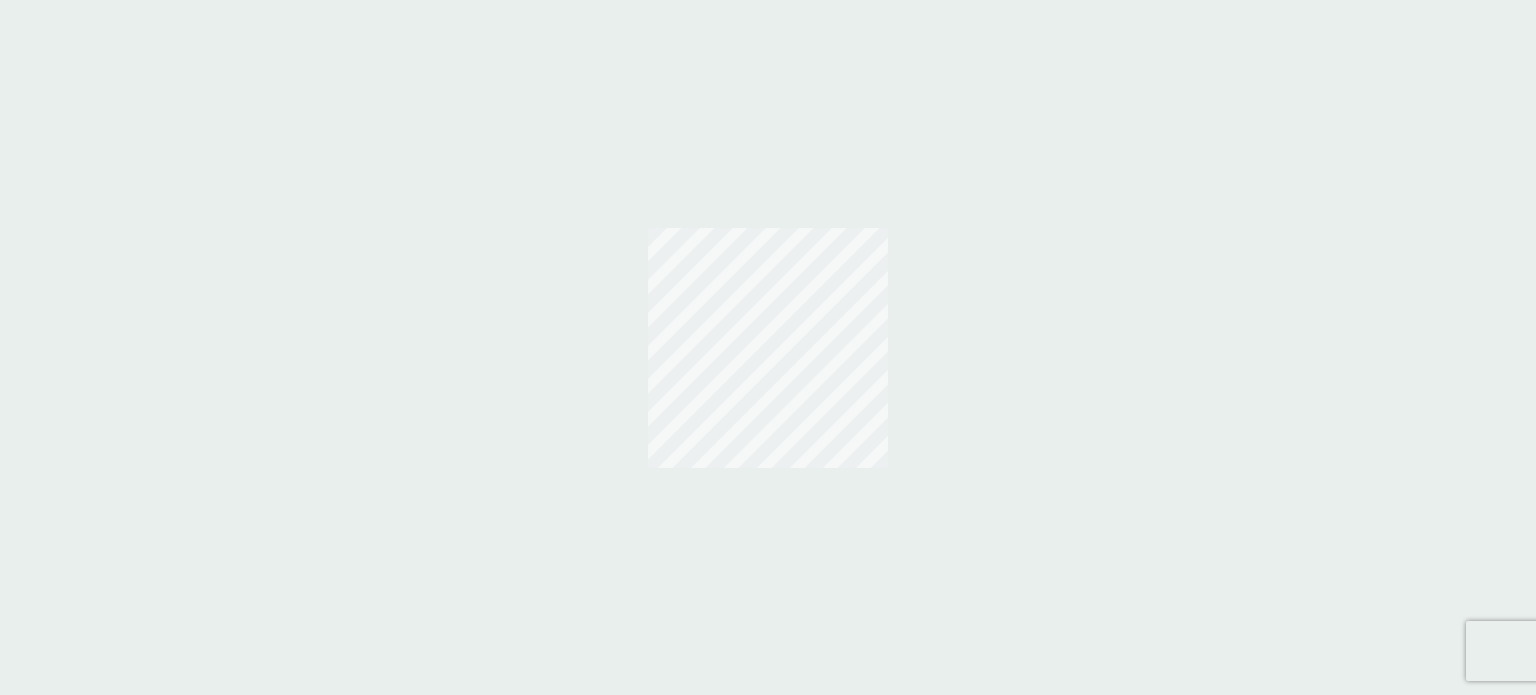 scroll, scrollTop: 0, scrollLeft: 0, axis: both 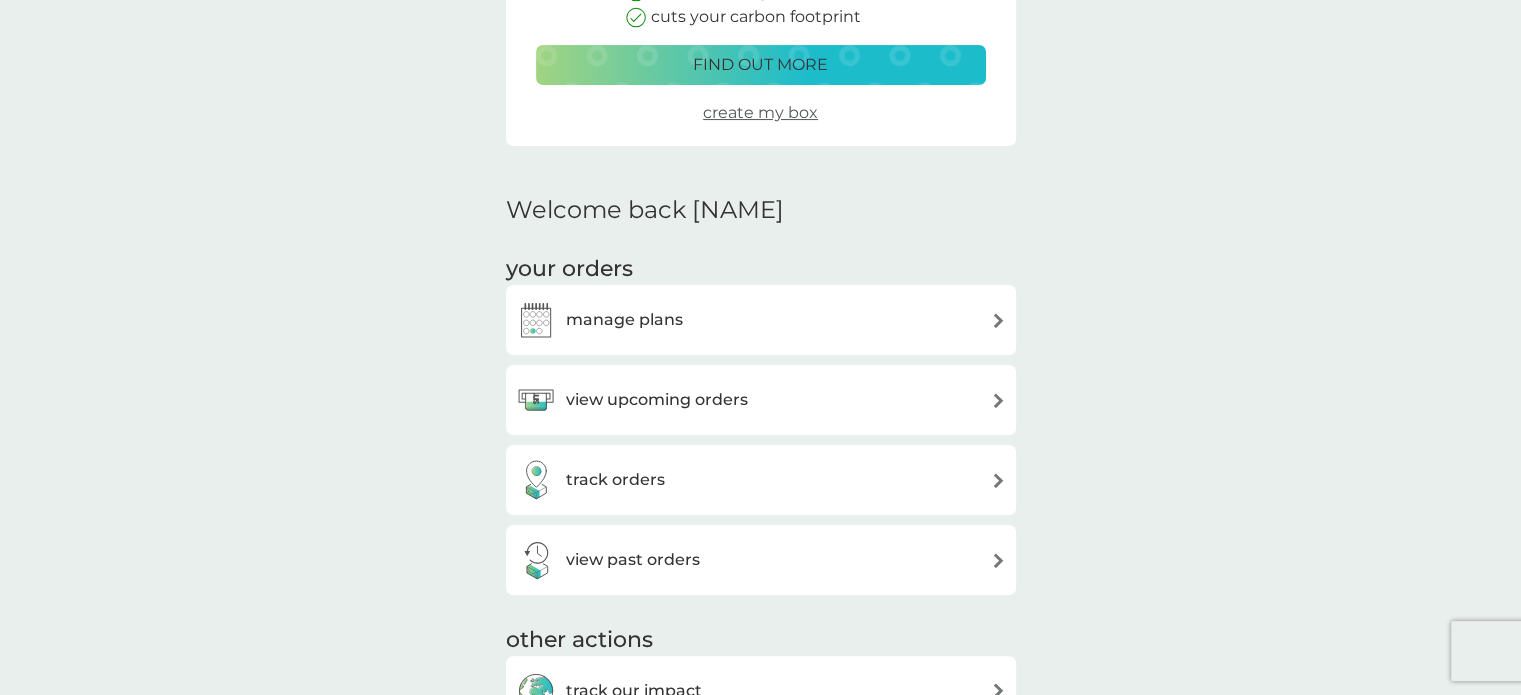 click on "view upcoming orders" at bounding box center [761, 400] 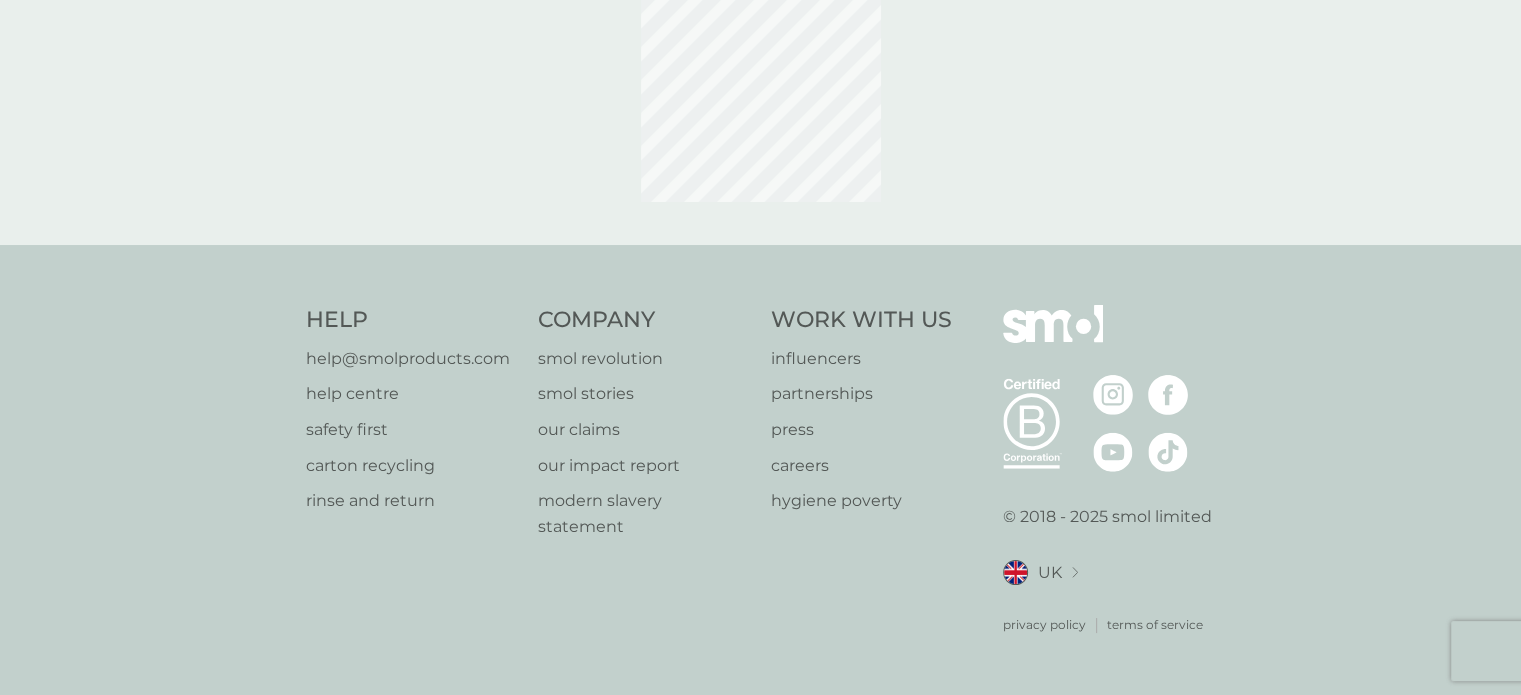 scroll, scrollTop: 0, scrollLeft: 0, axis: both 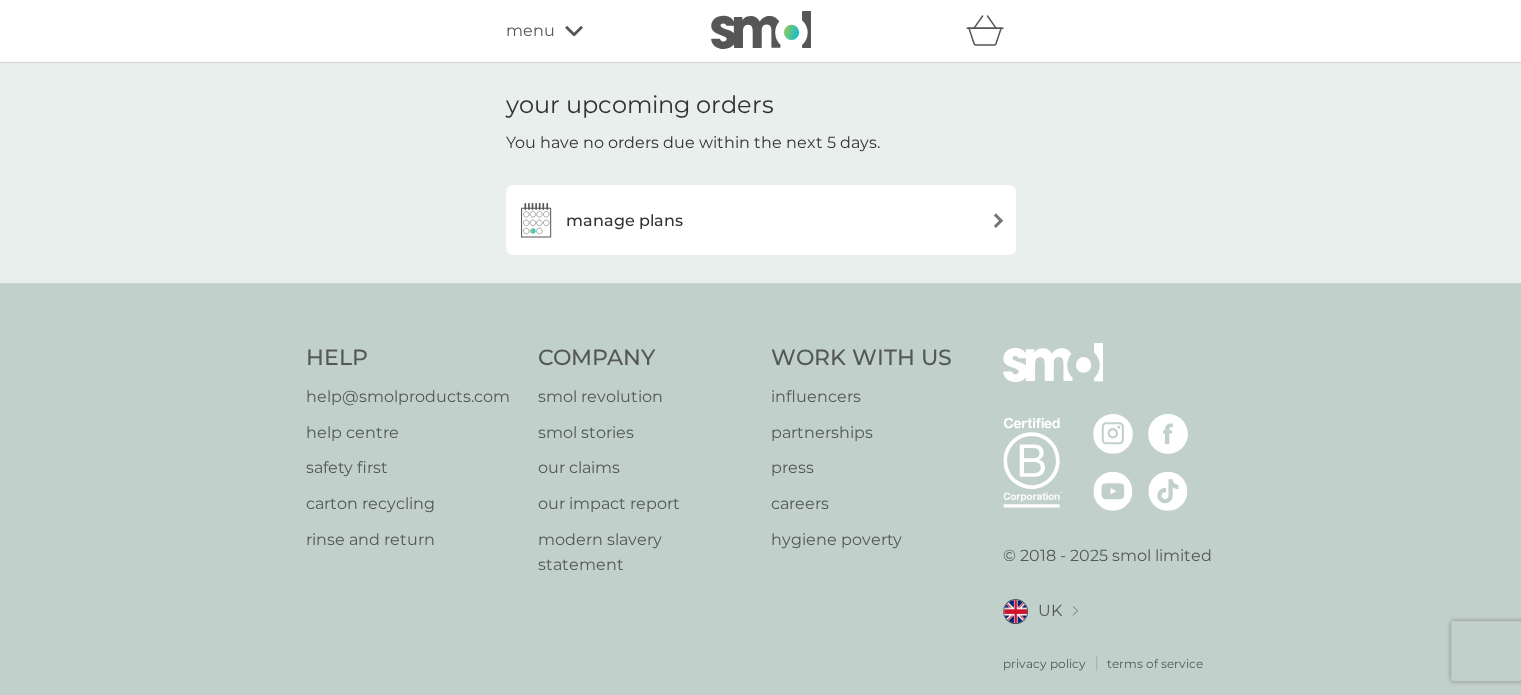 click on "manage plans" at bounding box center [761, 220] 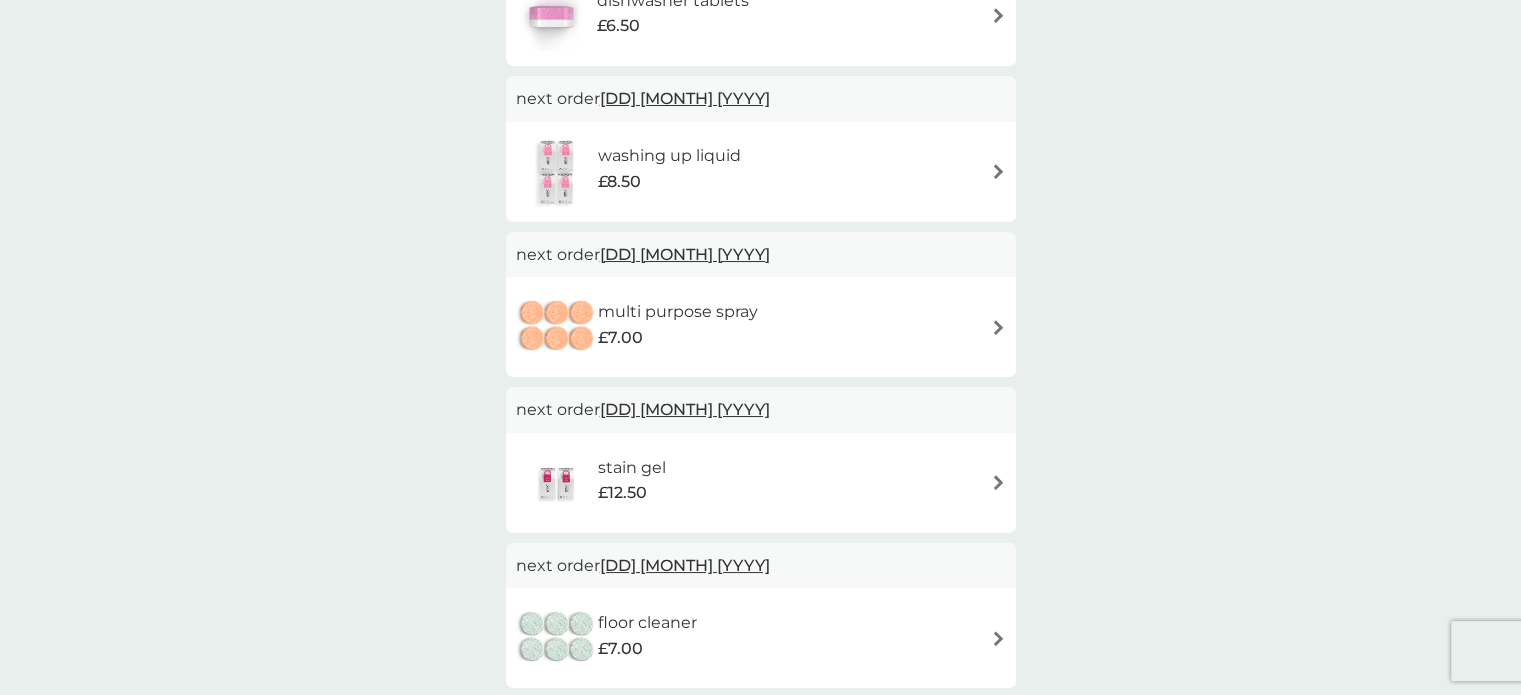 scroll, scrollTop: 840, scrollLeft: 0, axis: vertical 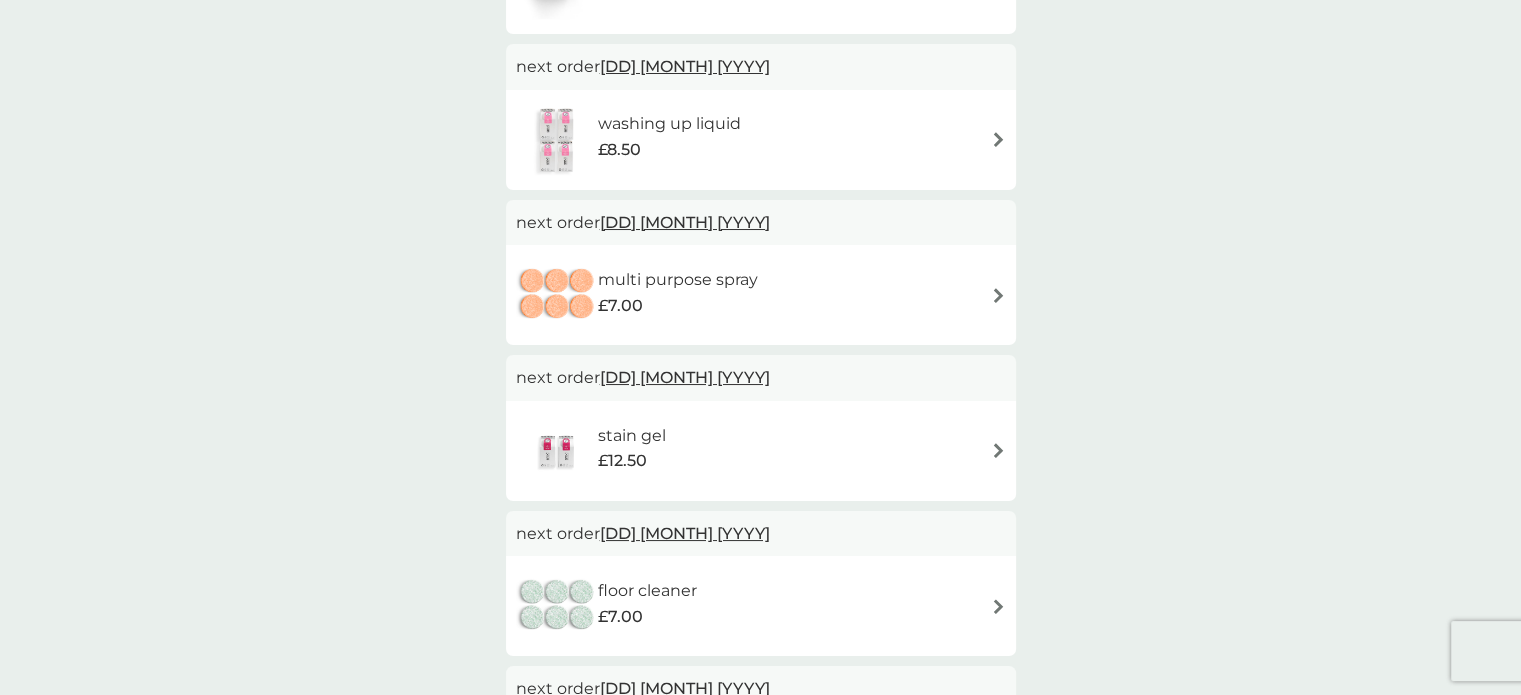 click at bounding box center (998, 450) 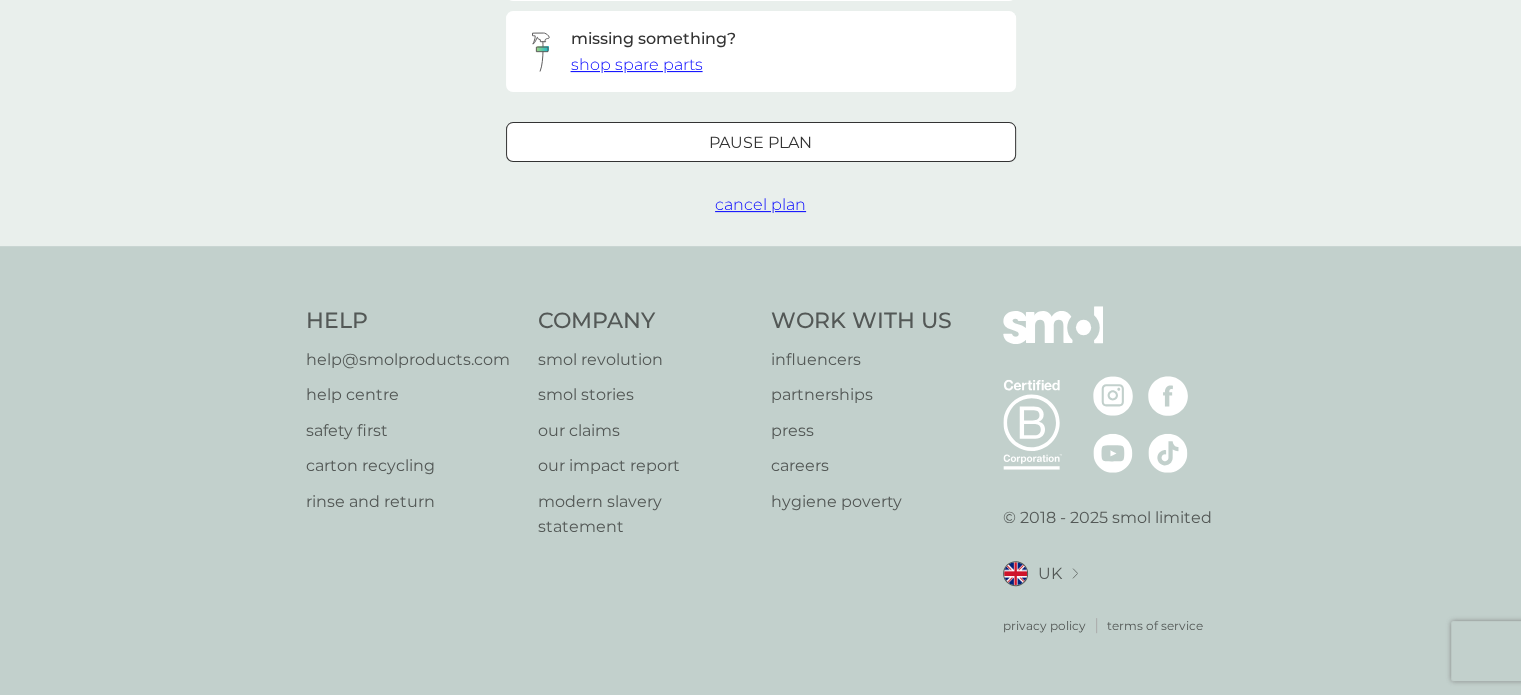 scroll, scrollTop: 0, scrollLeft: 0, axis: both 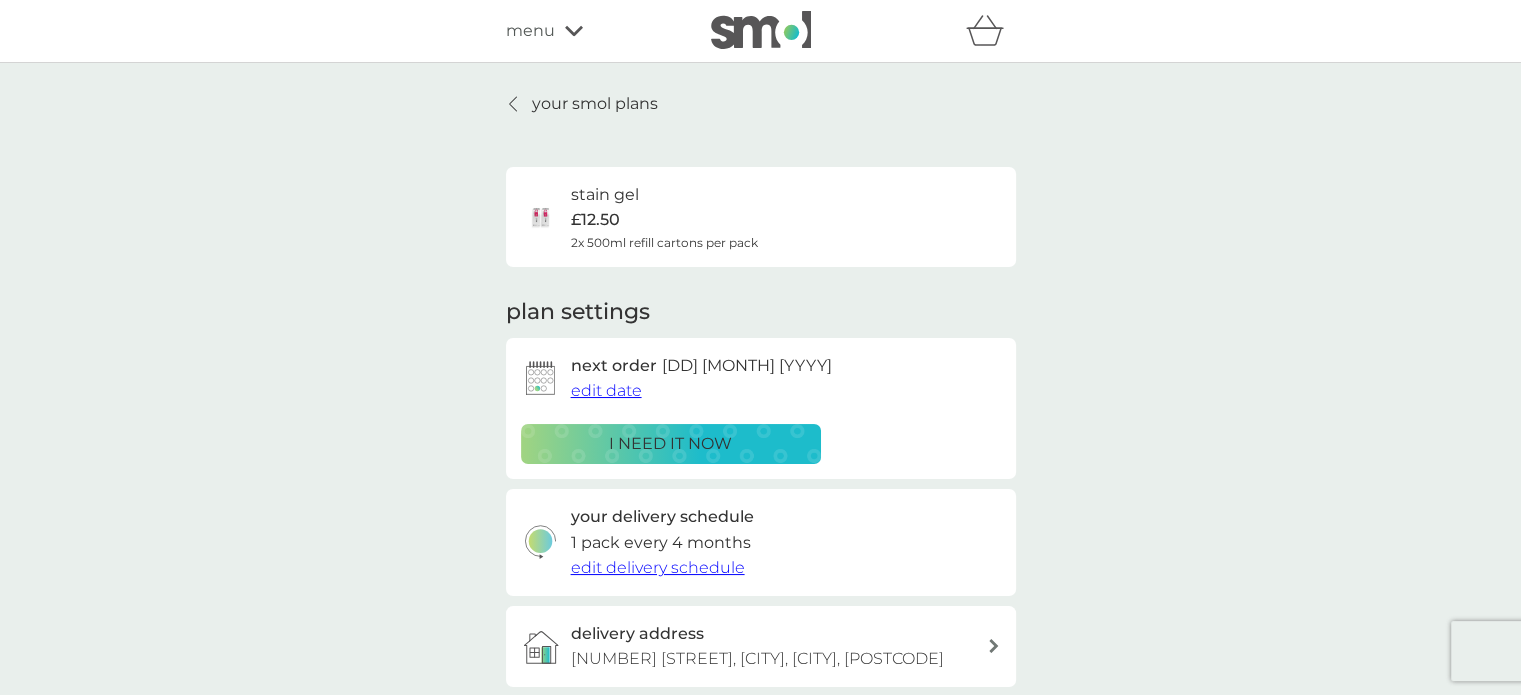 click on "edit delivery schedule" at bounding box center [658, 567] 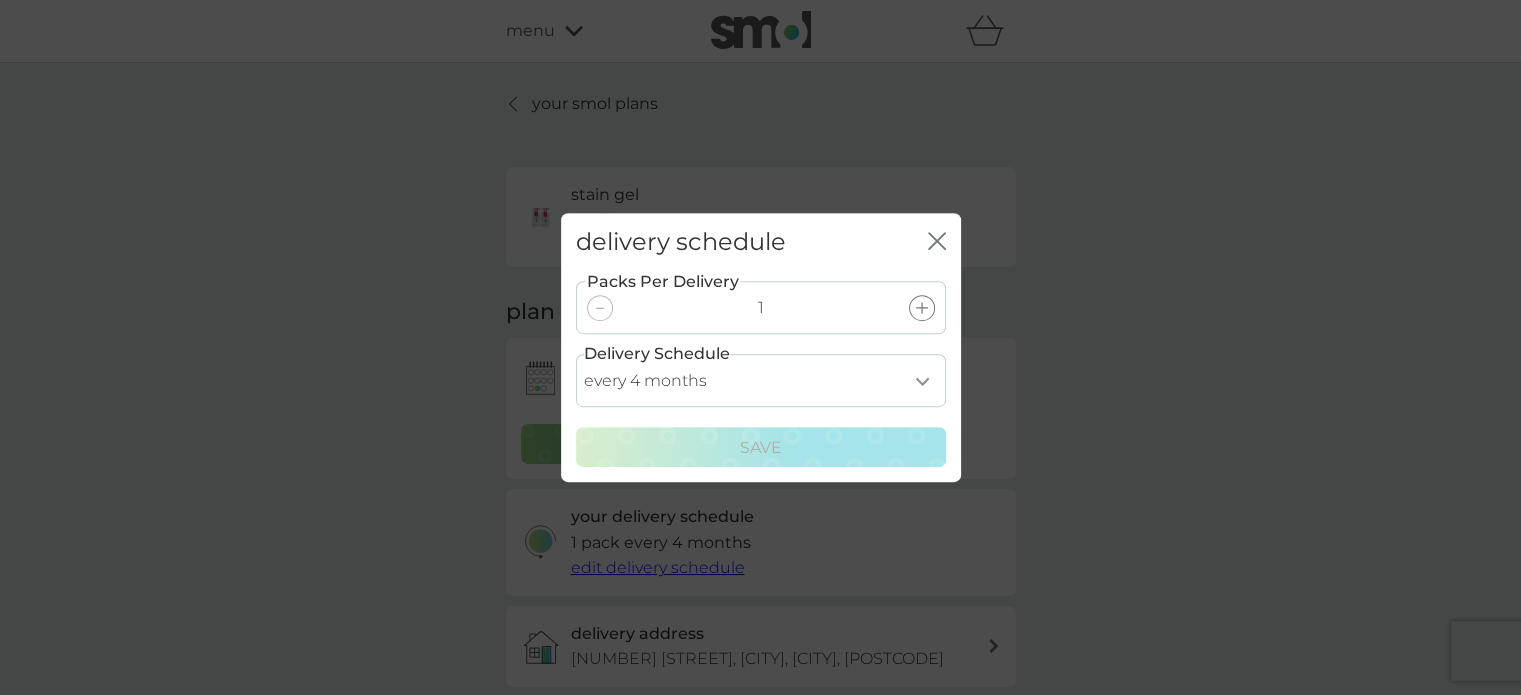 click on "every 1 month every 2 months every 3 months every 4 months every 5 months every 6 months every 7 months every 8 months" at bounding box center (761, 380) 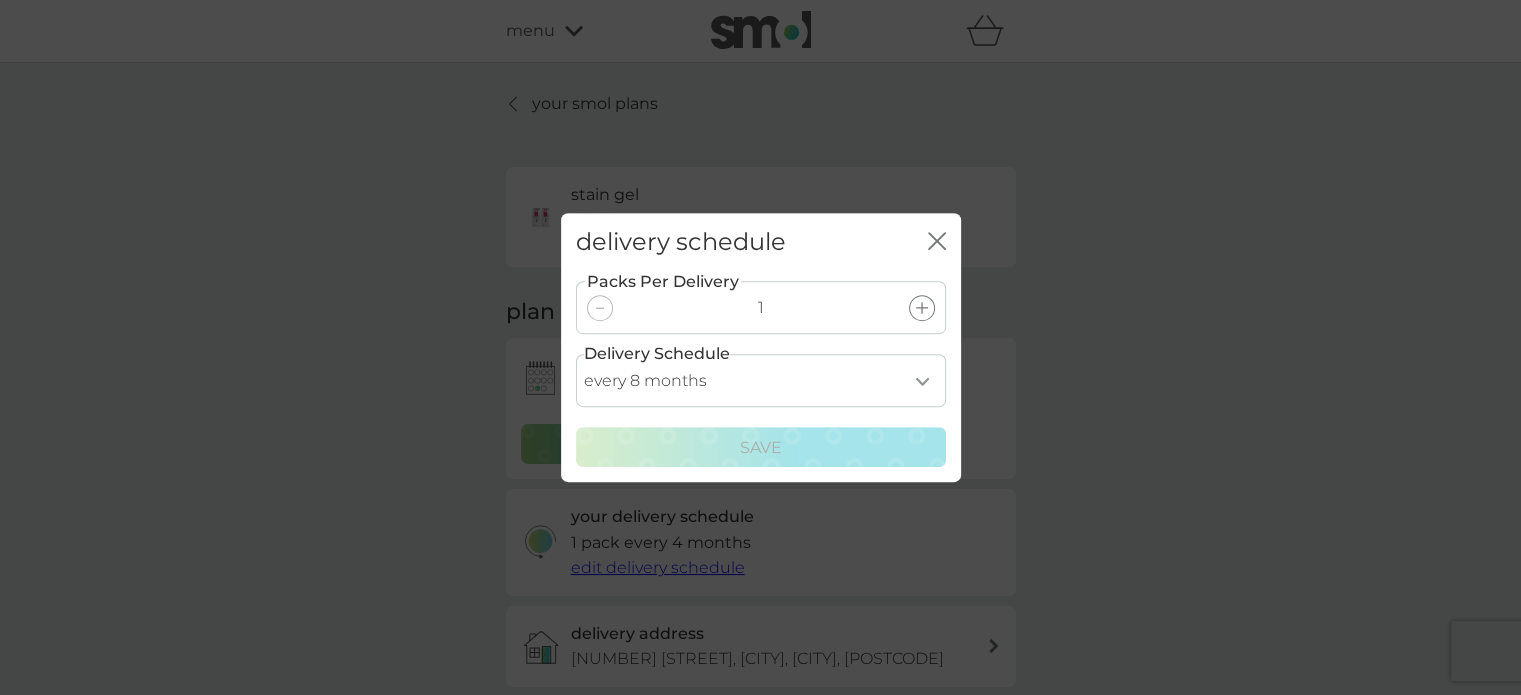 click on "every 1 month every 2 months every 3 months every 4 months every 5 months every 6 months every 7 months every 8 months" at bounding box center [761, 380] 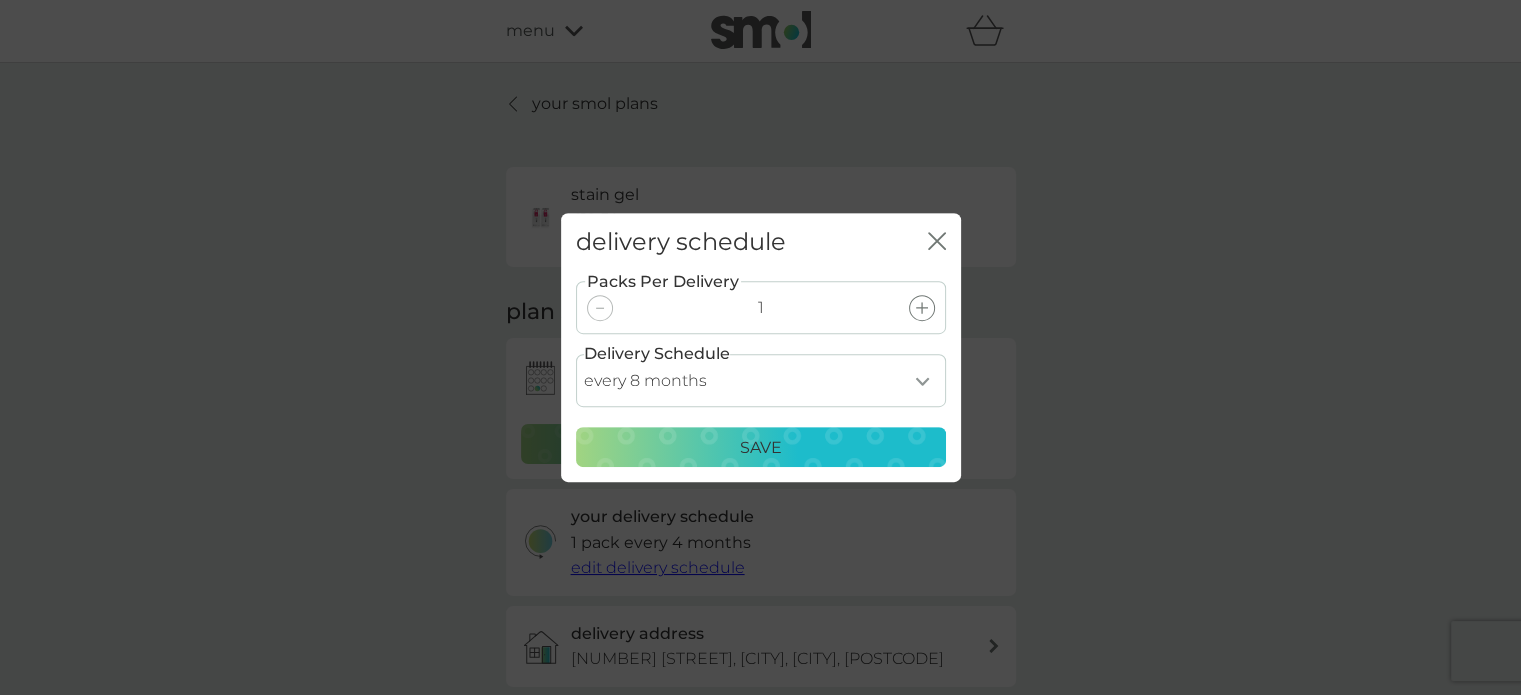 click at bounding box center [600, 308] 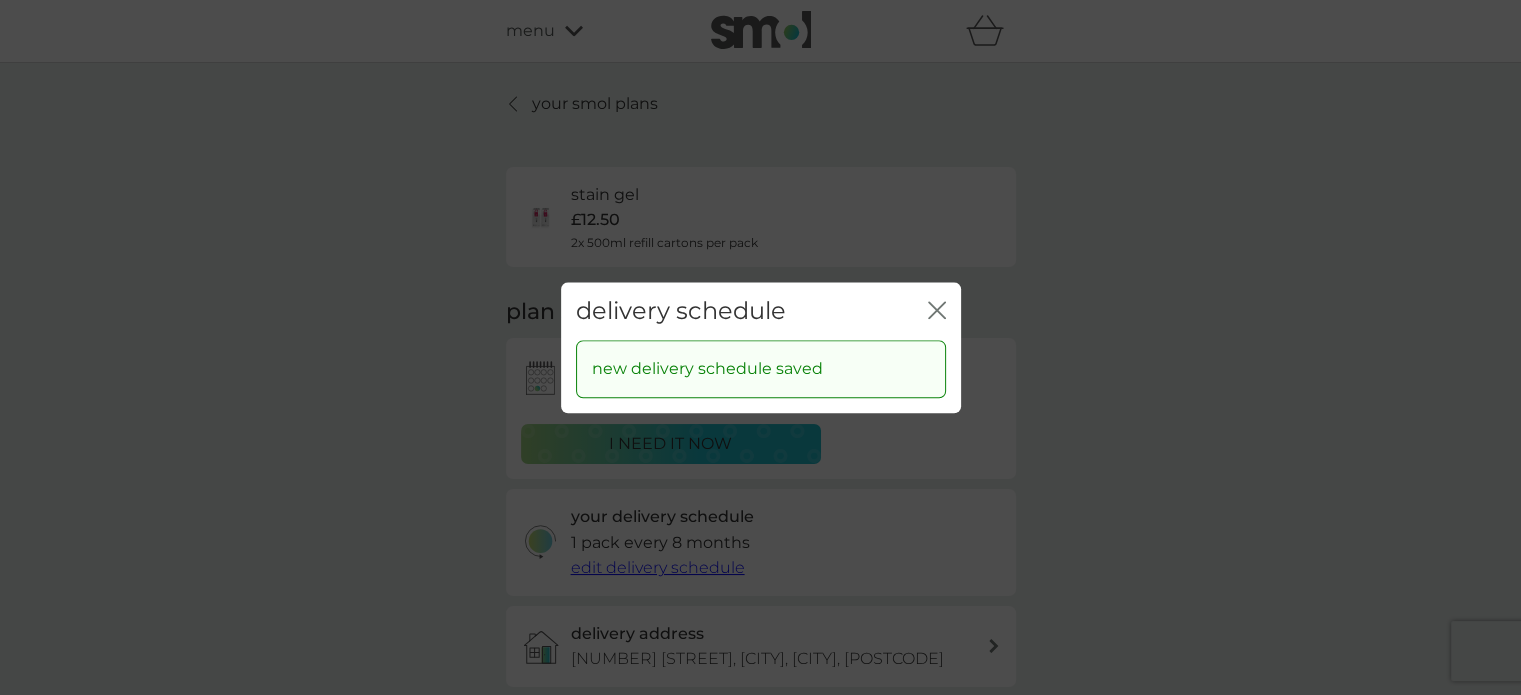 click on "close" 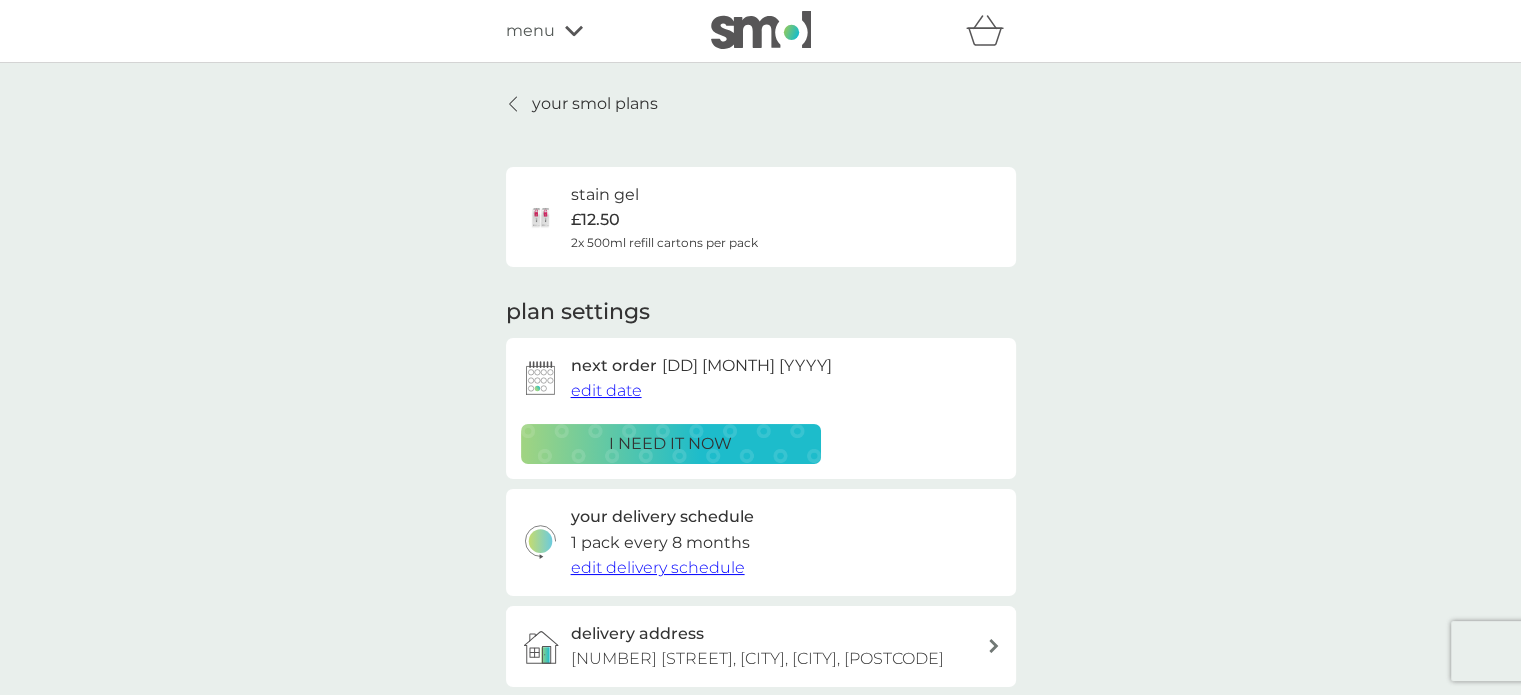 type 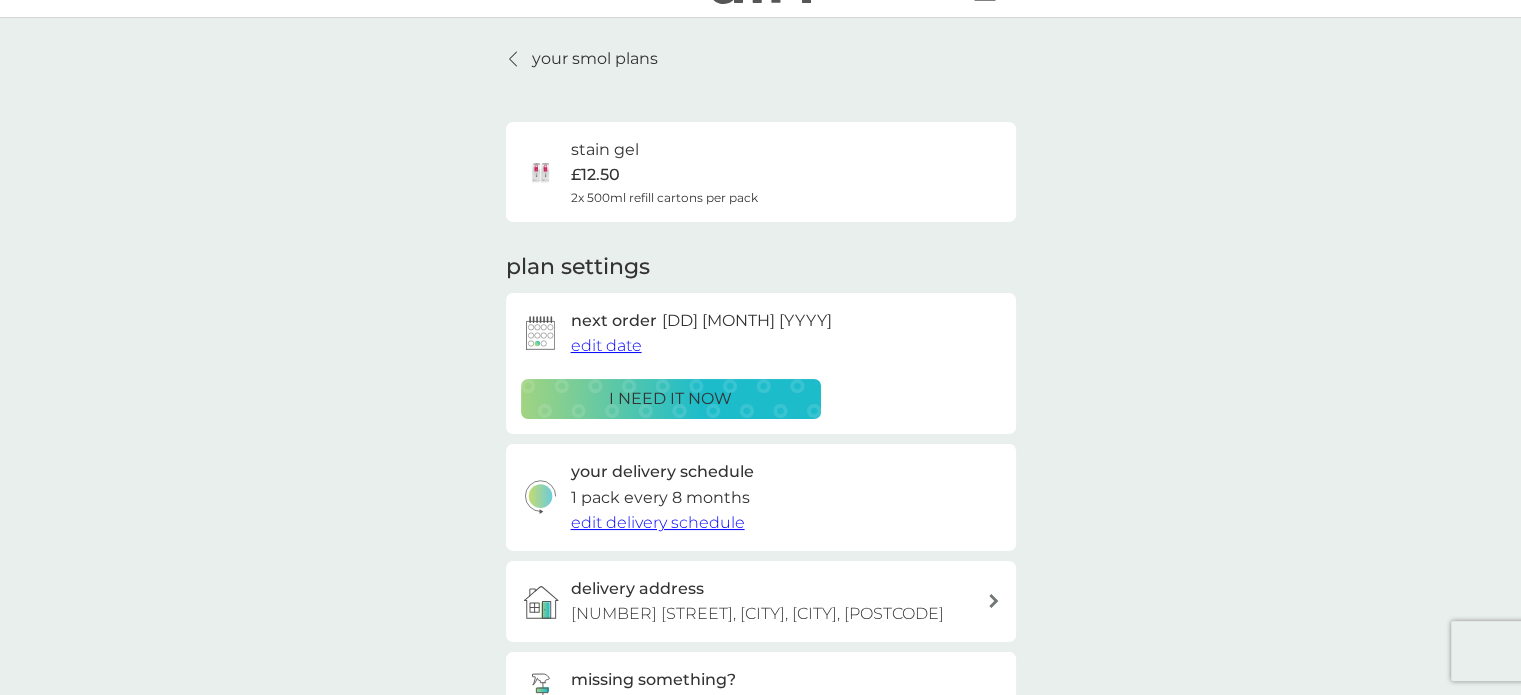 scroll, scrollTop: 0, scrollLeft: 0, axis: both 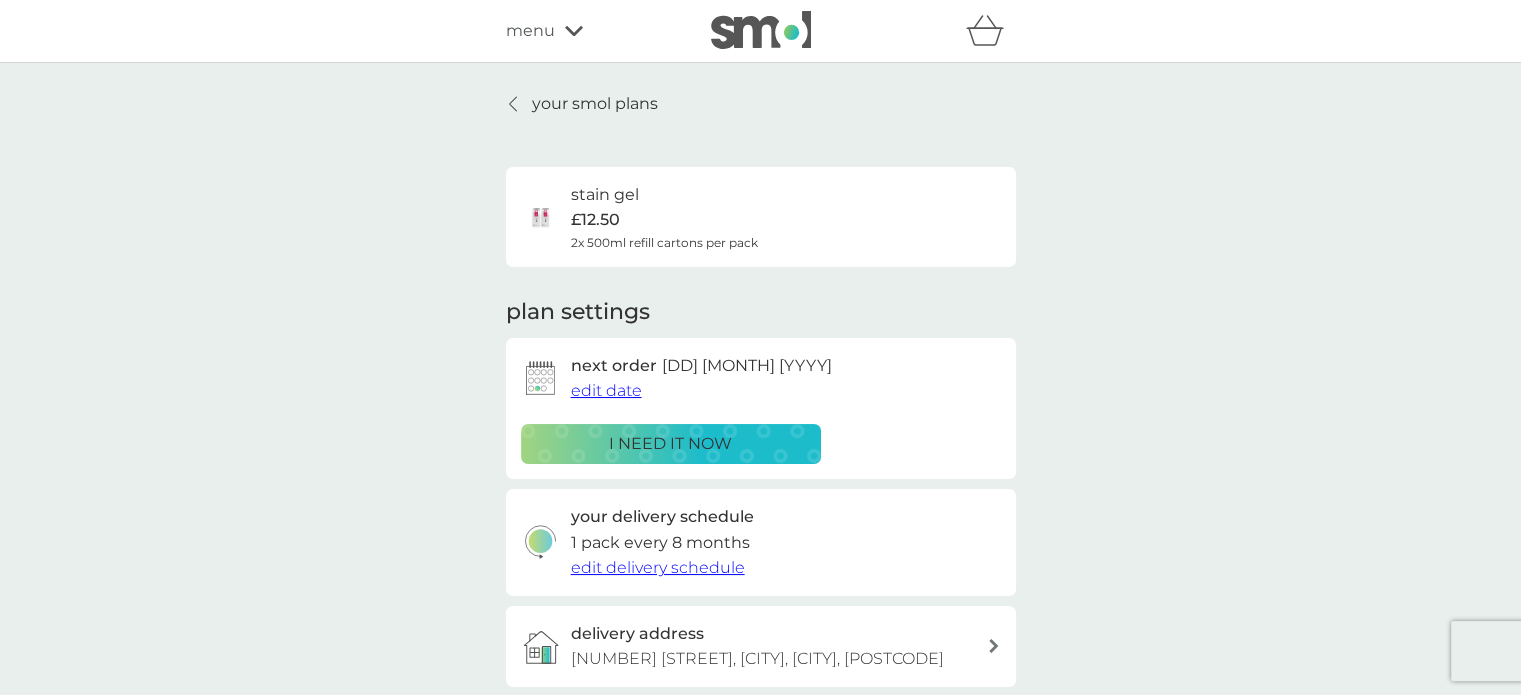 click on "your smol plans" at bounding box center (595, 104) 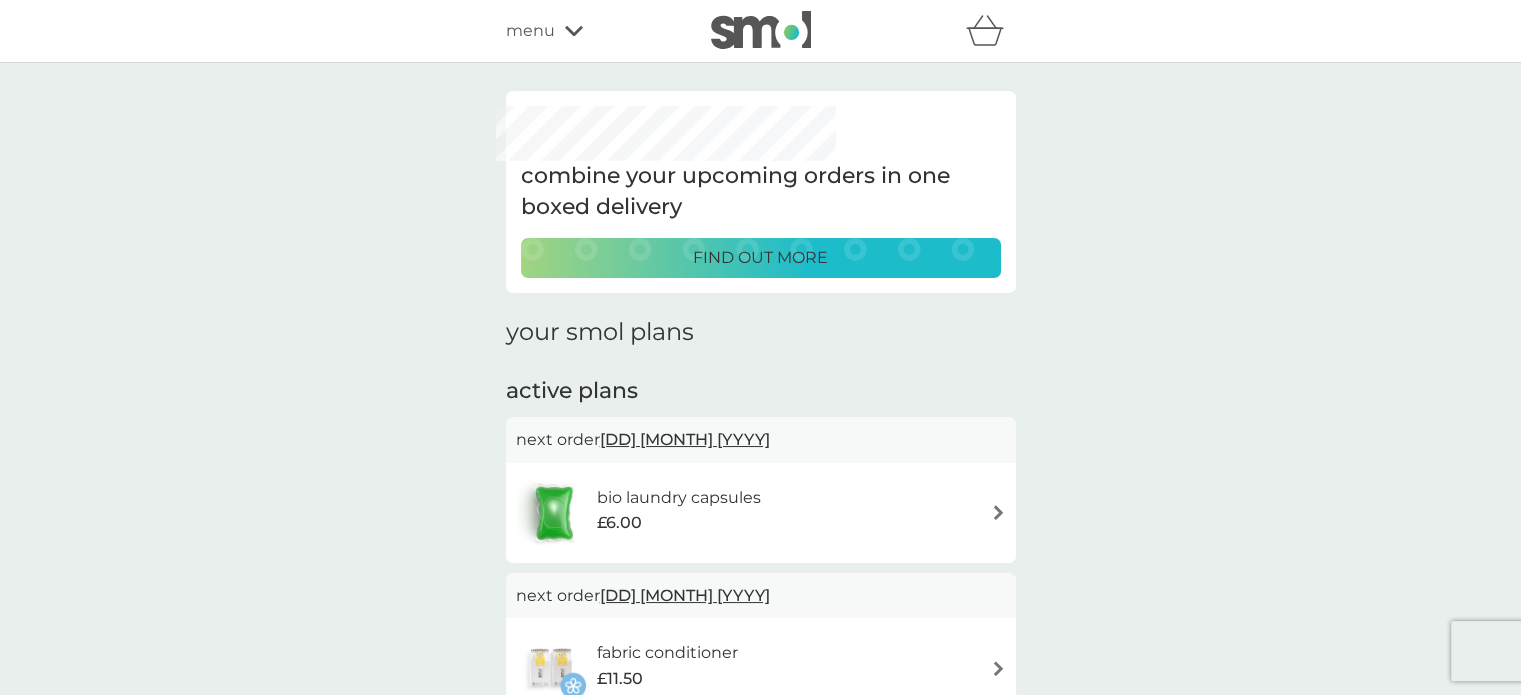 click at bounding box center [998, 512] 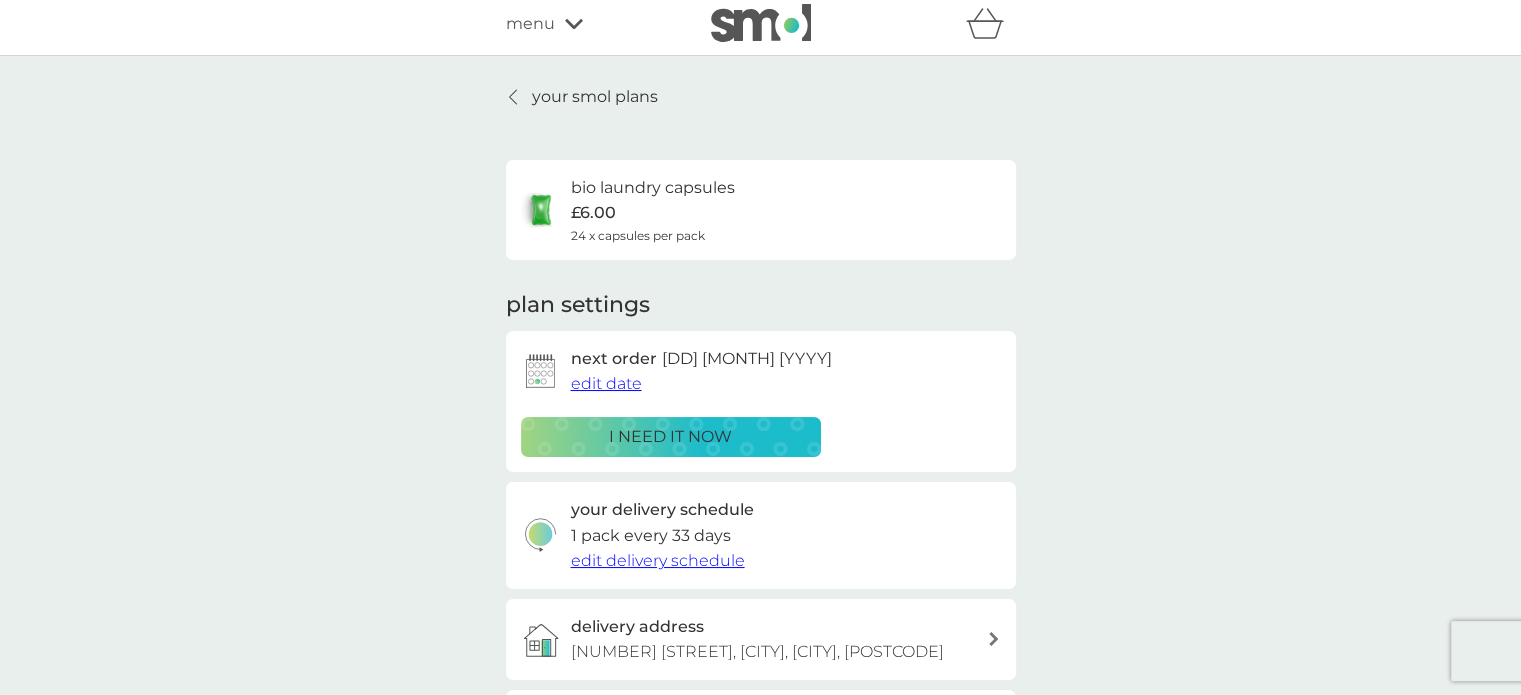 scroll, scrollTop: 14, scrollLeft: 0, axis: vertical 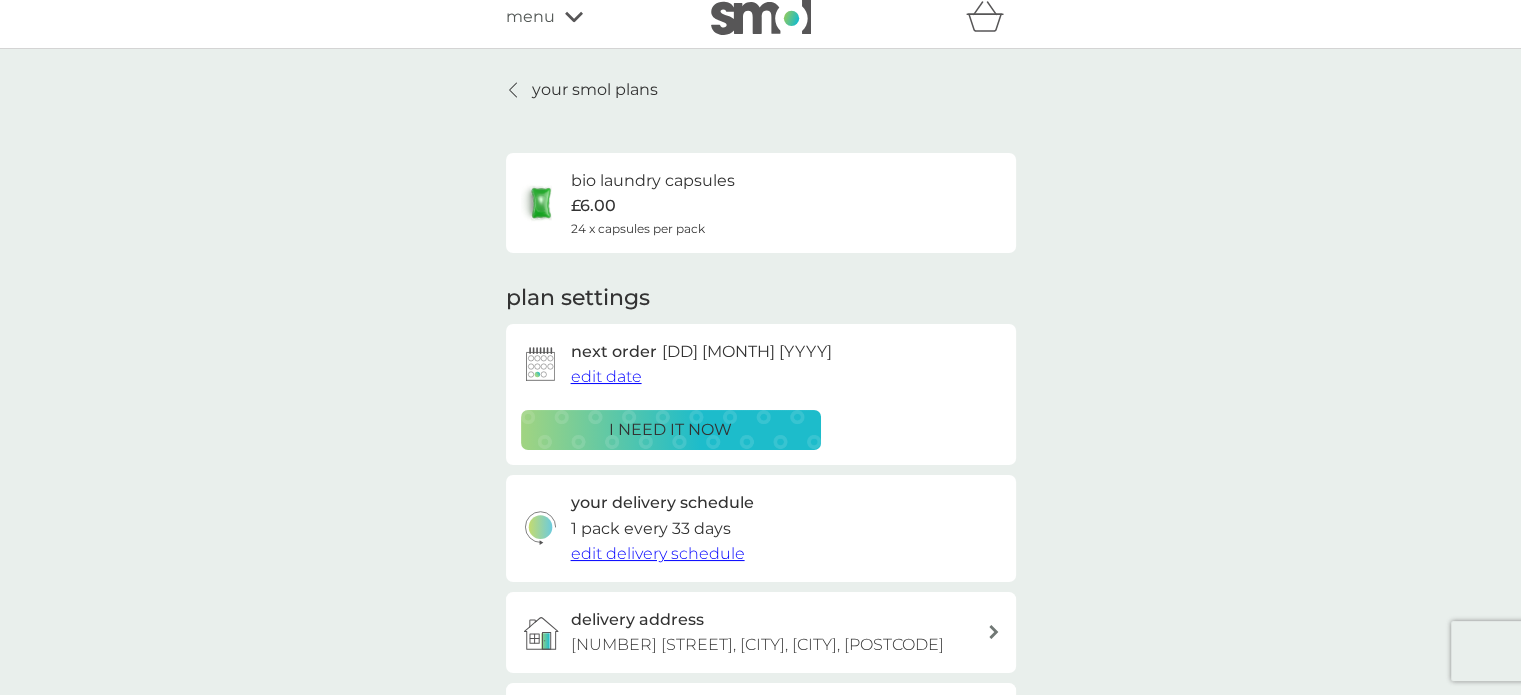 click on "bio laundry capsules" at bounding box center (653, 181) 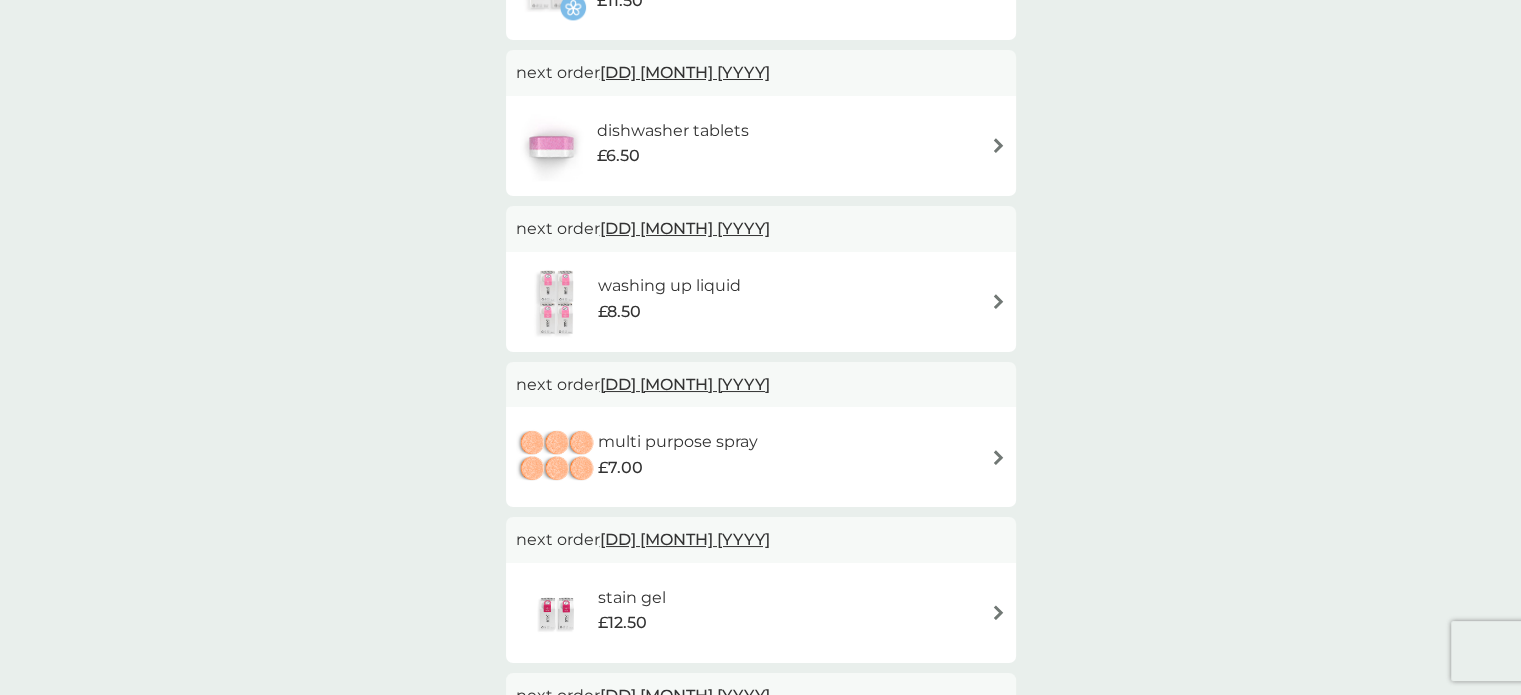 scroll, scrollTop: 680, scrollLeft: 0, axis: vertical 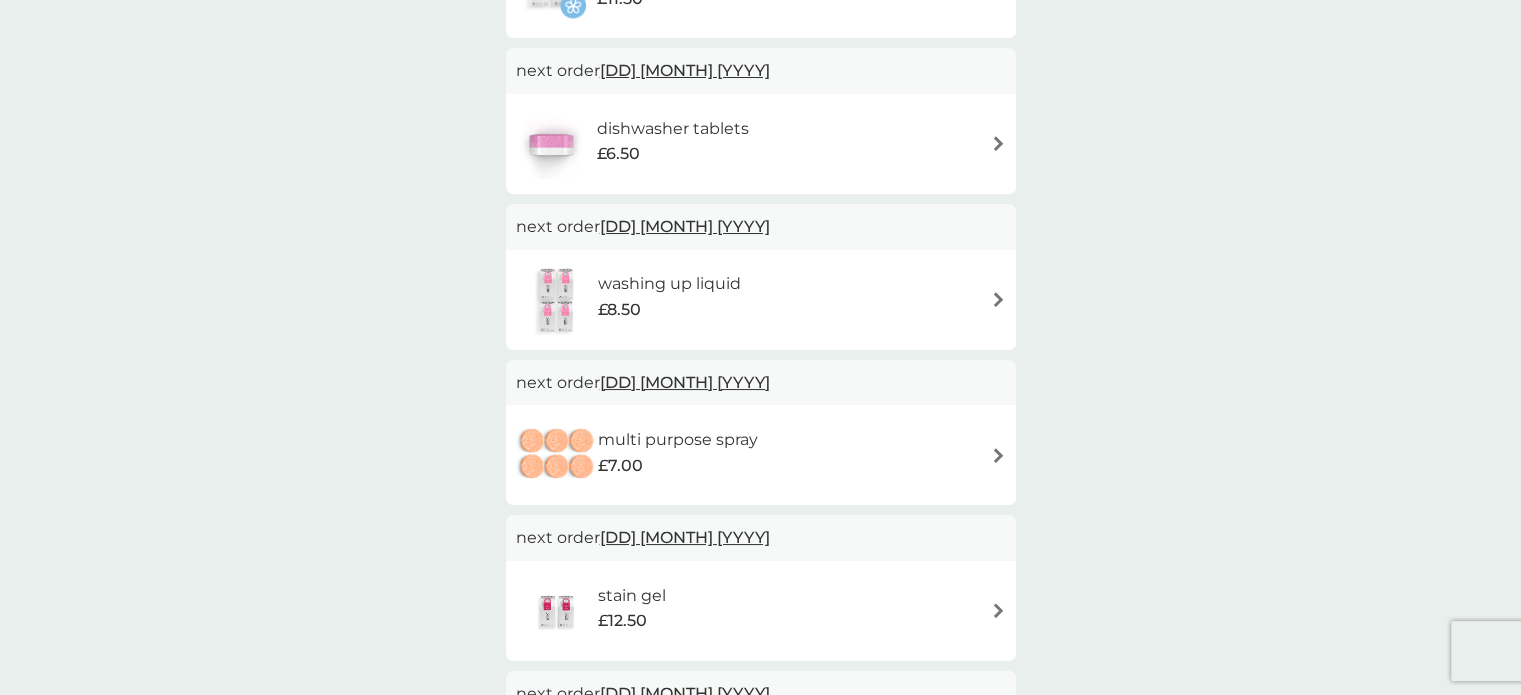 click on "19 Aug 2025" at bounding box center [685, 537] 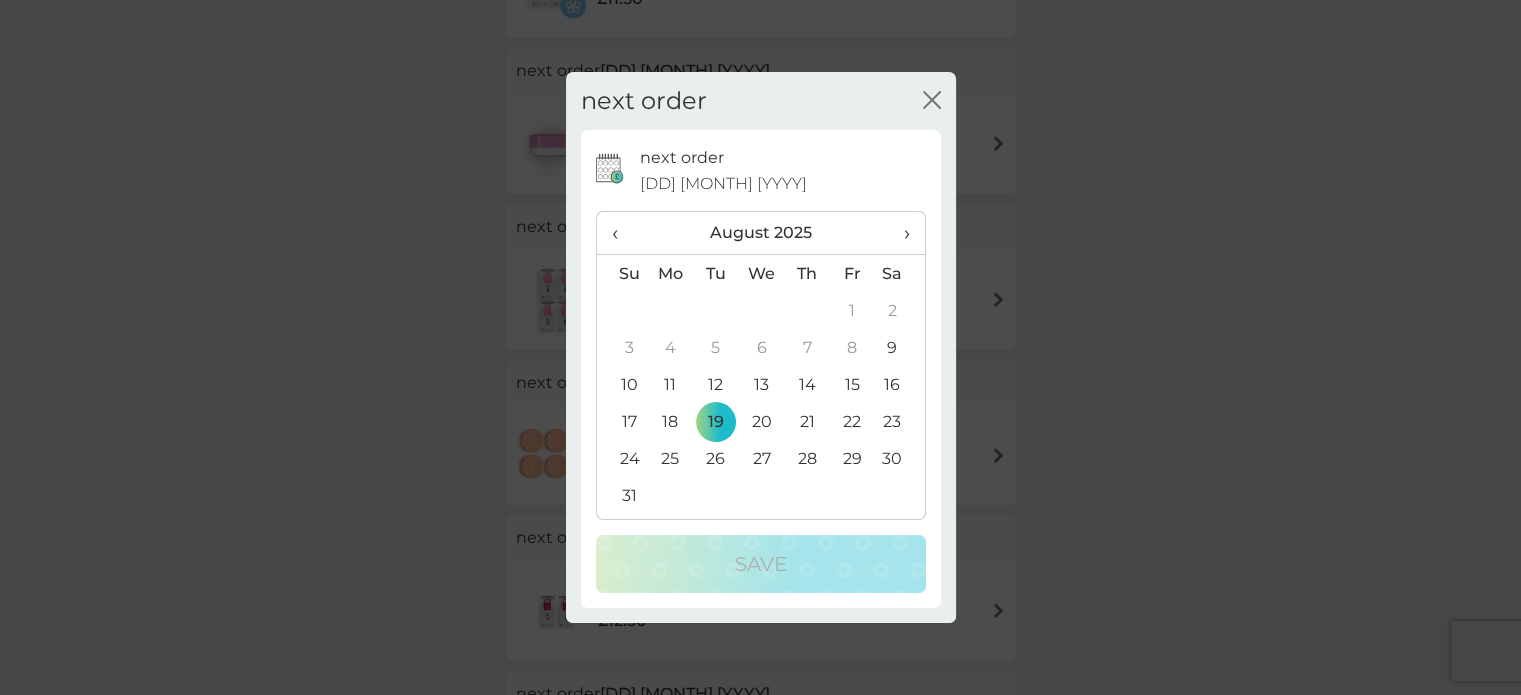 click on "close" 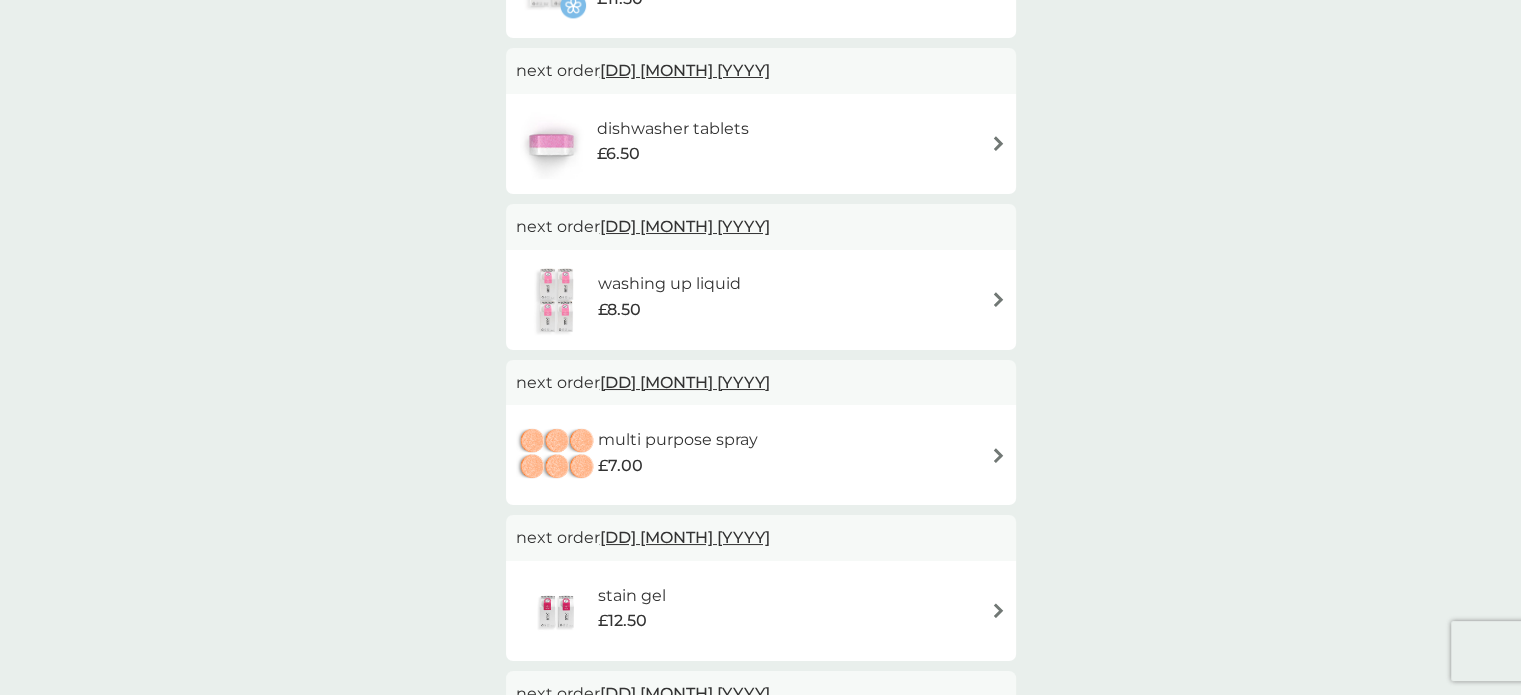 click at bounding box center [998, 610] 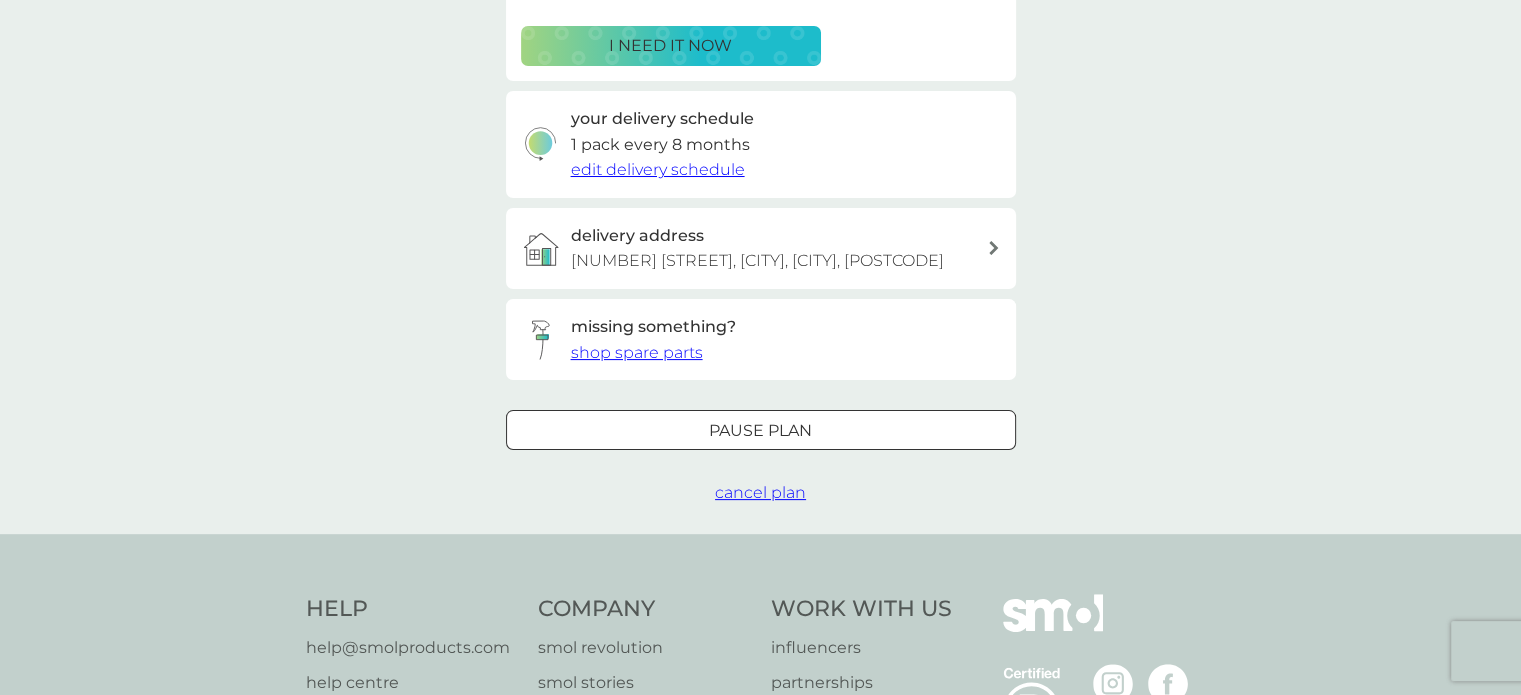 scroll, scrollTop: 400, scrollLeft: 0, axis: vertical 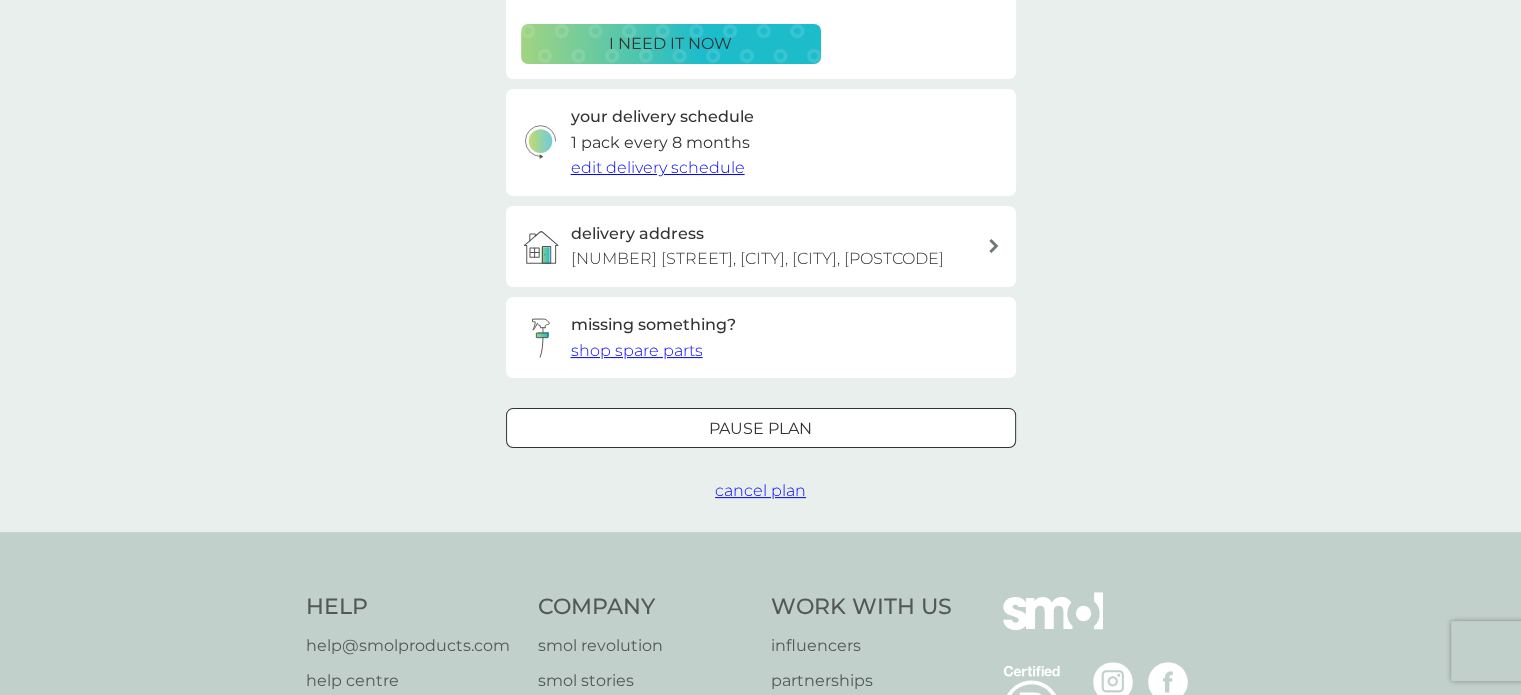 click at bounding box center (761, 428) 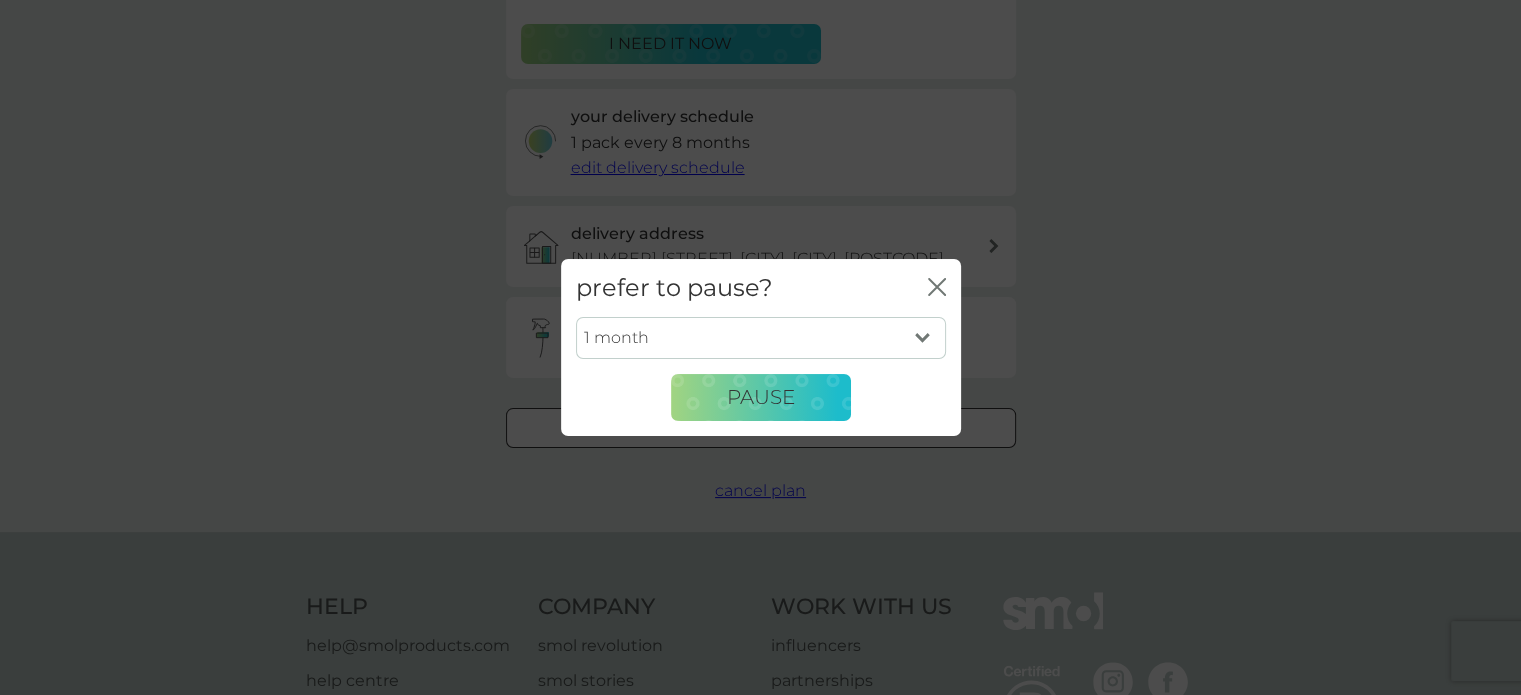 click on "1 month 2 months 3 months 4 months 5 months 6 months" at bounding box center [761, 338] 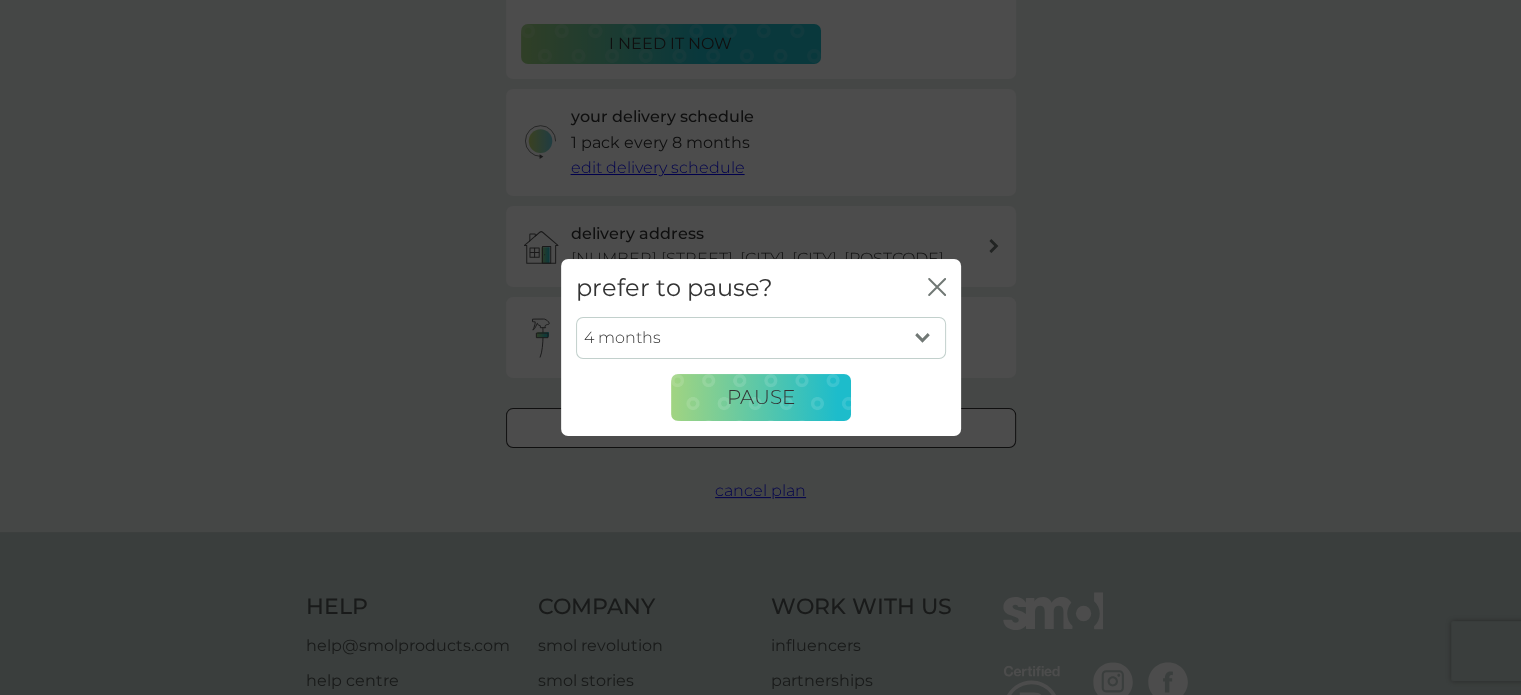 click on "1 month 2 months 3 months 4 months 5 months 6 months" at bounding box center [761, 338] 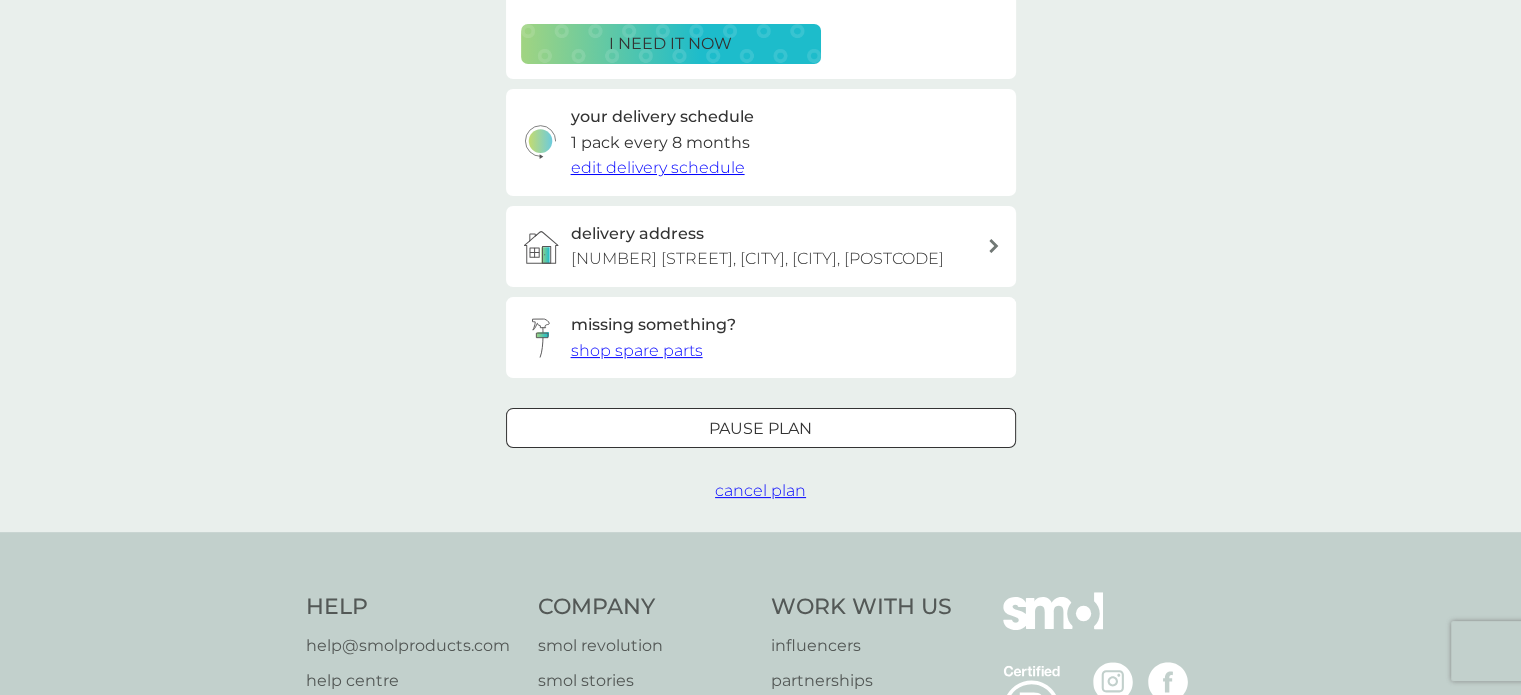 type 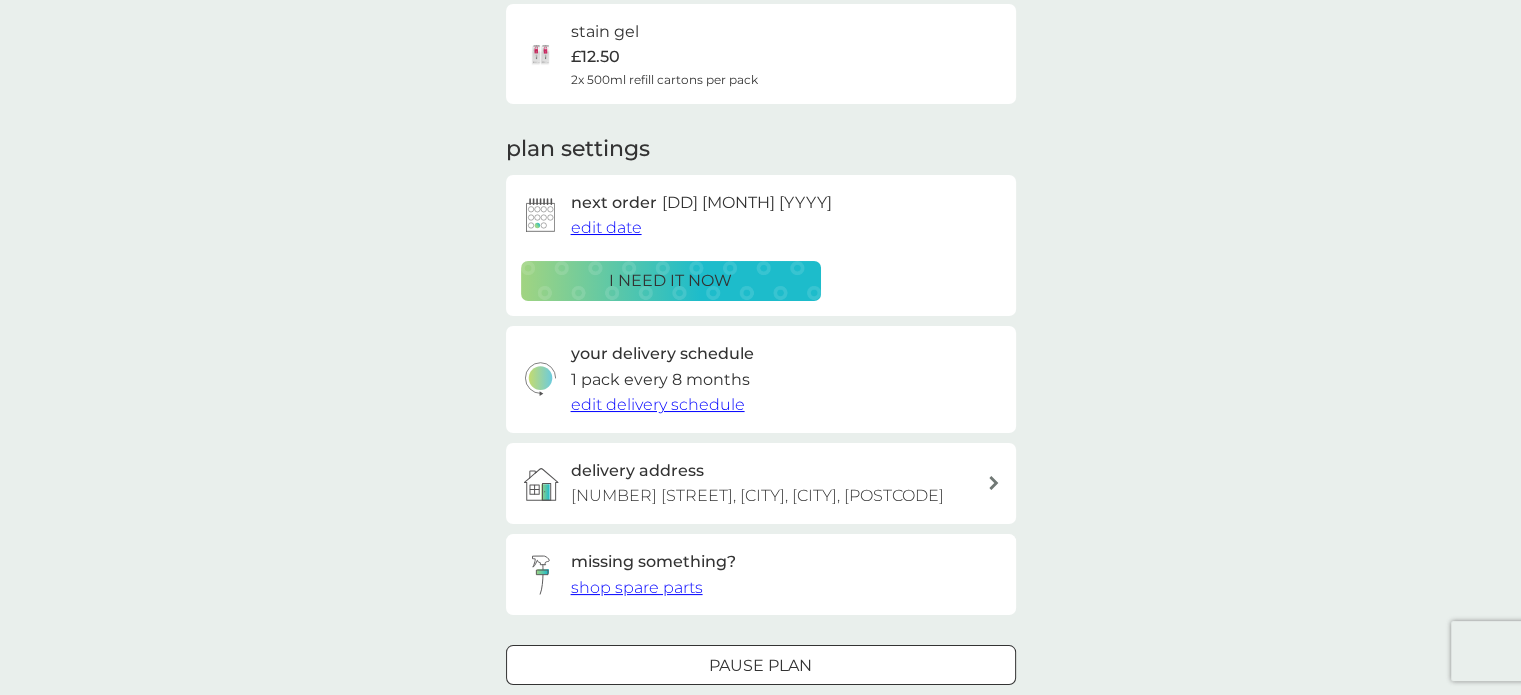 scroll, scrollTop: 0, scrollLeft: 0, axis: both 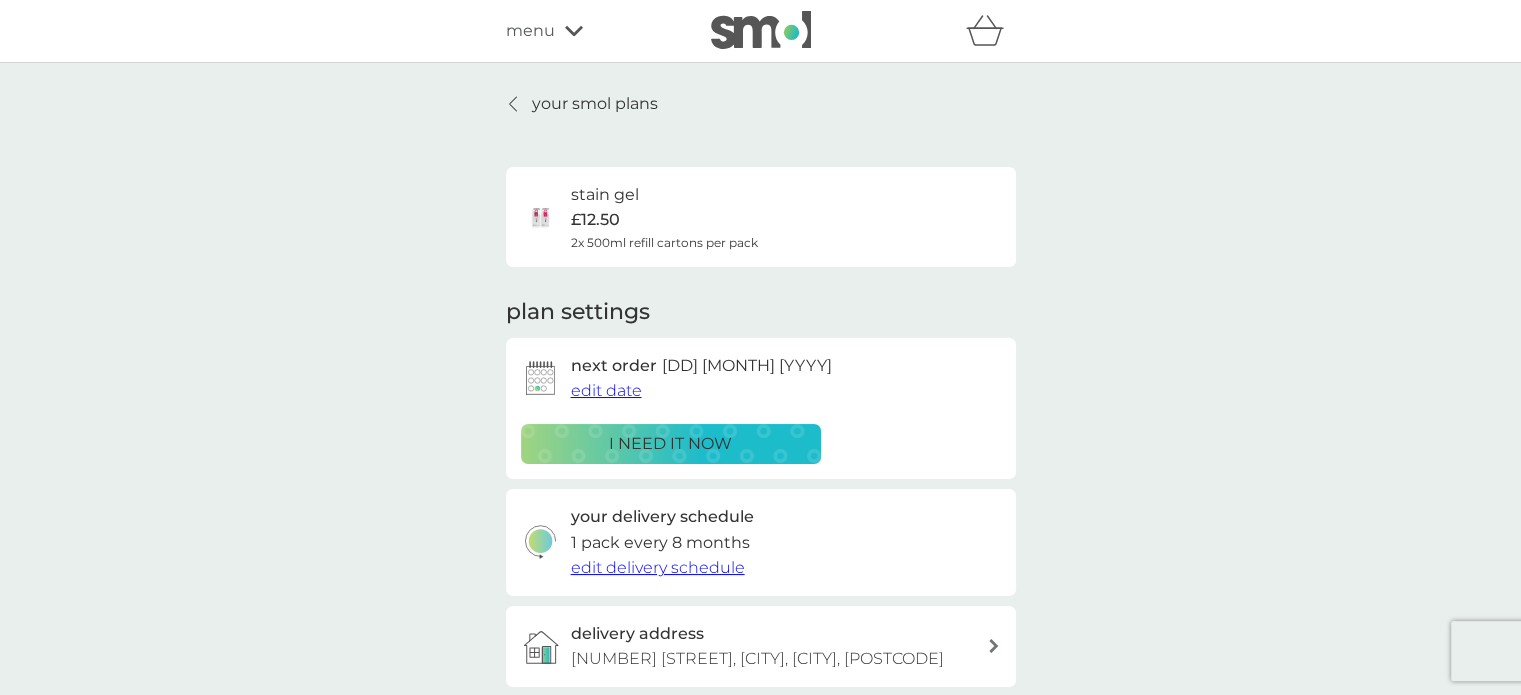click on "your smol plans stain gel £12.50 2x 500ml refill cartons per pack plan settings next order 19 Aug 2025 edit date i need it now your delivery schedule 1 pack every 8 months edit delivery schedule delivery address 4 Kenmore Road, Swarland, Morpeth, NE65 9JS missing something? shop spare parts Pause plan cancel plan" at bounding box center [761, 497] 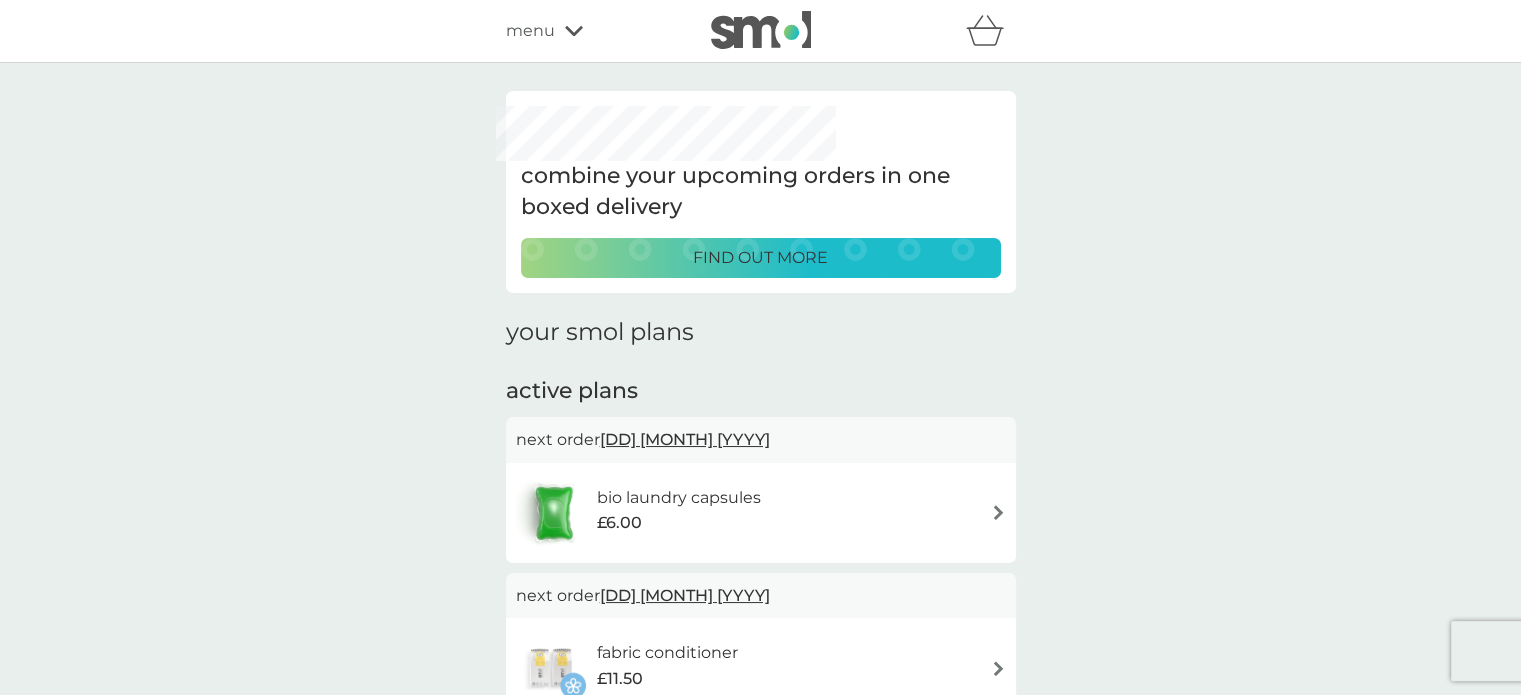 click on "find out more" at bounding box center (760, 258) 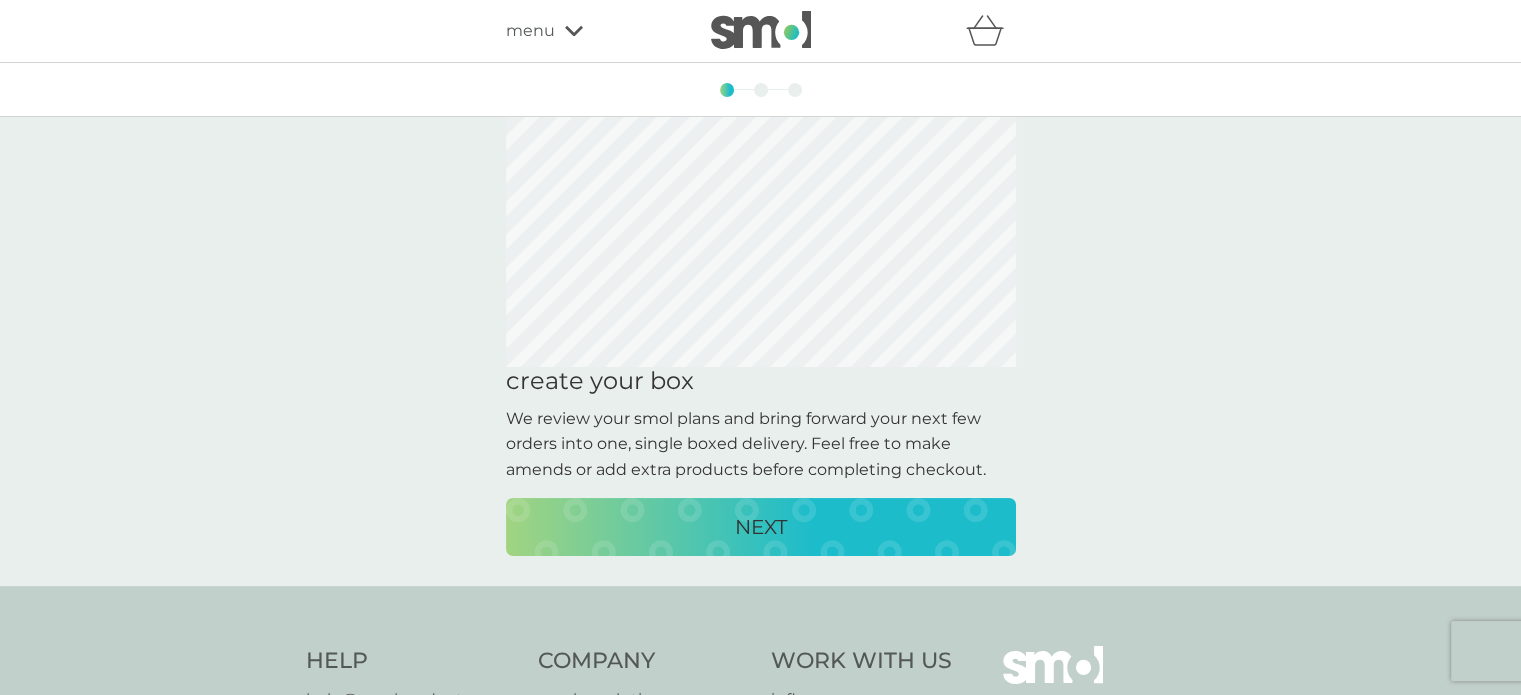 click on "NEXT" at bounding box center (761, 527) 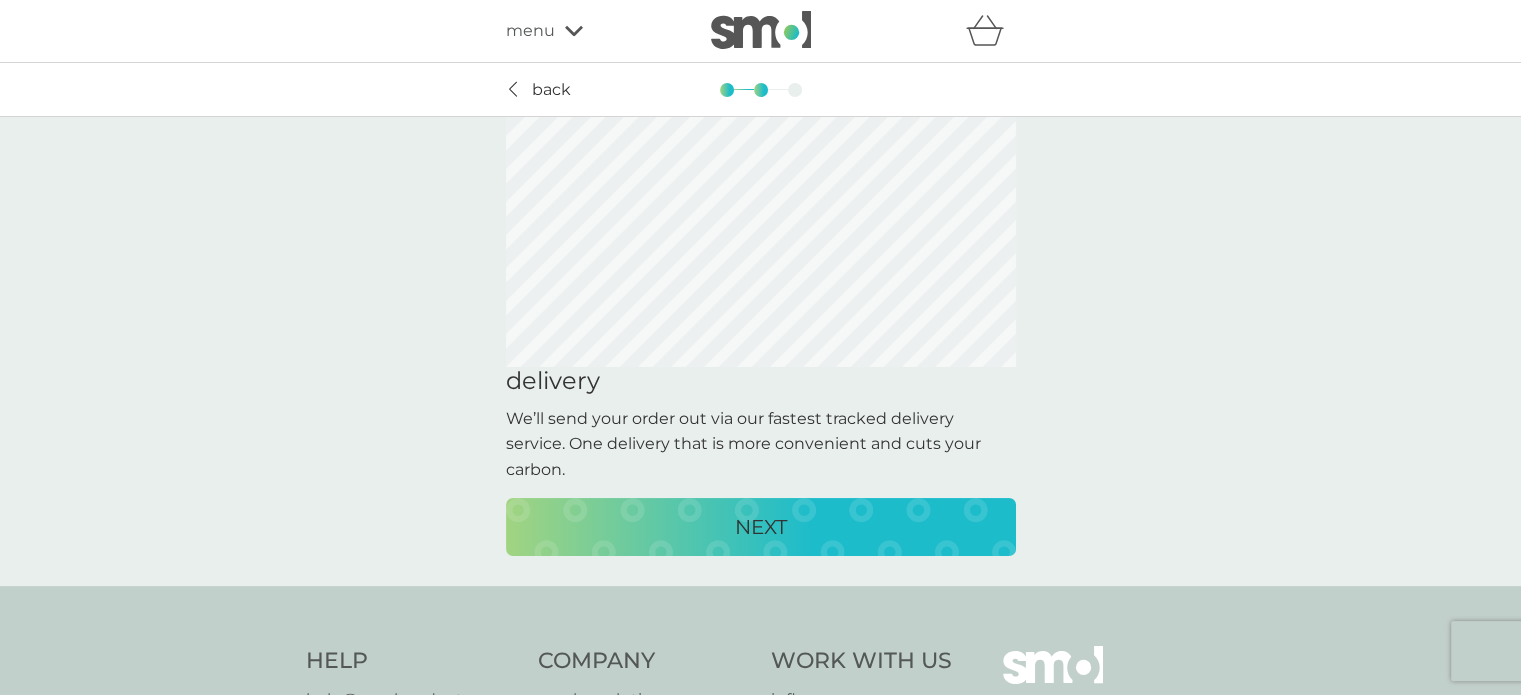 click on "NEXT" at bounding box center [761, 527] 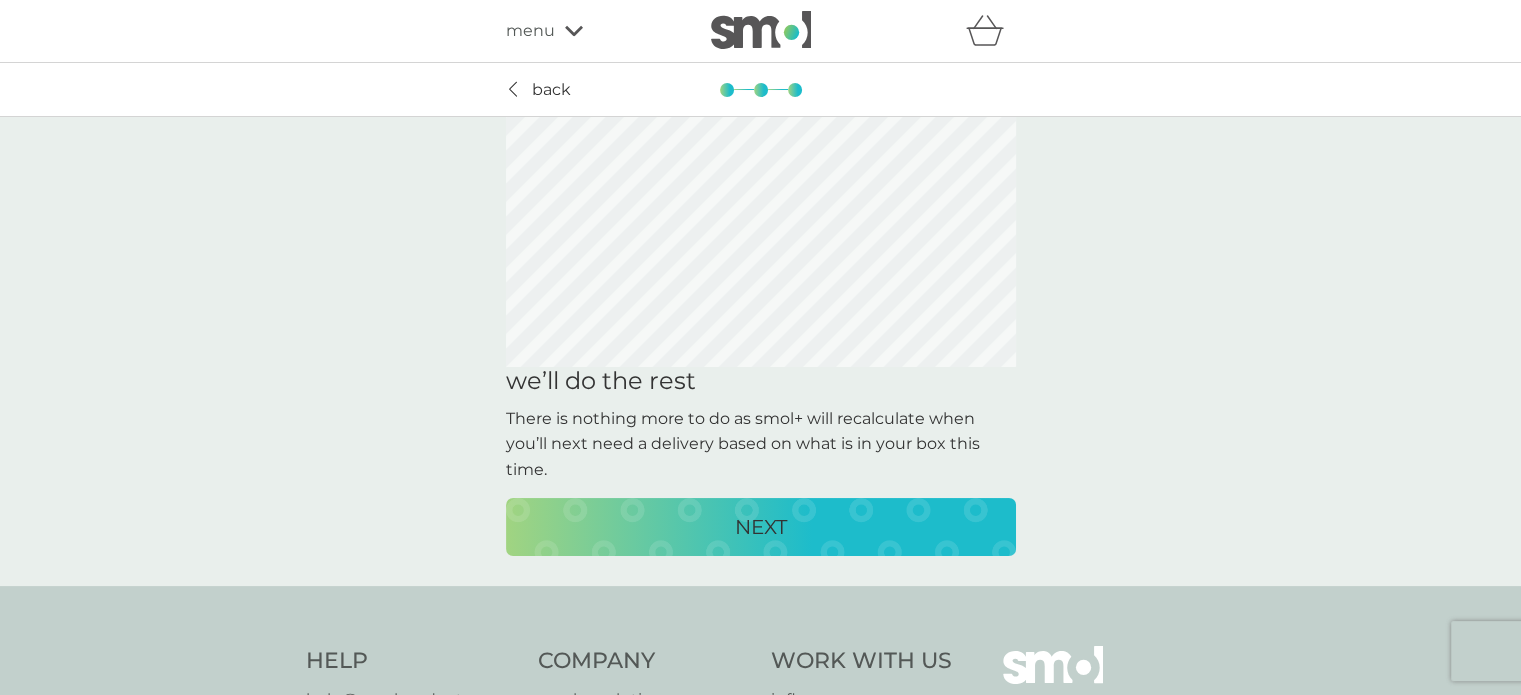click on "NEXT" at bounding box center (761, 527) 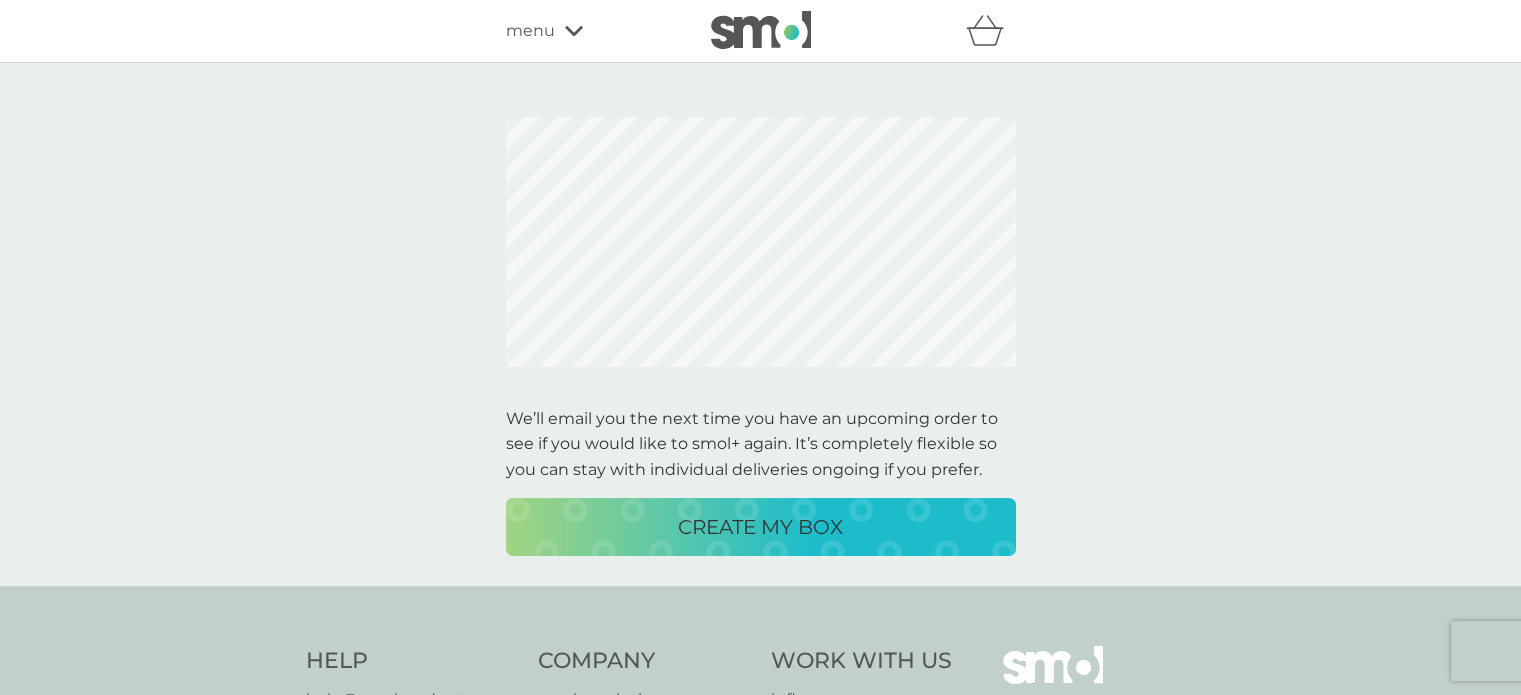 click on "CREATE MY BOX" at bounding box center (760, 527) 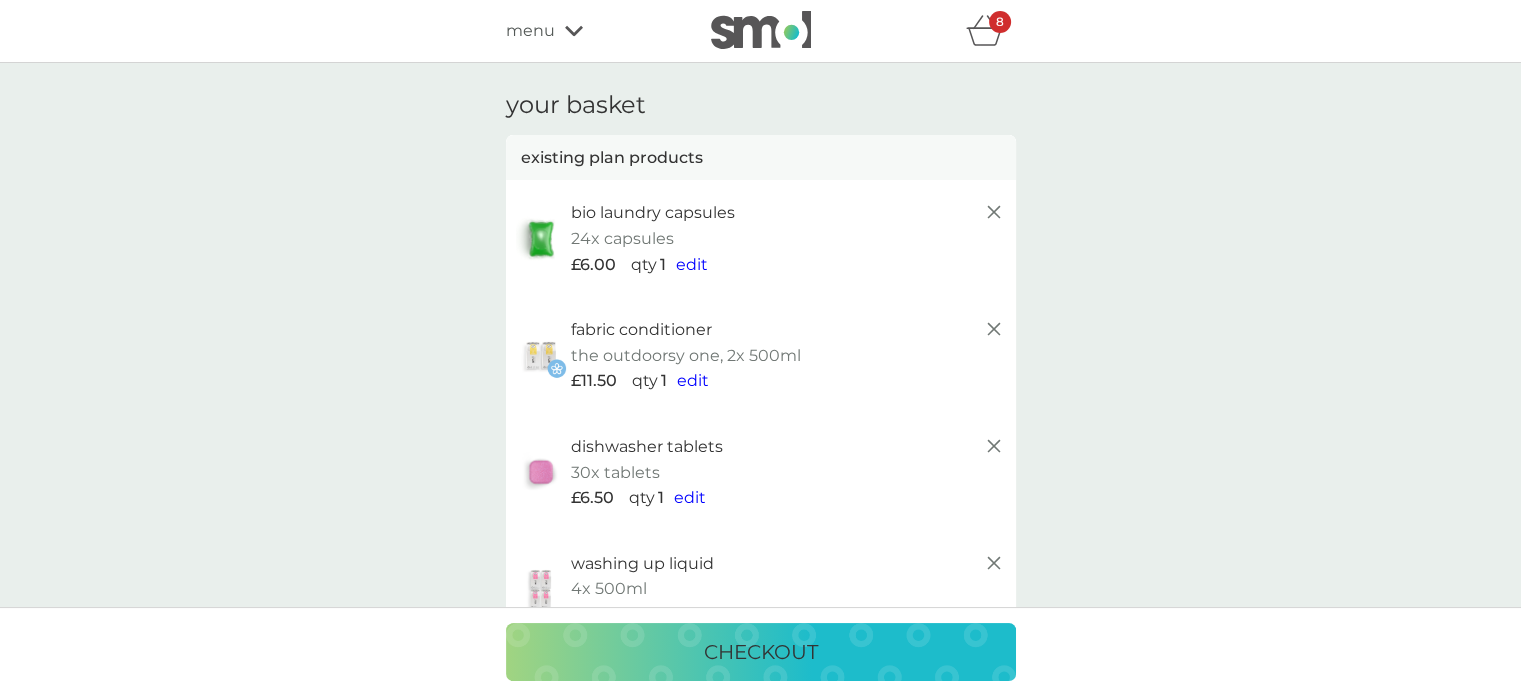 click on "edit" at bounding box center (692, 264) 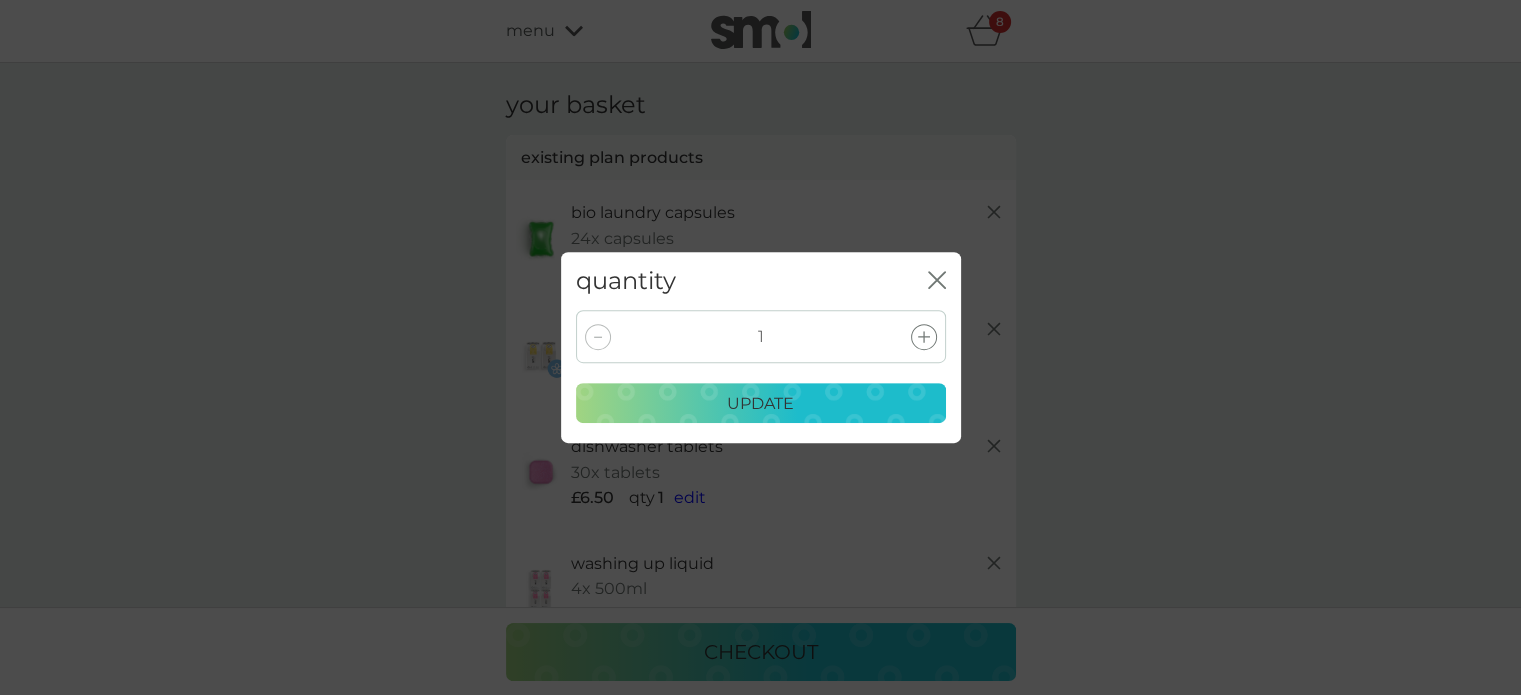click 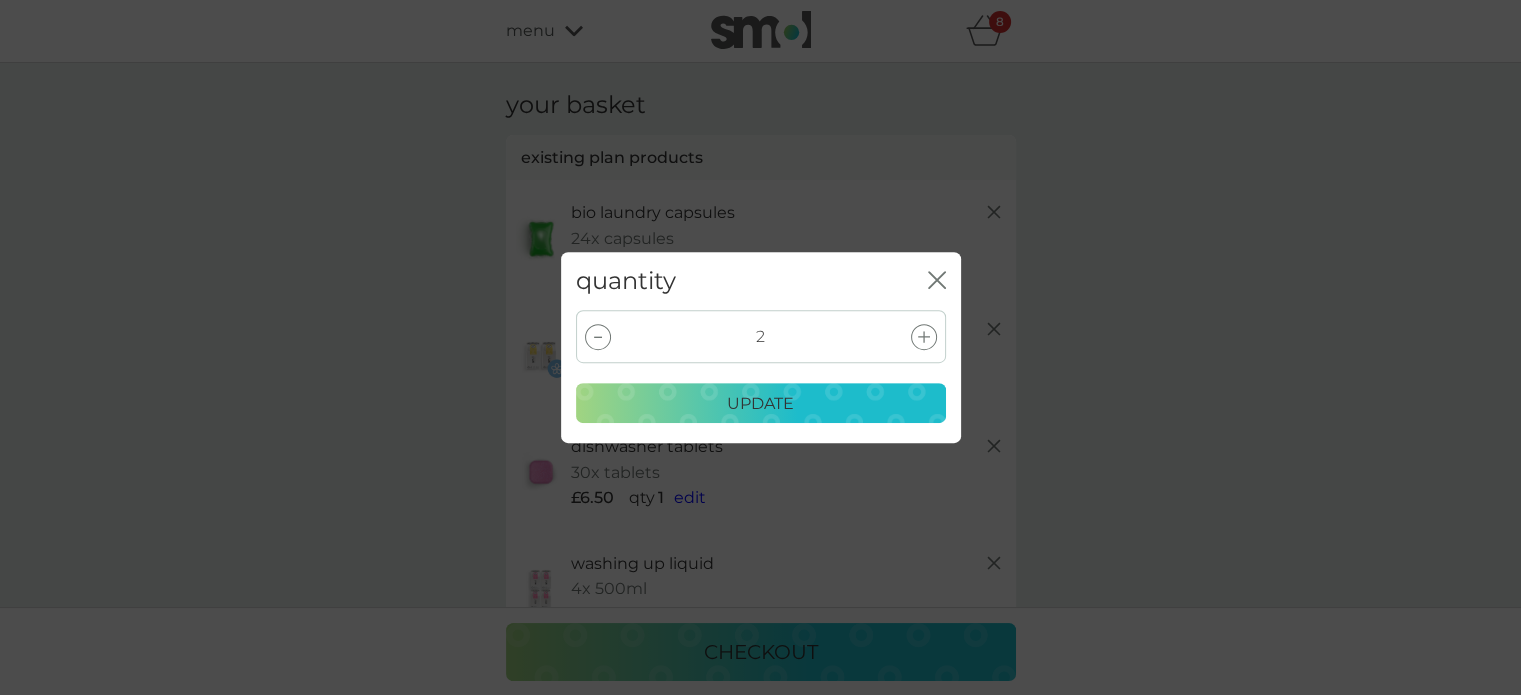 click on "update" at bounding box center [761, 404] 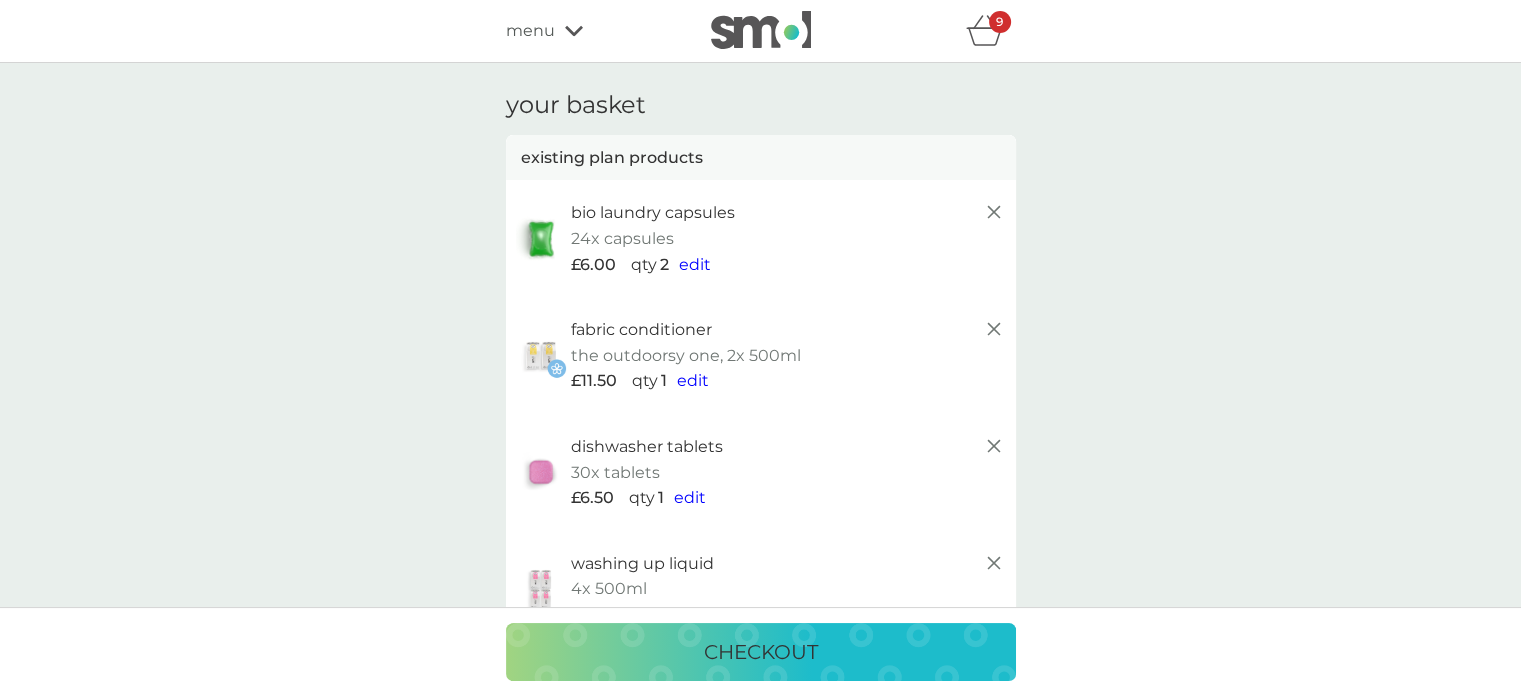 type 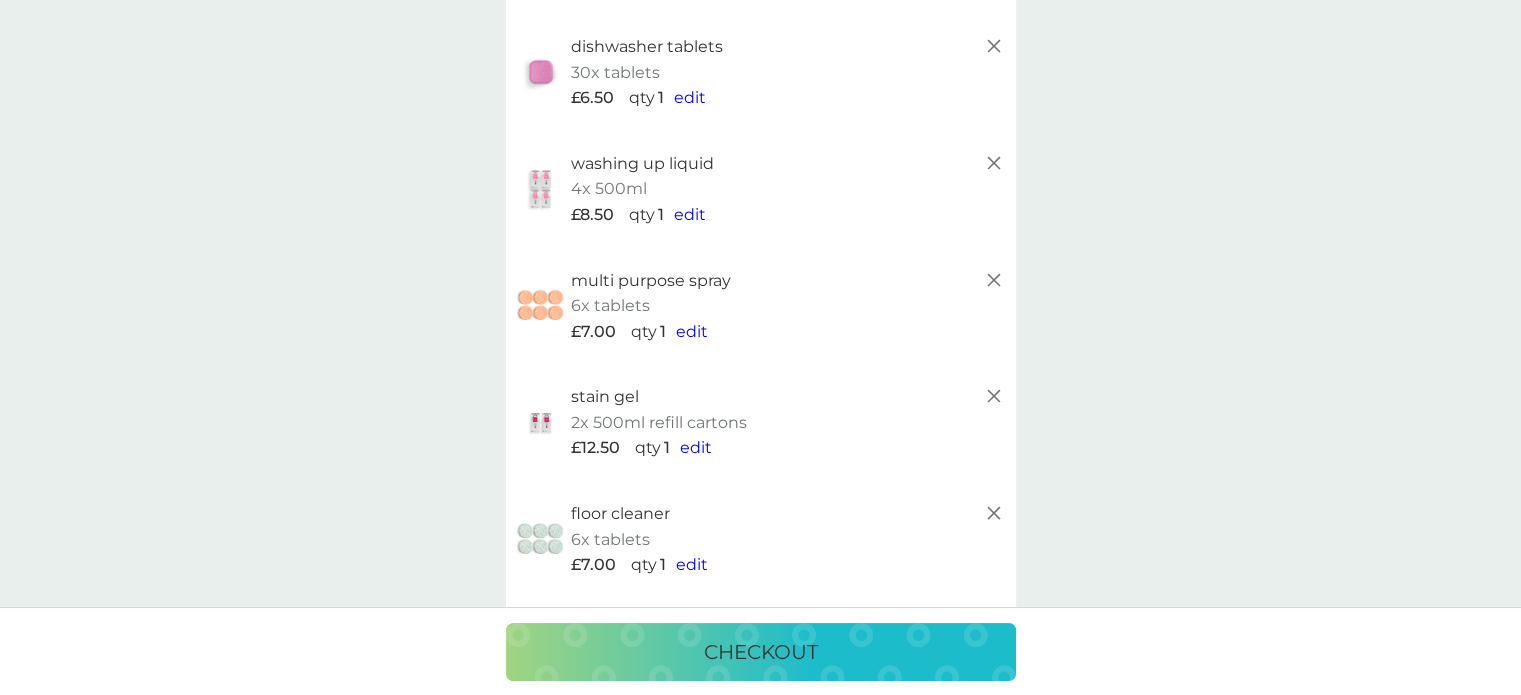 scroll, scrollTop: 440, scrollLeft: 0, axis: vertical 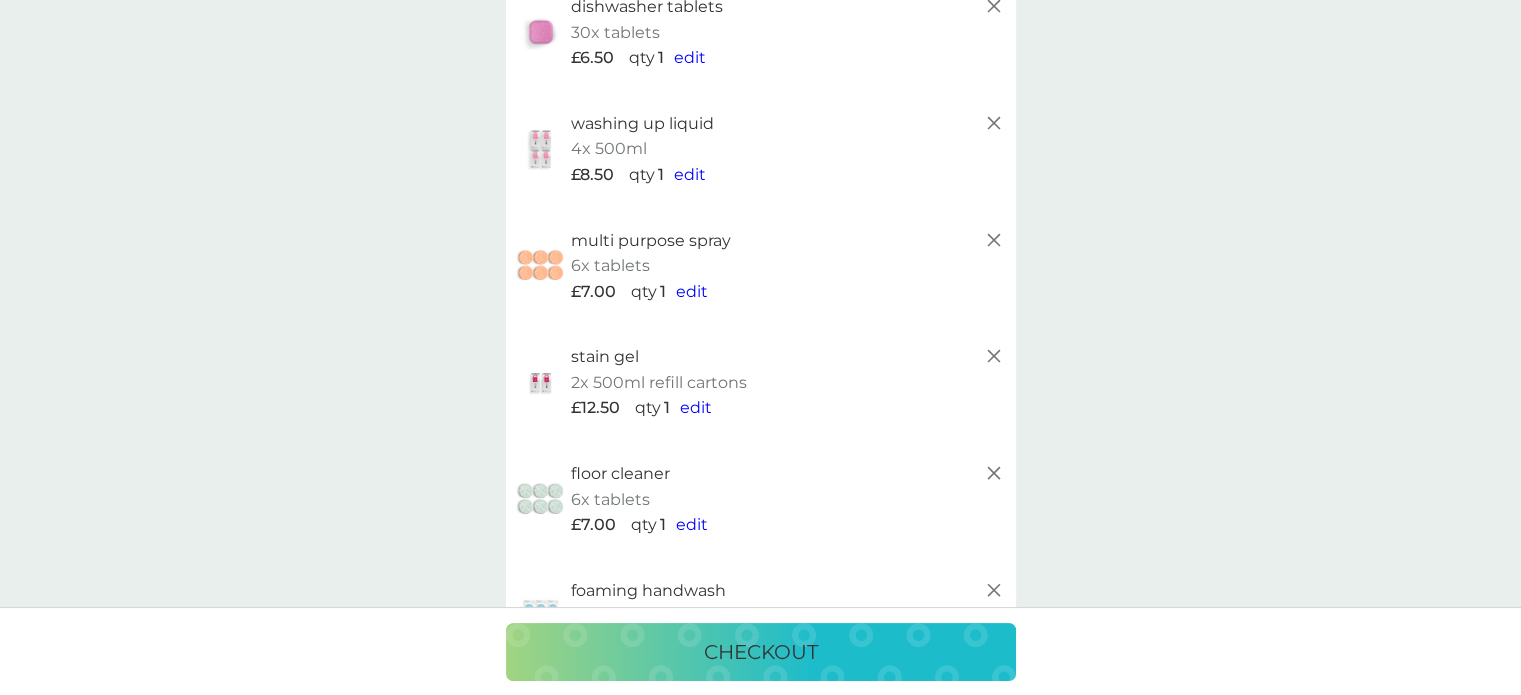 click on "edit" at bounding box center [696, 407] 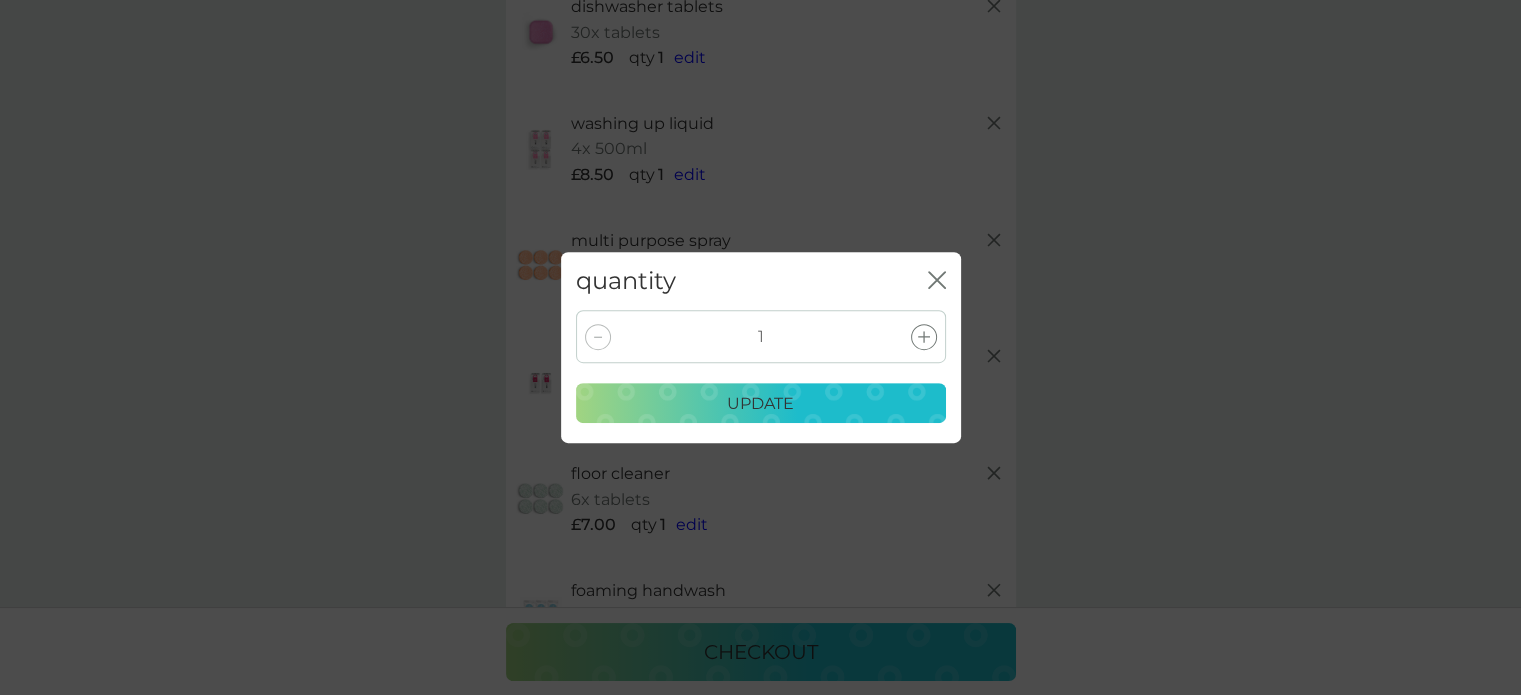 click 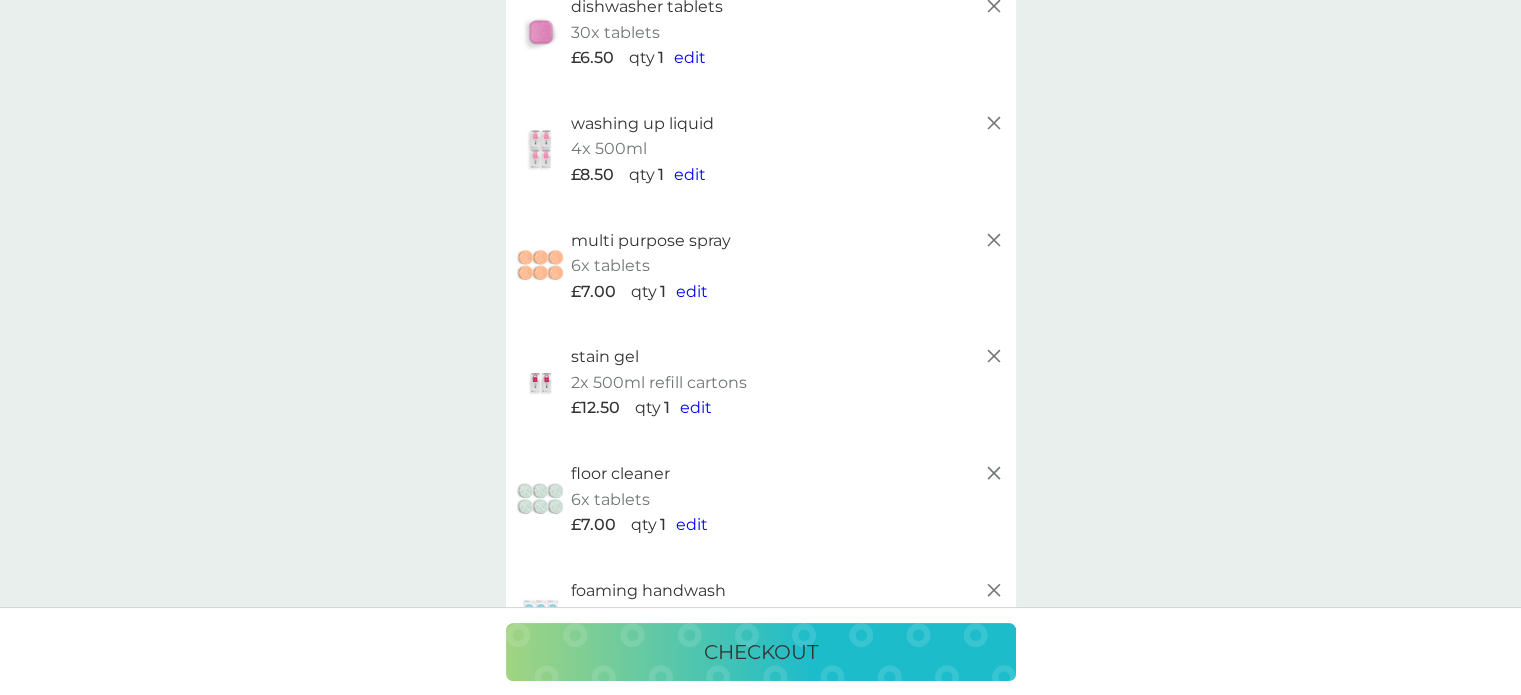 click 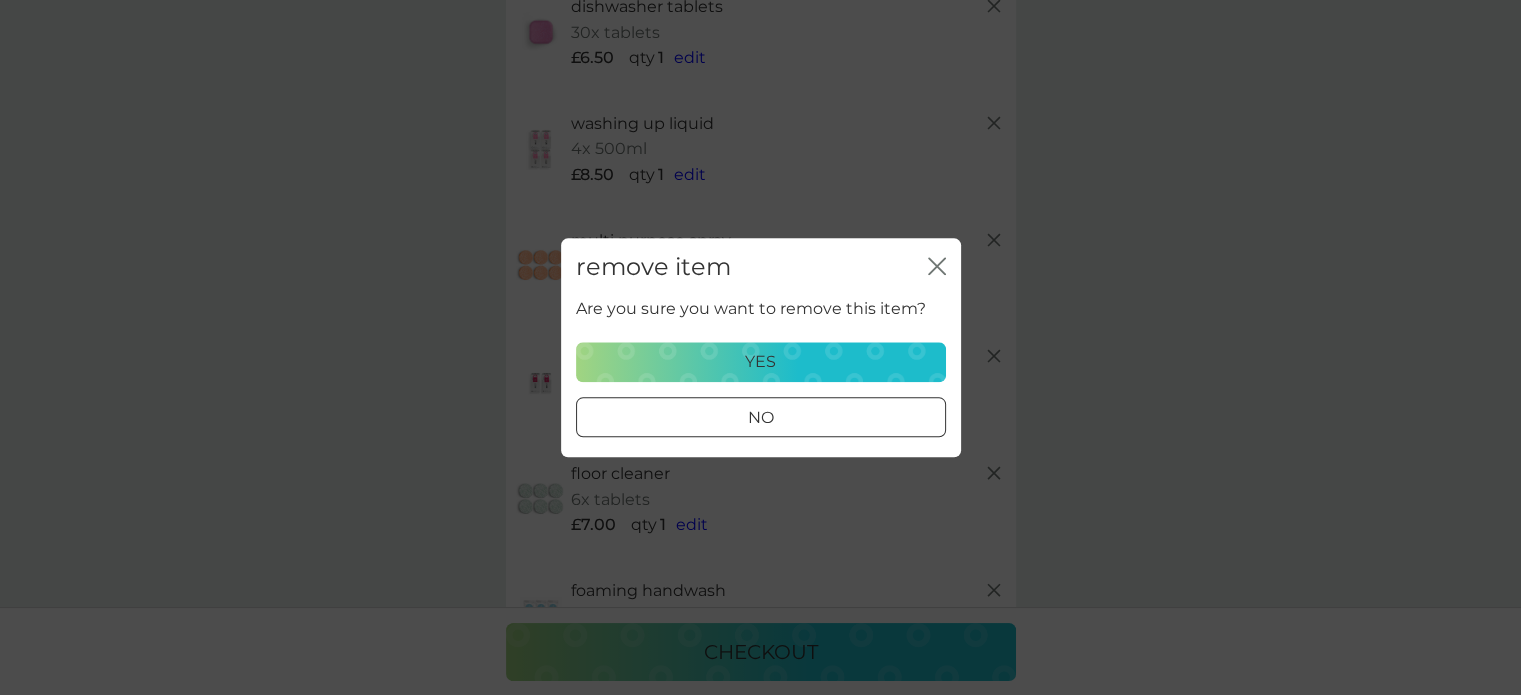 click on "yes" at bounding box center [761, 362] 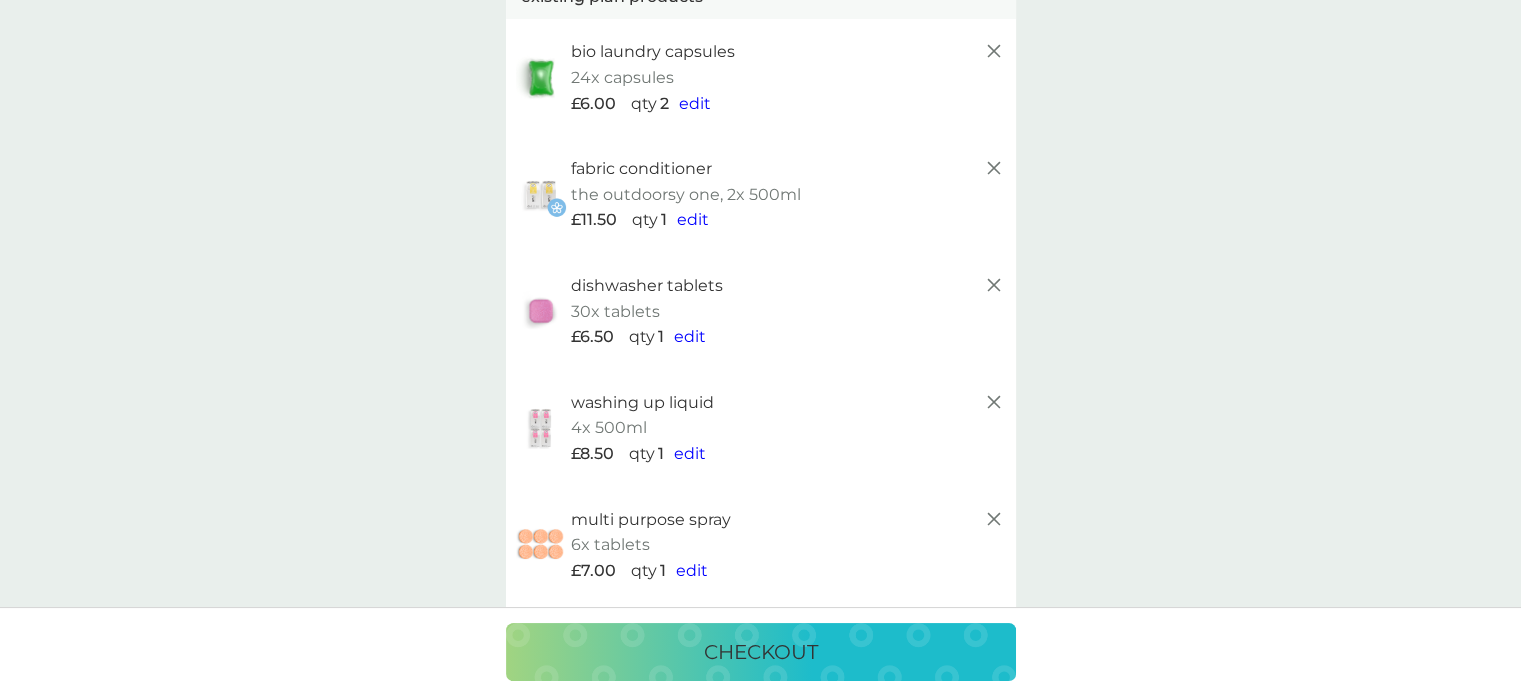 scroll, scrollTop: 160, scrollLeft: 0, axis: vertical 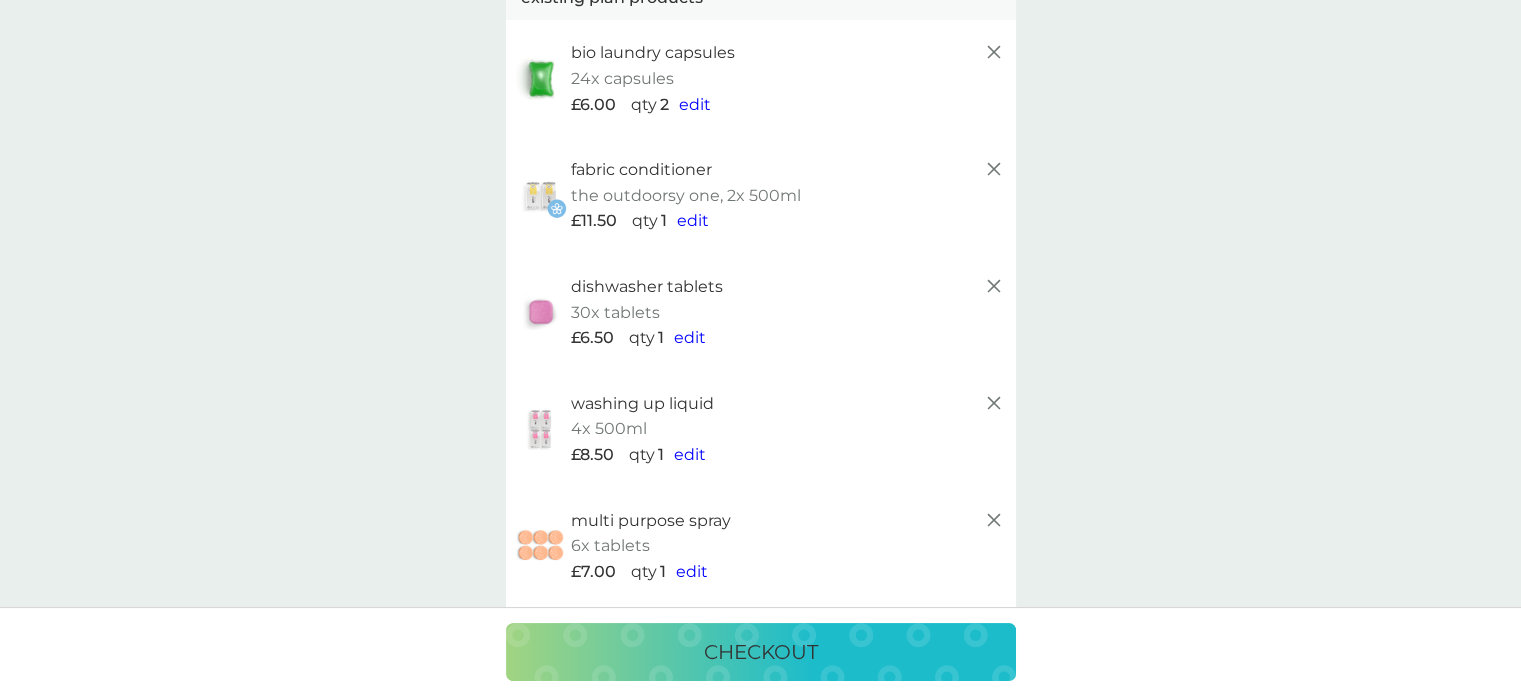 click 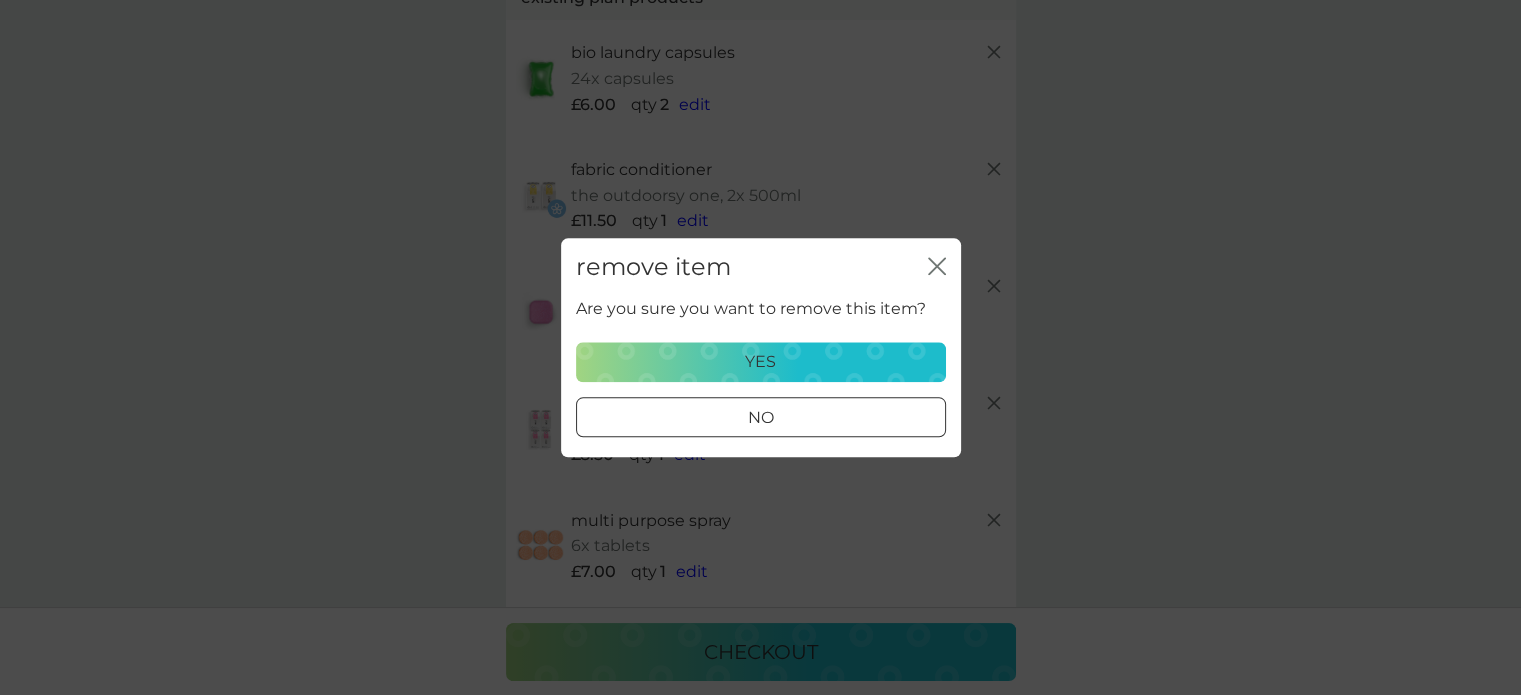 click on "yes" at bounding box center (761, 362) 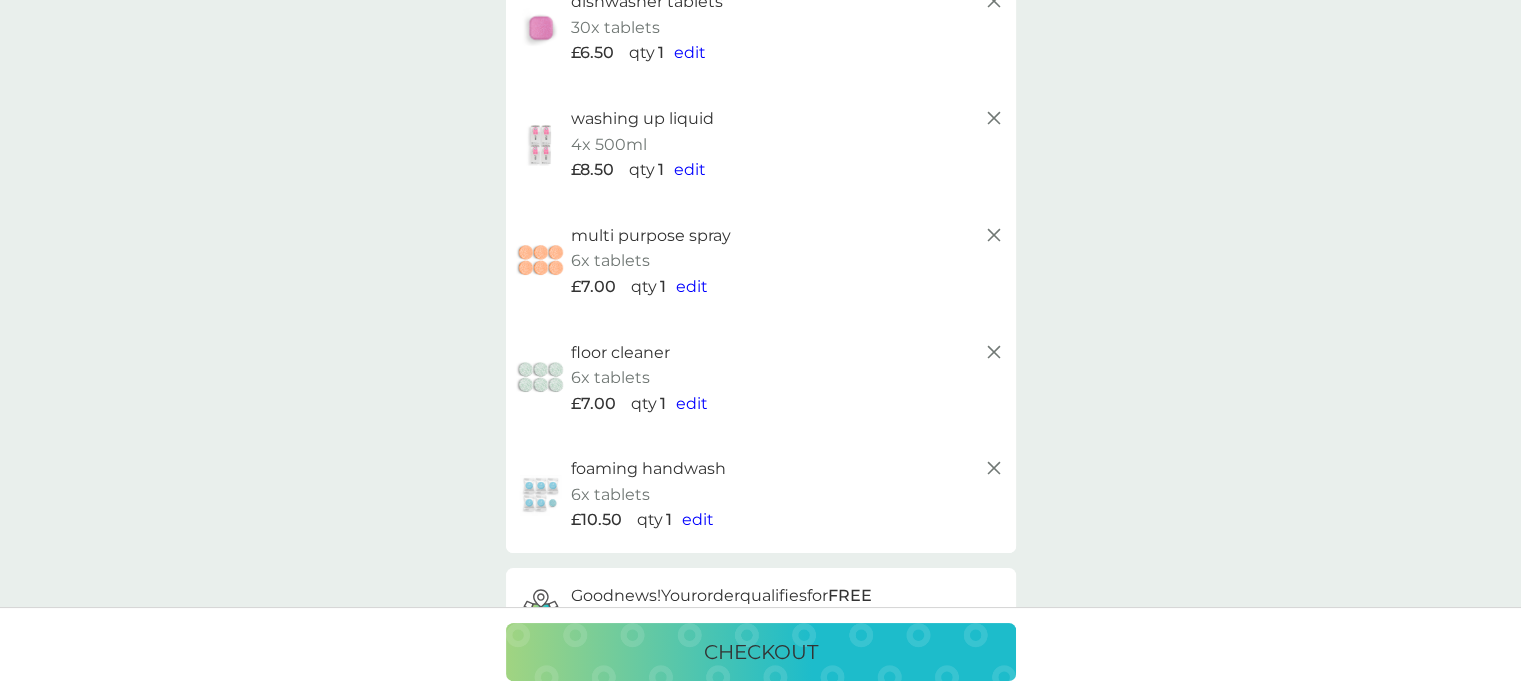 scroll, scrollTop: 400, scrollLeft: 0, axis: vertical 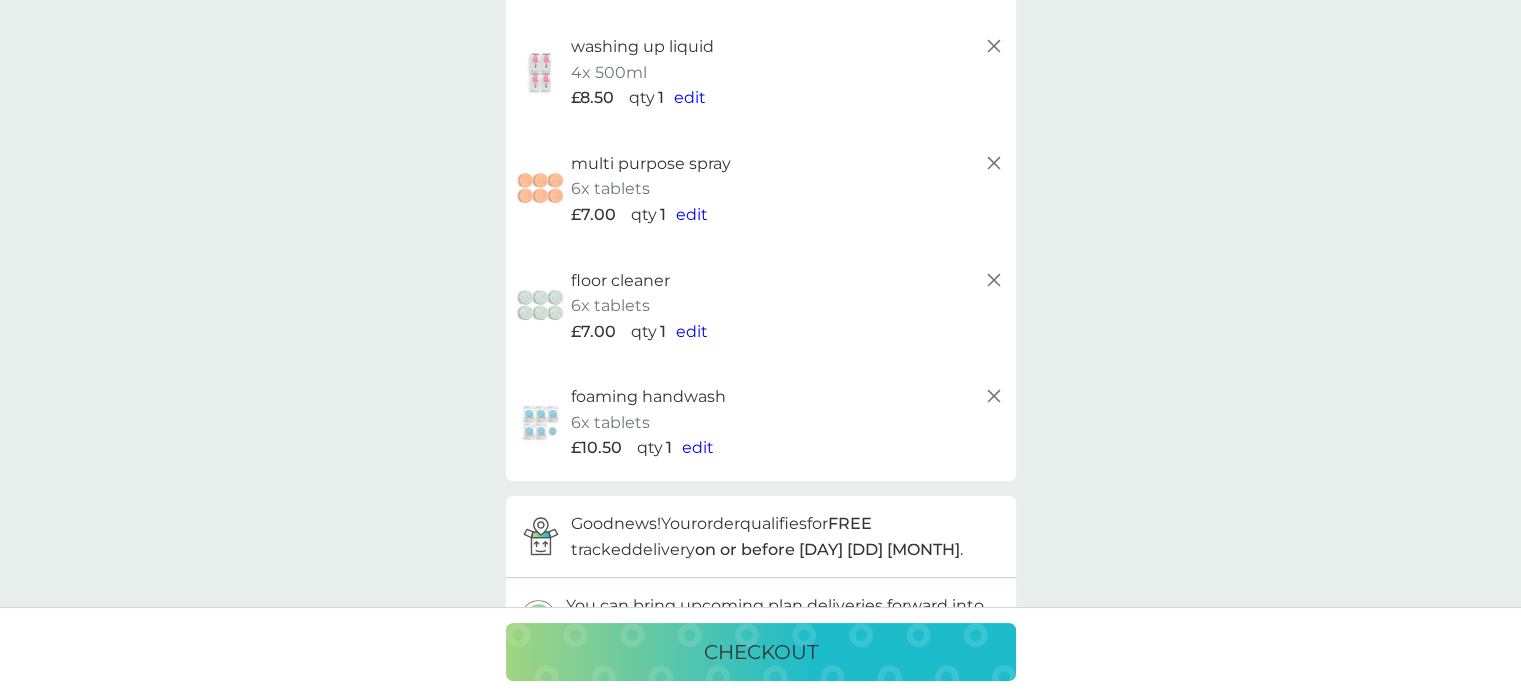 click 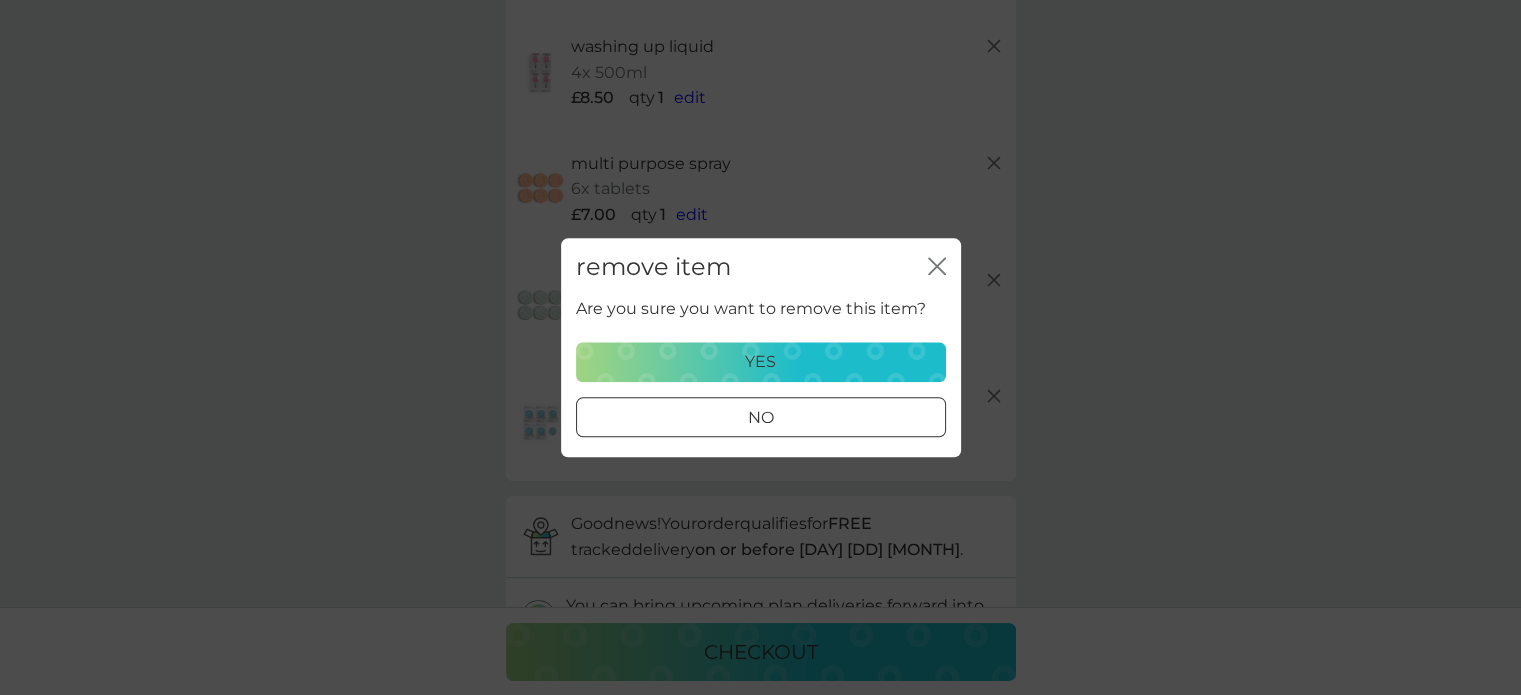 click on "yes" at bounding box center [761, 362] 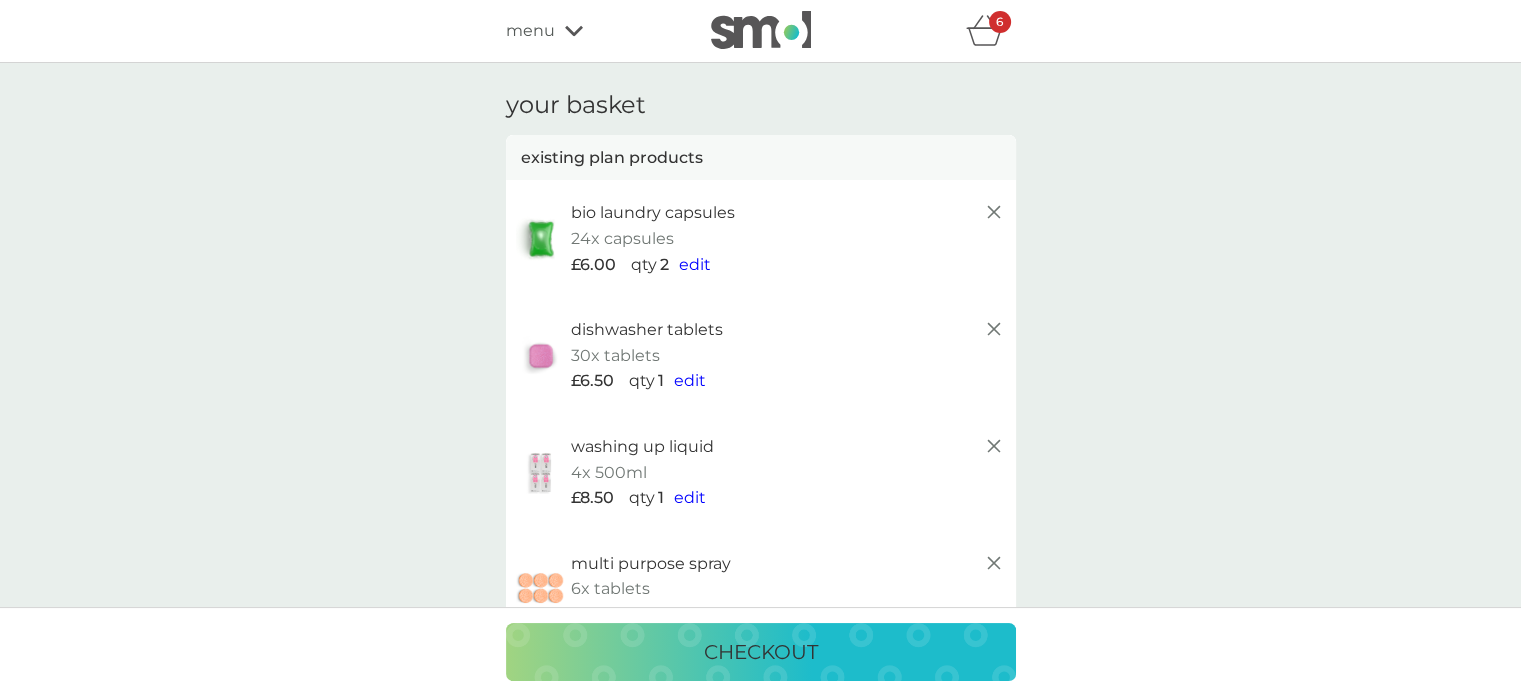 scroll, scrollTop: 0, scrollLeft: 0, axis: both 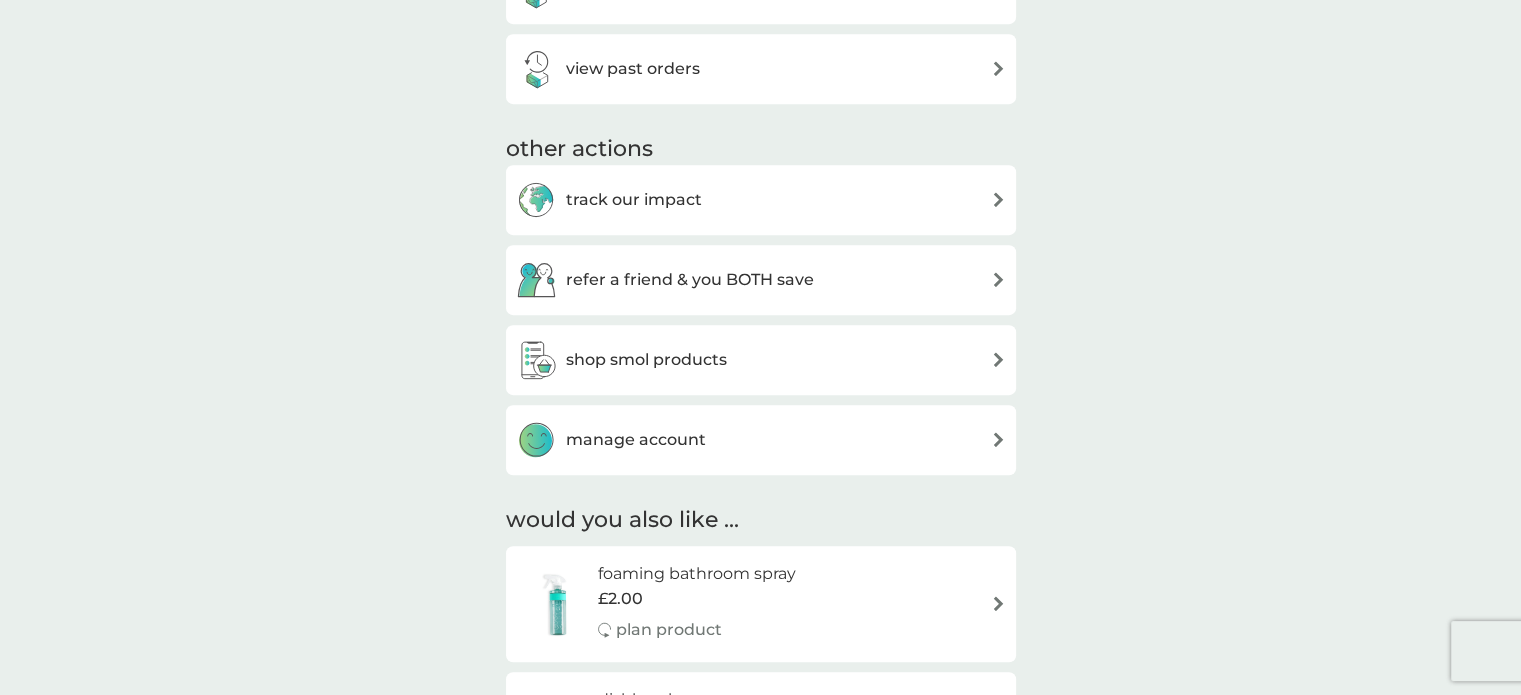 click on "foaming bathroom spray £2.00 plan product" at bounding box center (761, 604) 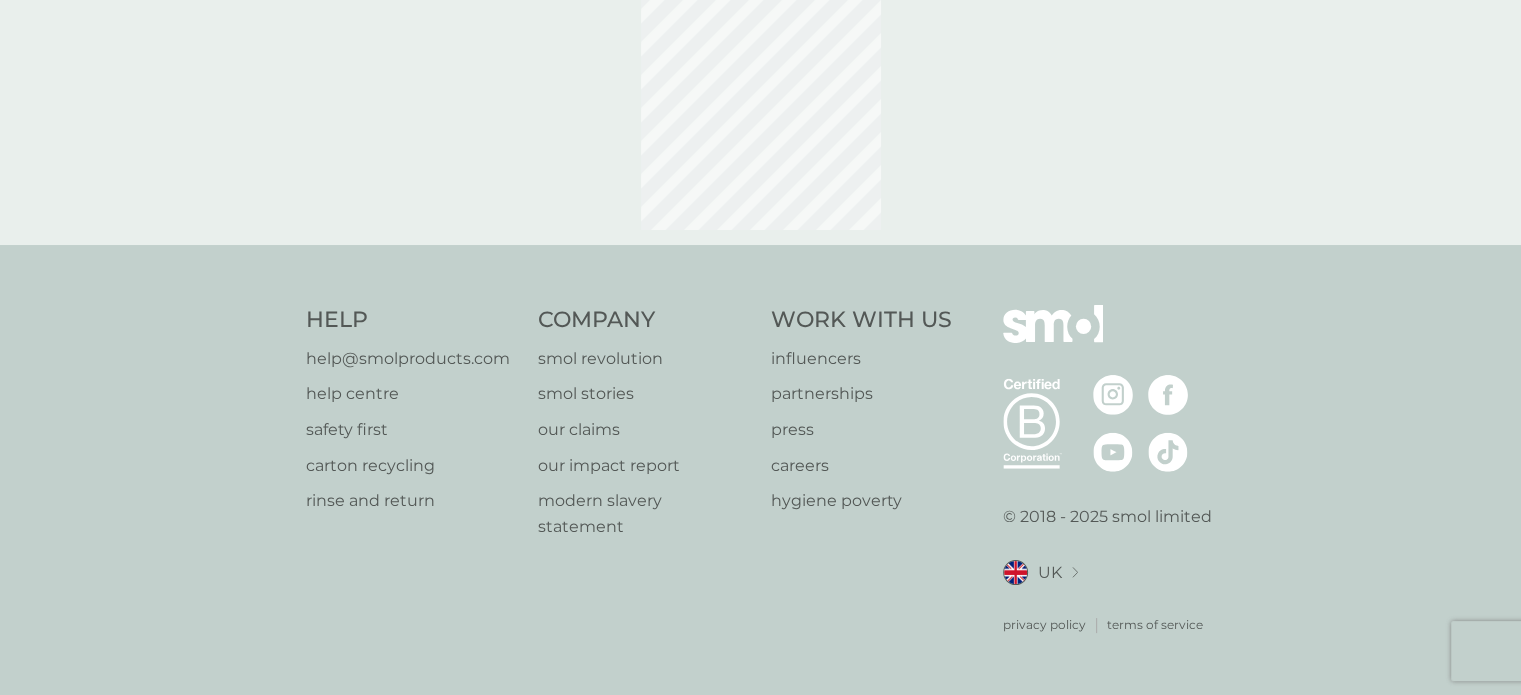 scroll, scrollTop: 8, scrollLeft: 0, axis: vertical 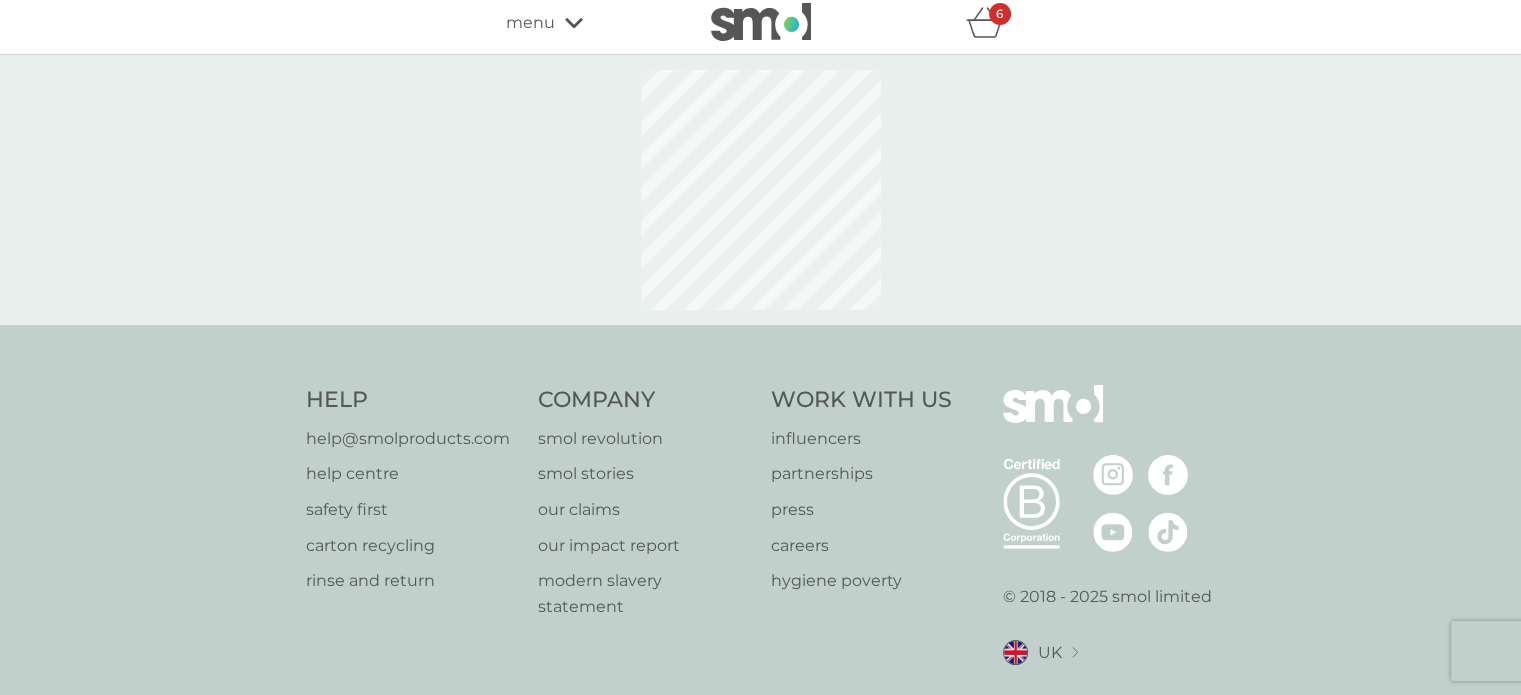 select on "182" 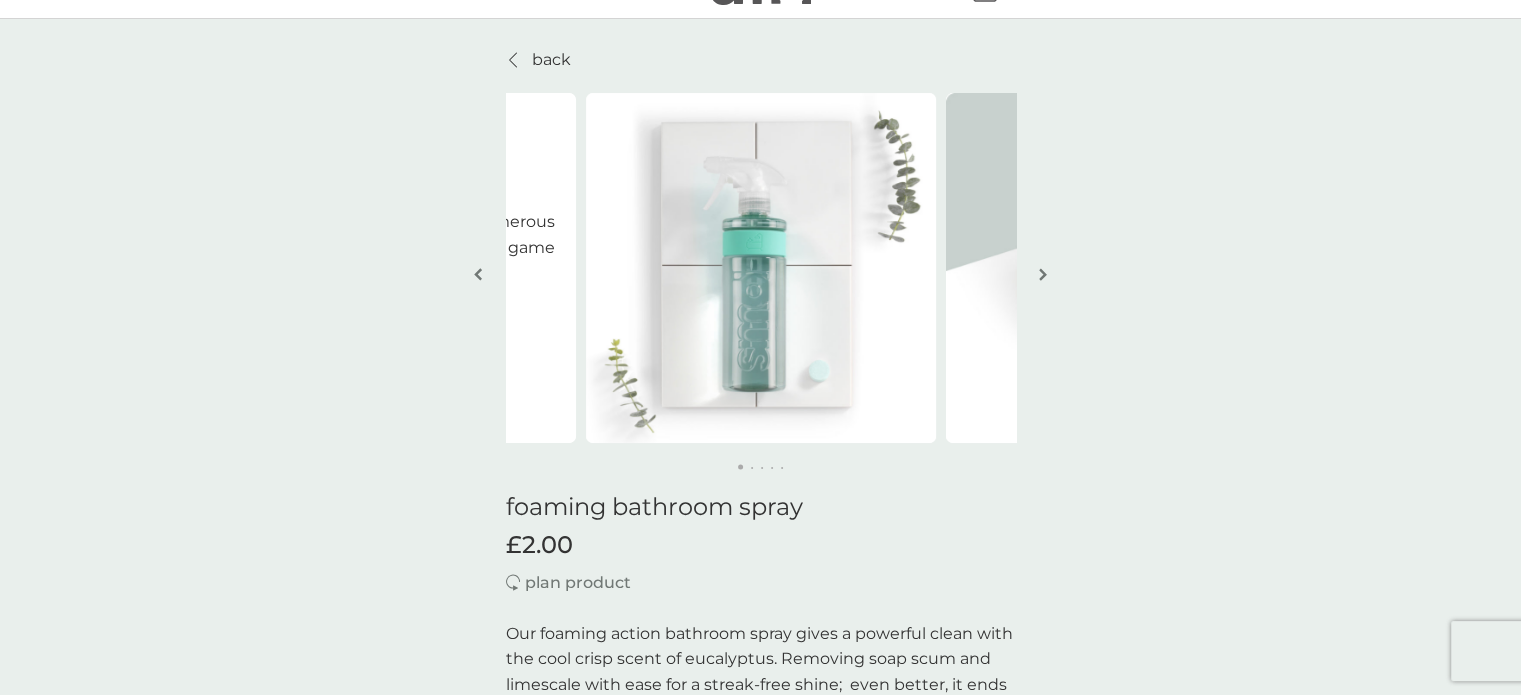 scroll, scrollTop: 0, scrollLeft: 0, axis: both 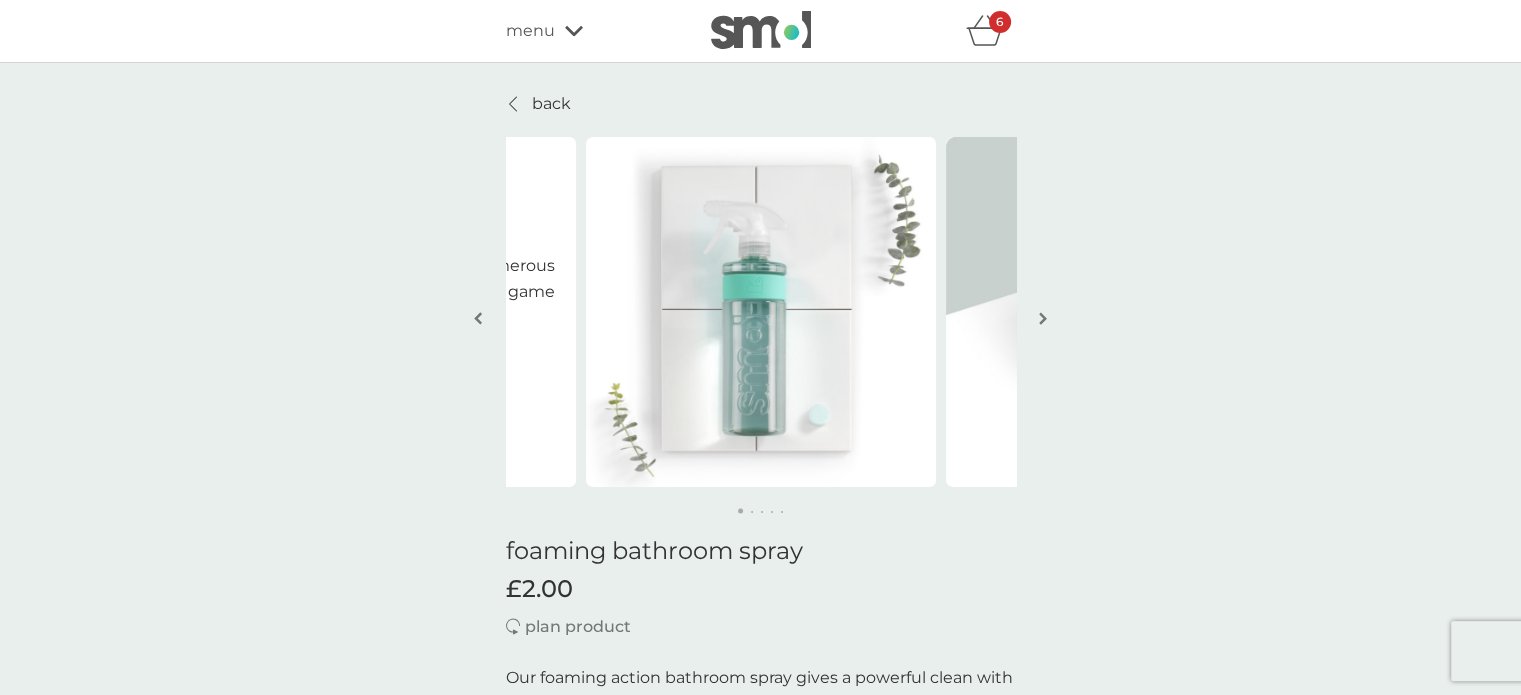 click on "6" at bounding box center [999, 22] 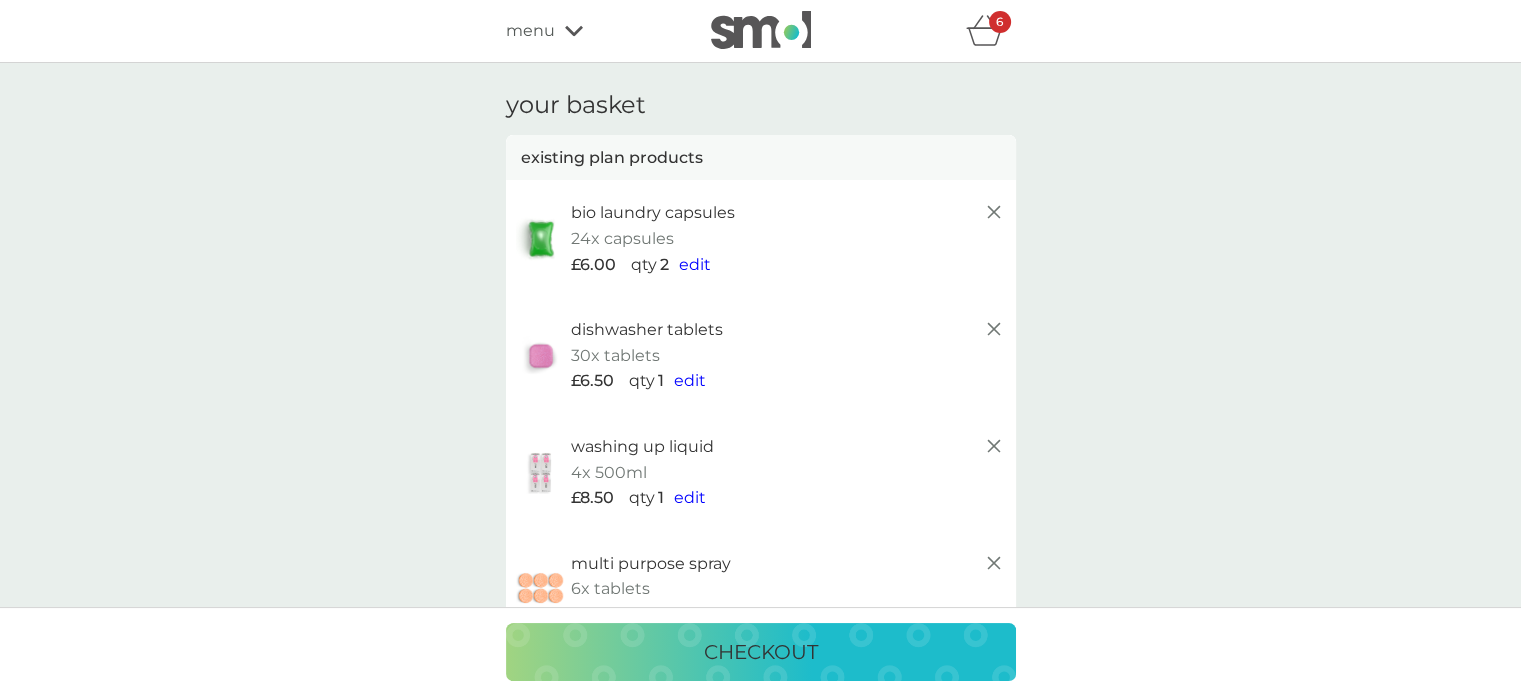 click 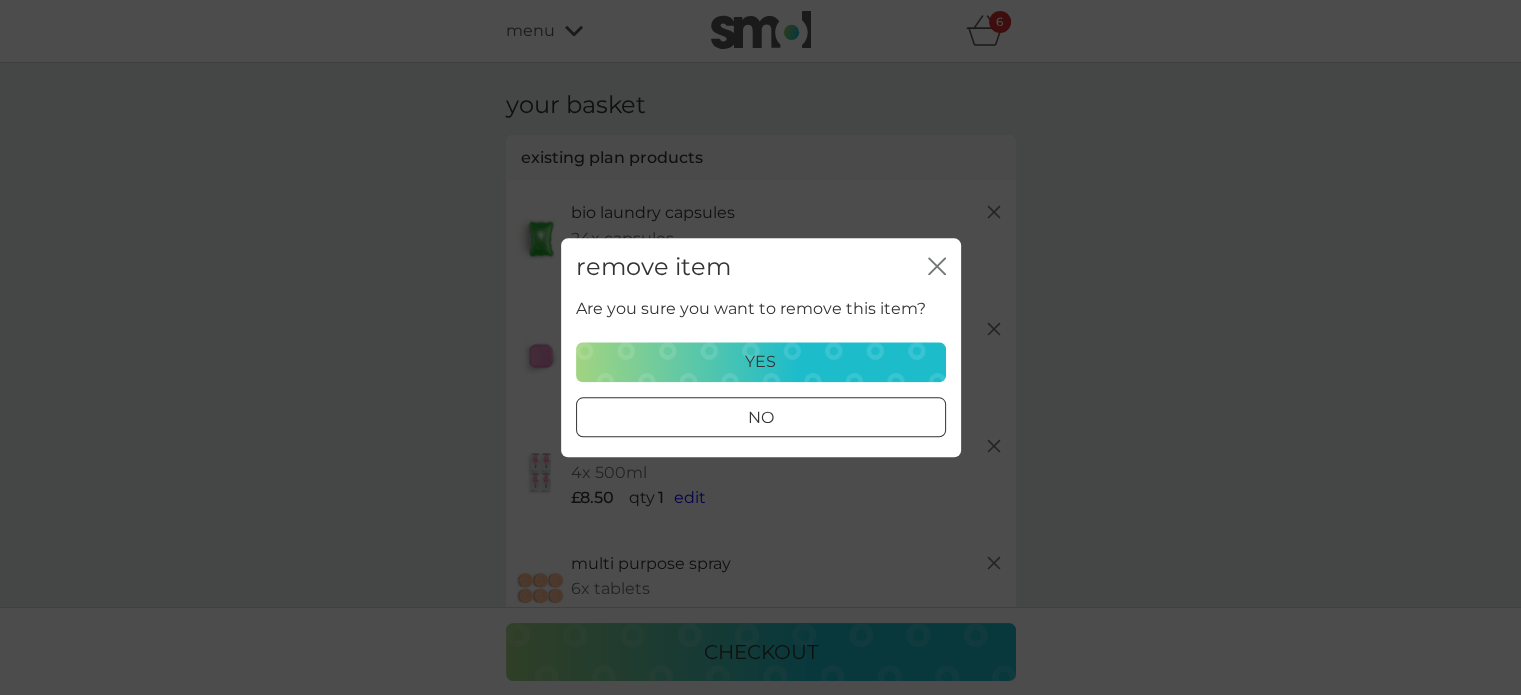 click at bounding box center [761, 417] 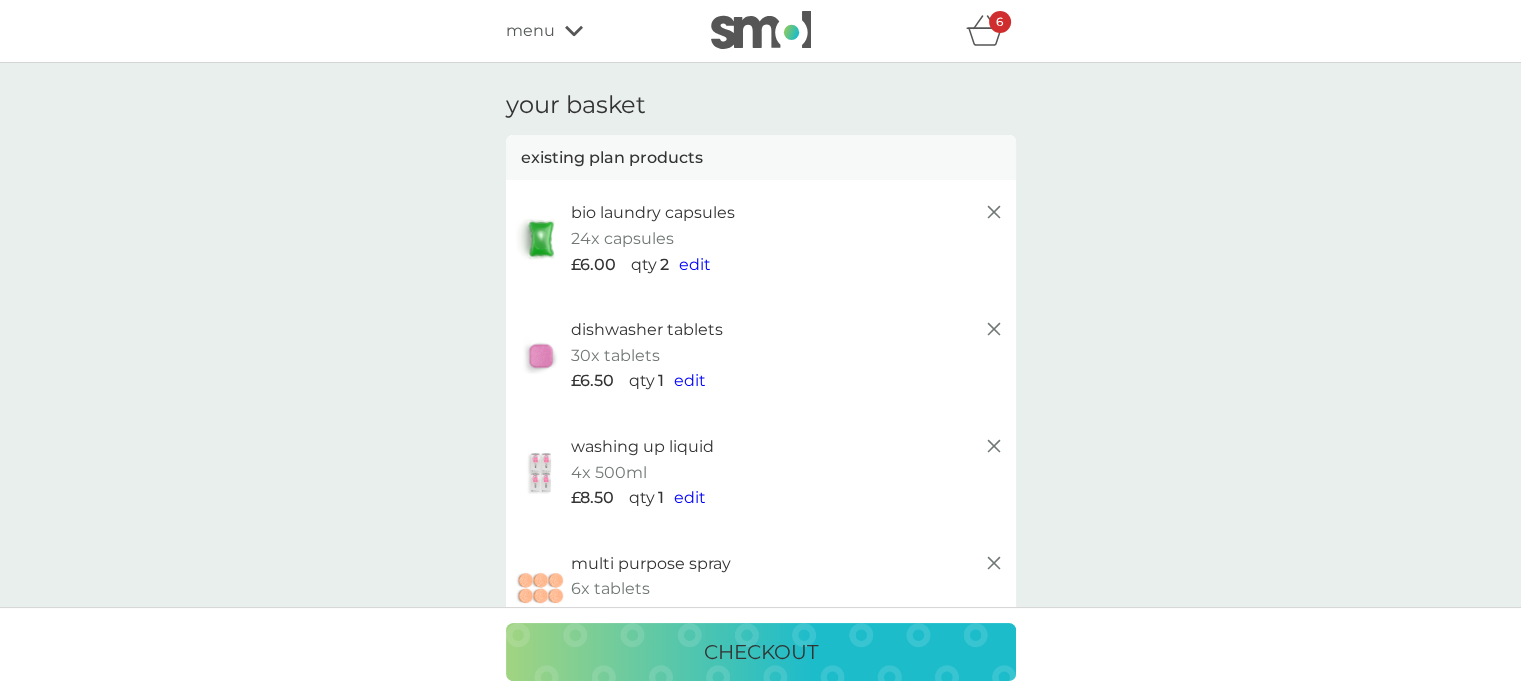 click 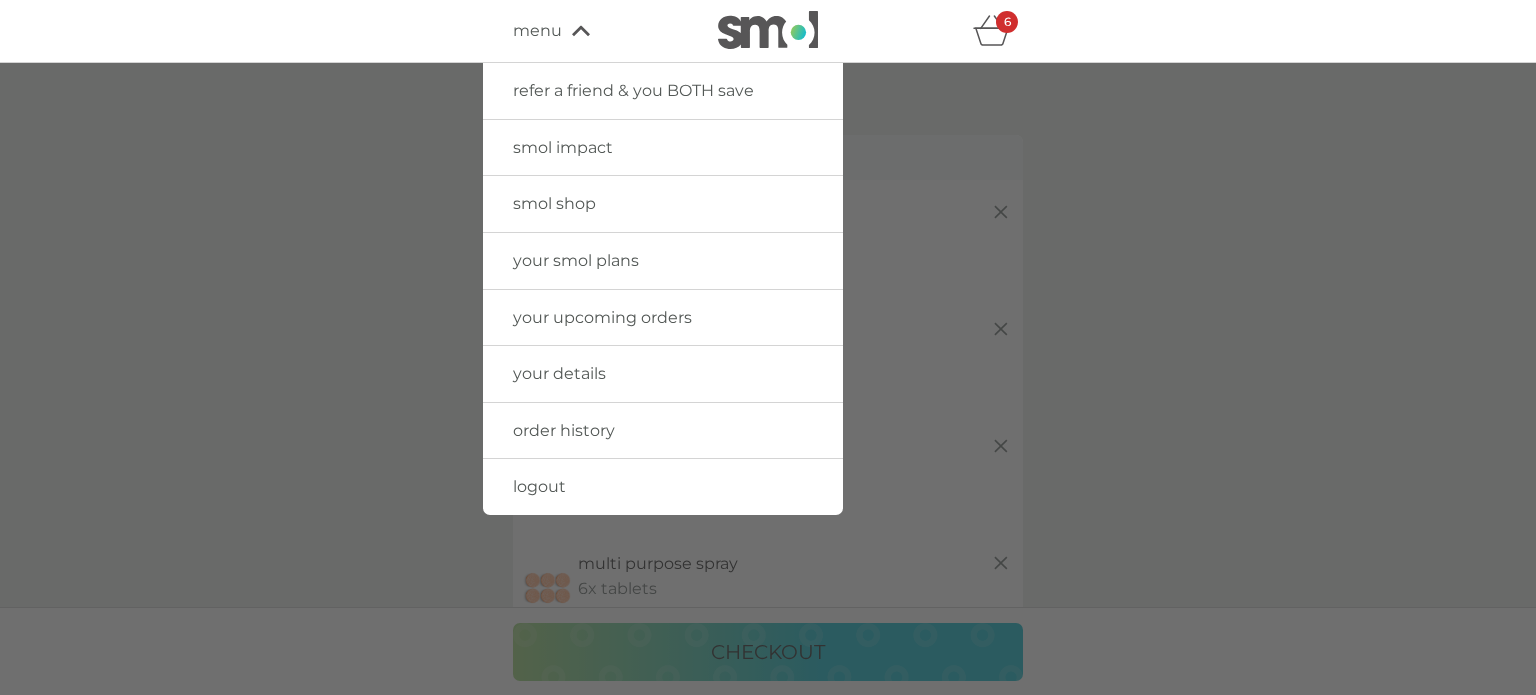 click on "your smol plans" at bounding box center [576, 260] 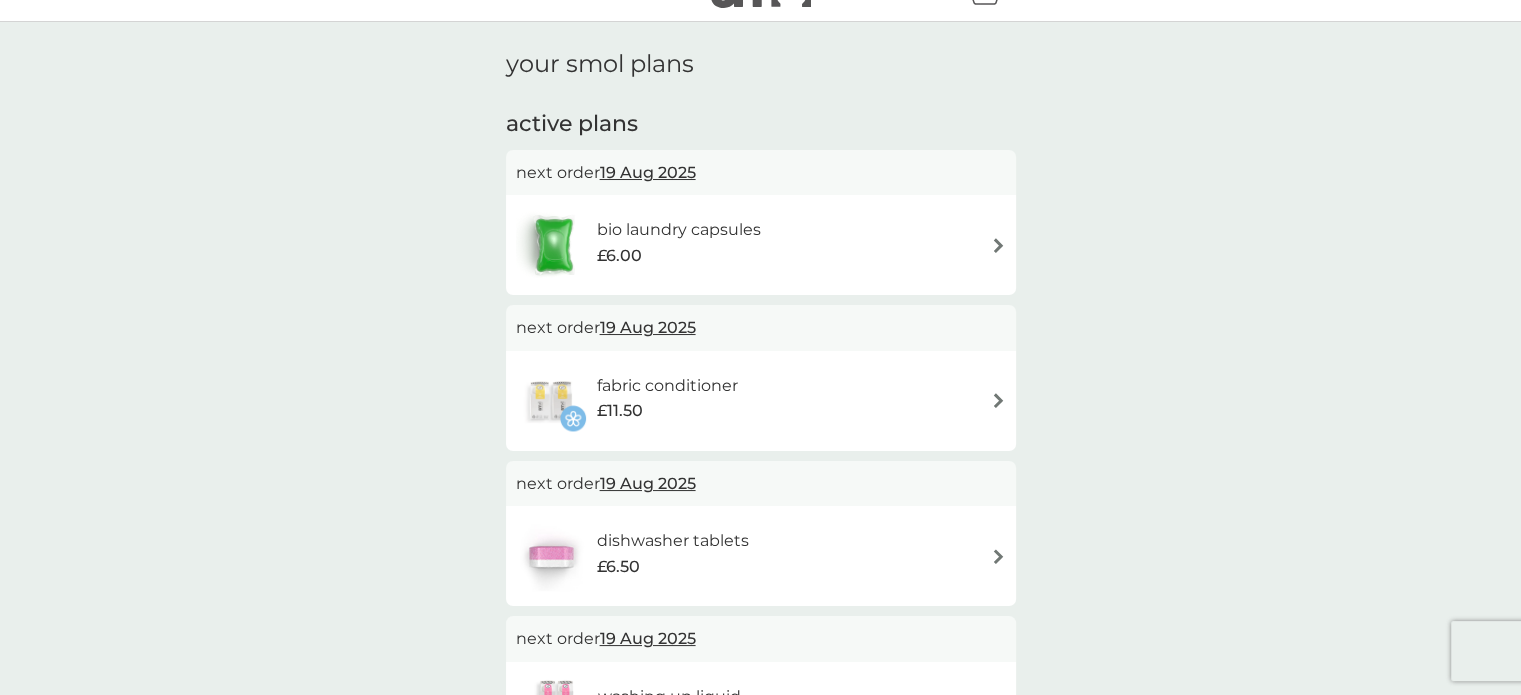 scroll, scrollTop: 0, scrollLeft: 0, axis: both 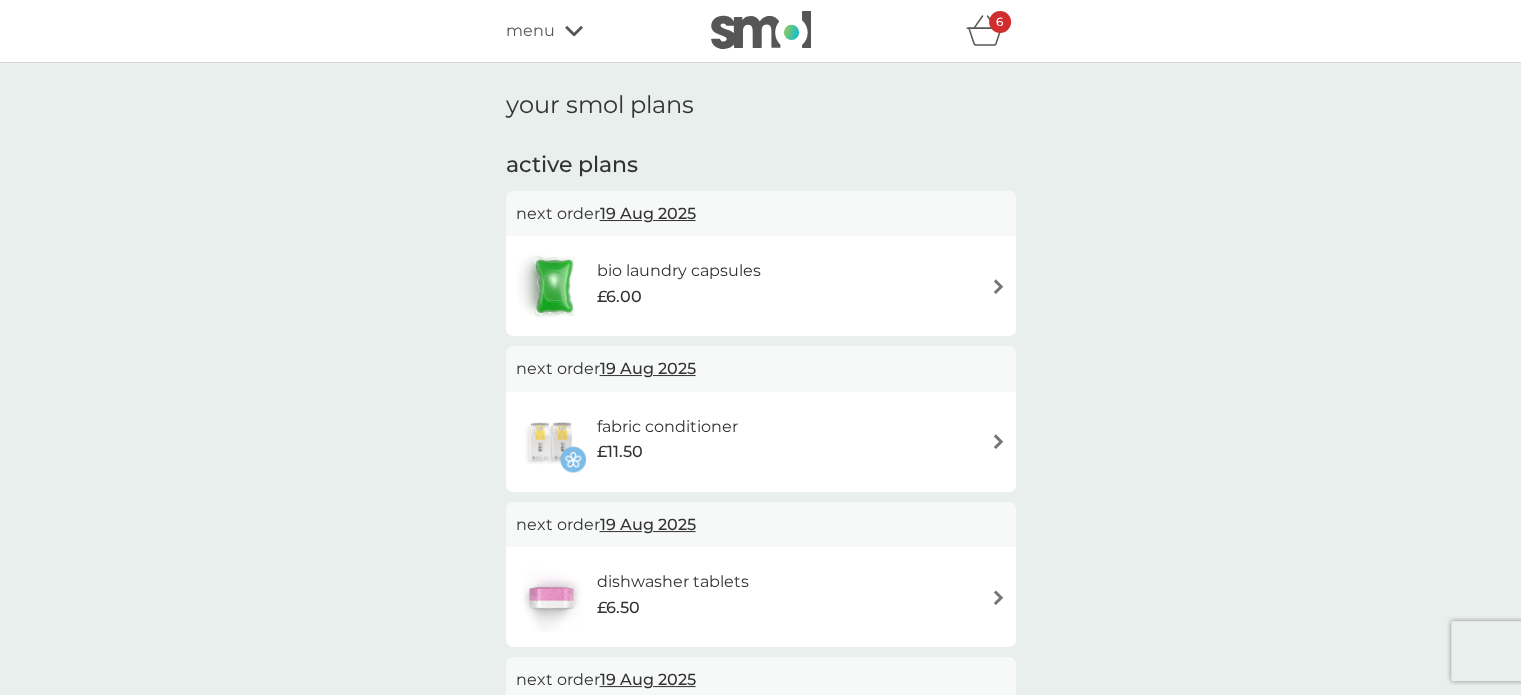 click on "6" at bounding box center (1000, 22) 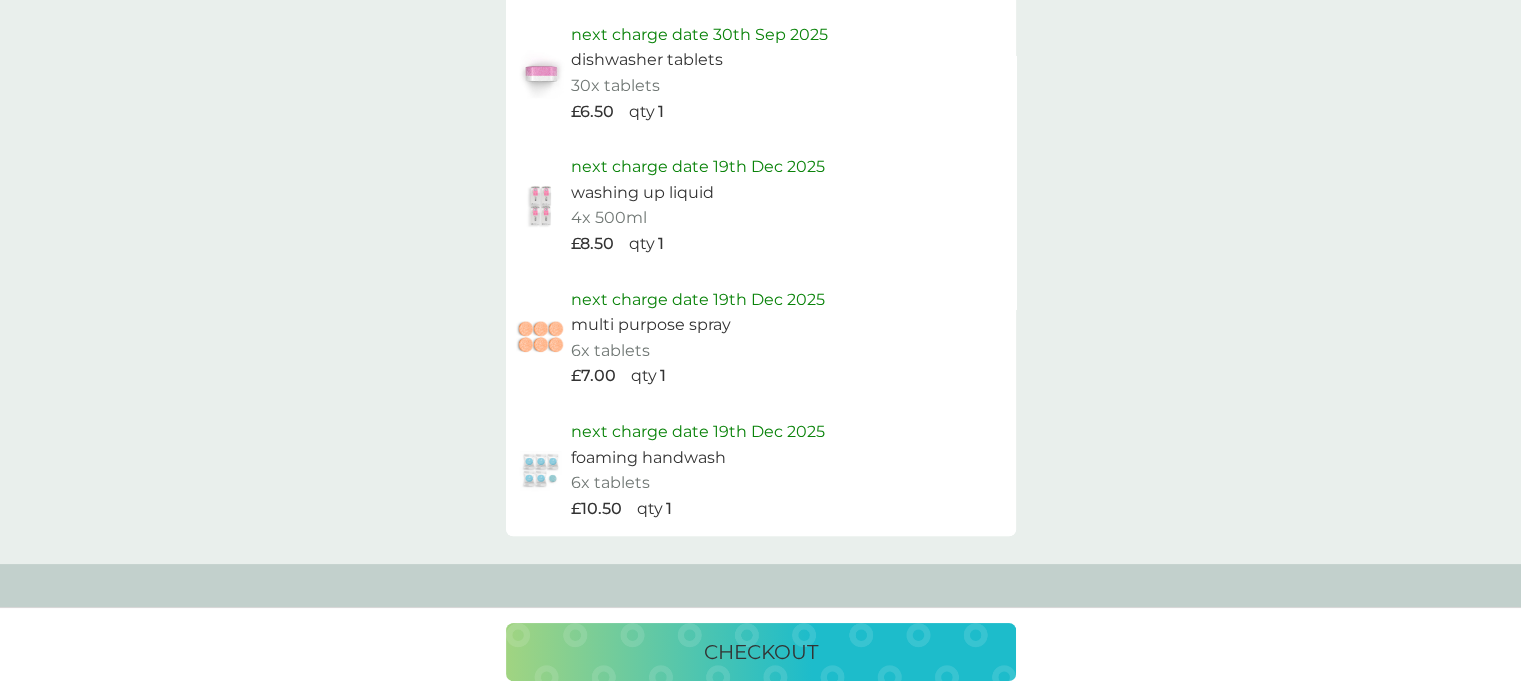 scroll, scrollTop: 1560, scrollLeft: 0, axis: vertical 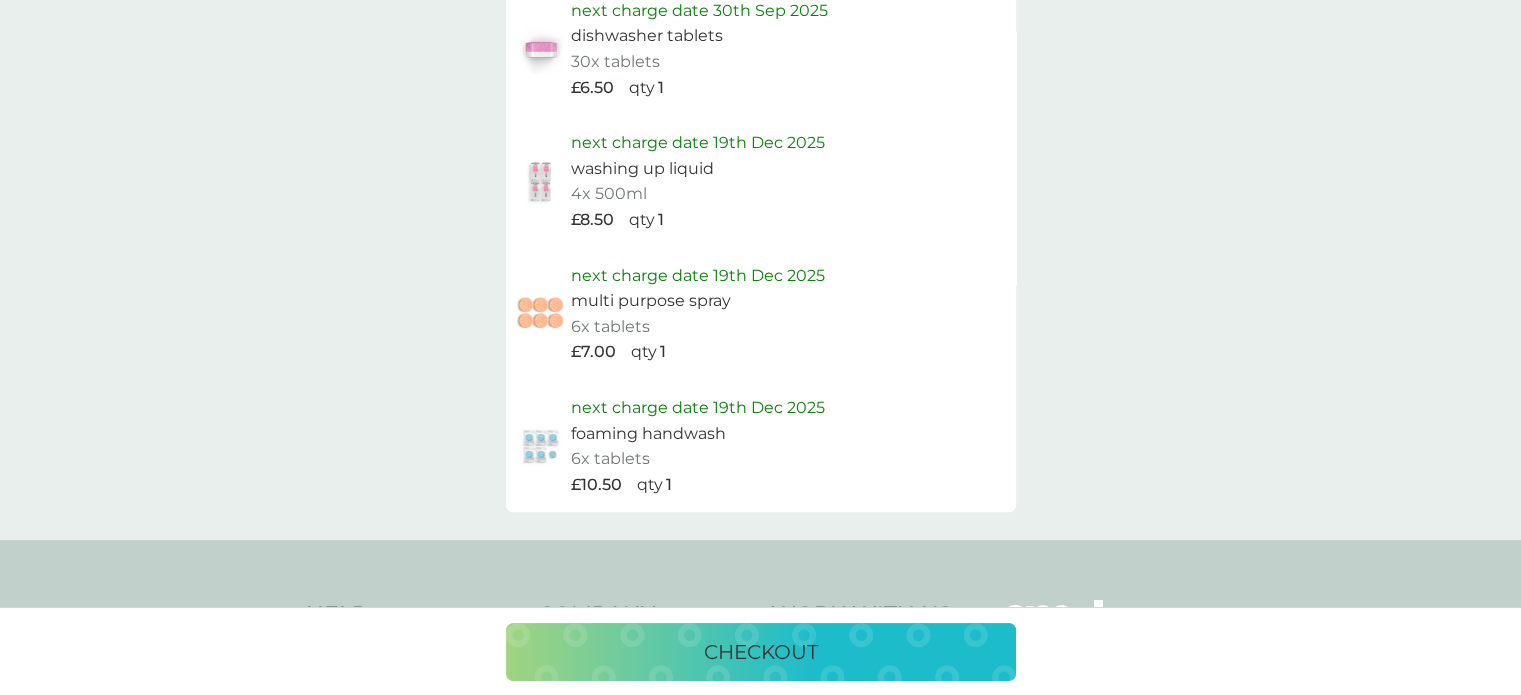 click on "next charge date 19th Dec 2025 washing up liquid 4x 500ml   £8.50 qty 1" at bounding box center (788, 181) 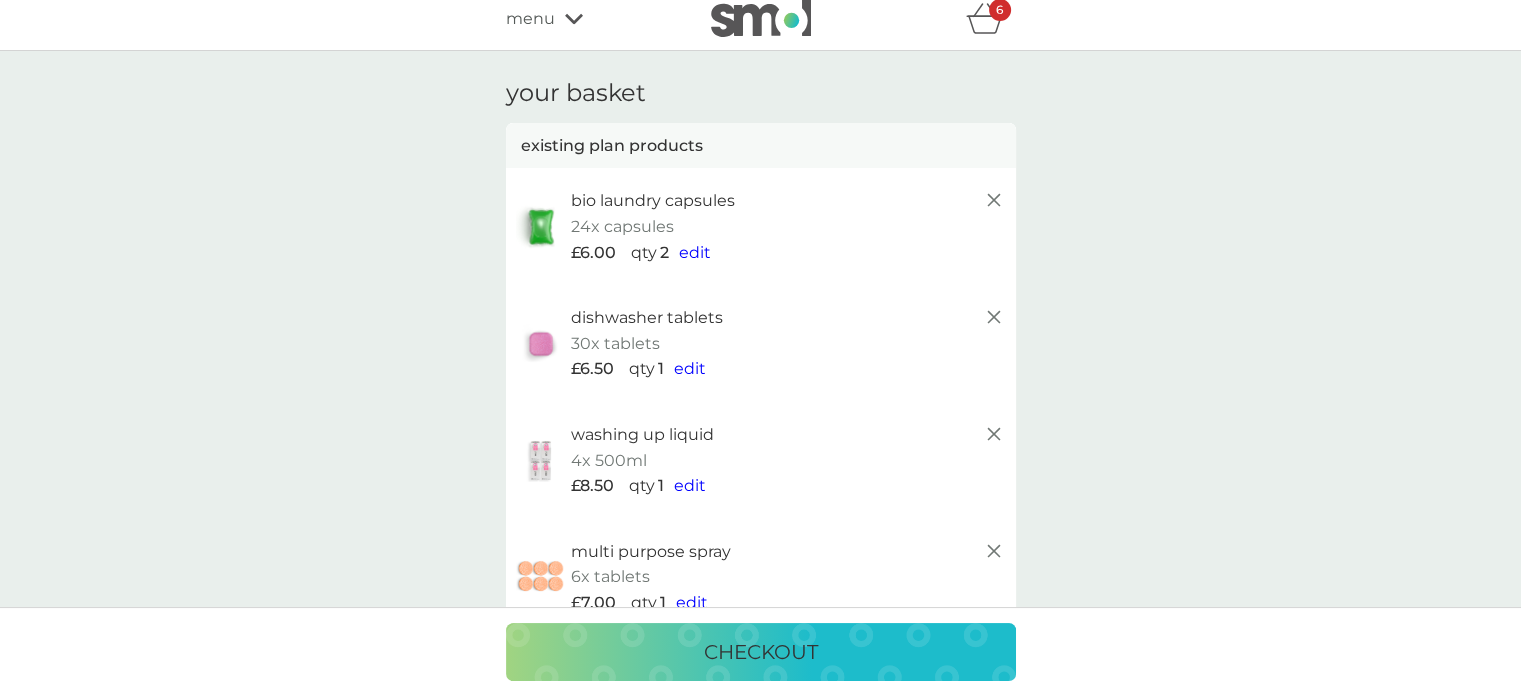scroll, scrollTop: 0, scrollLeft: 0, axis: both 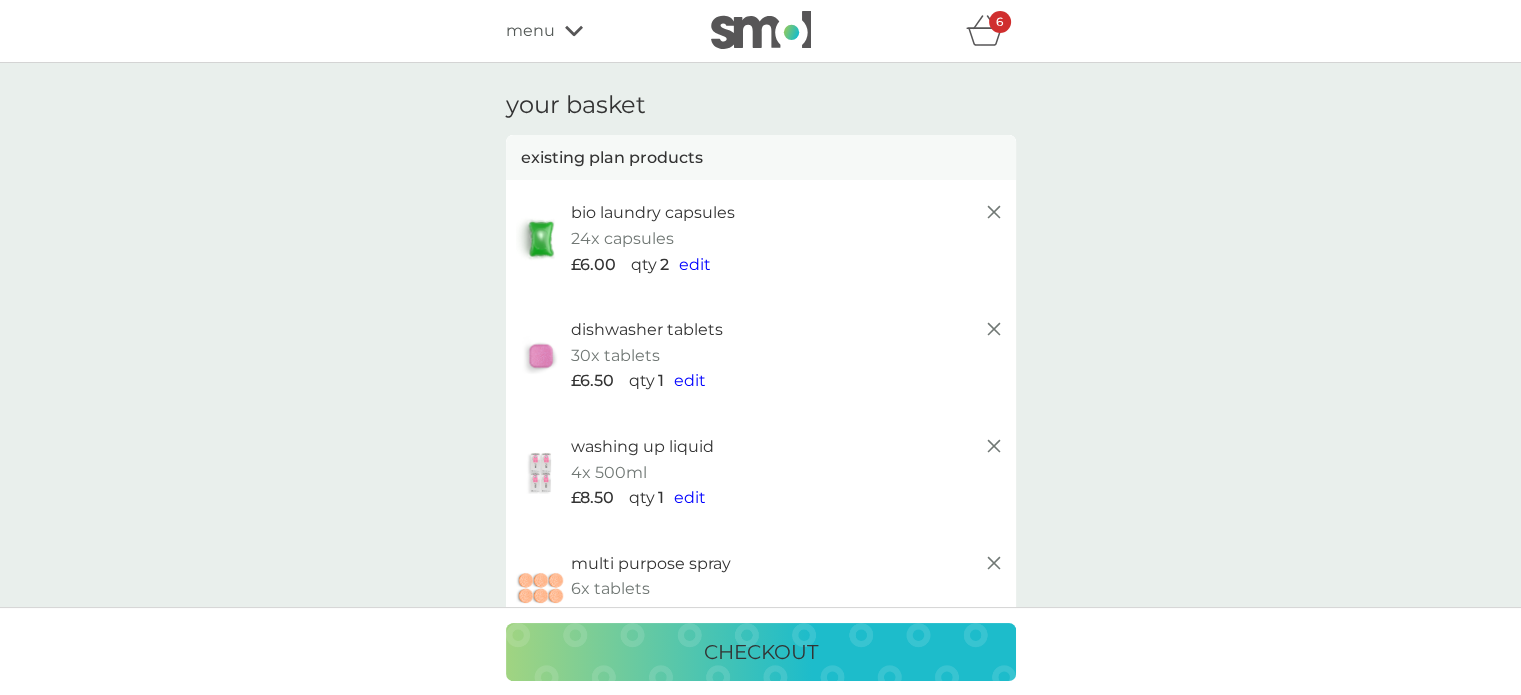 click 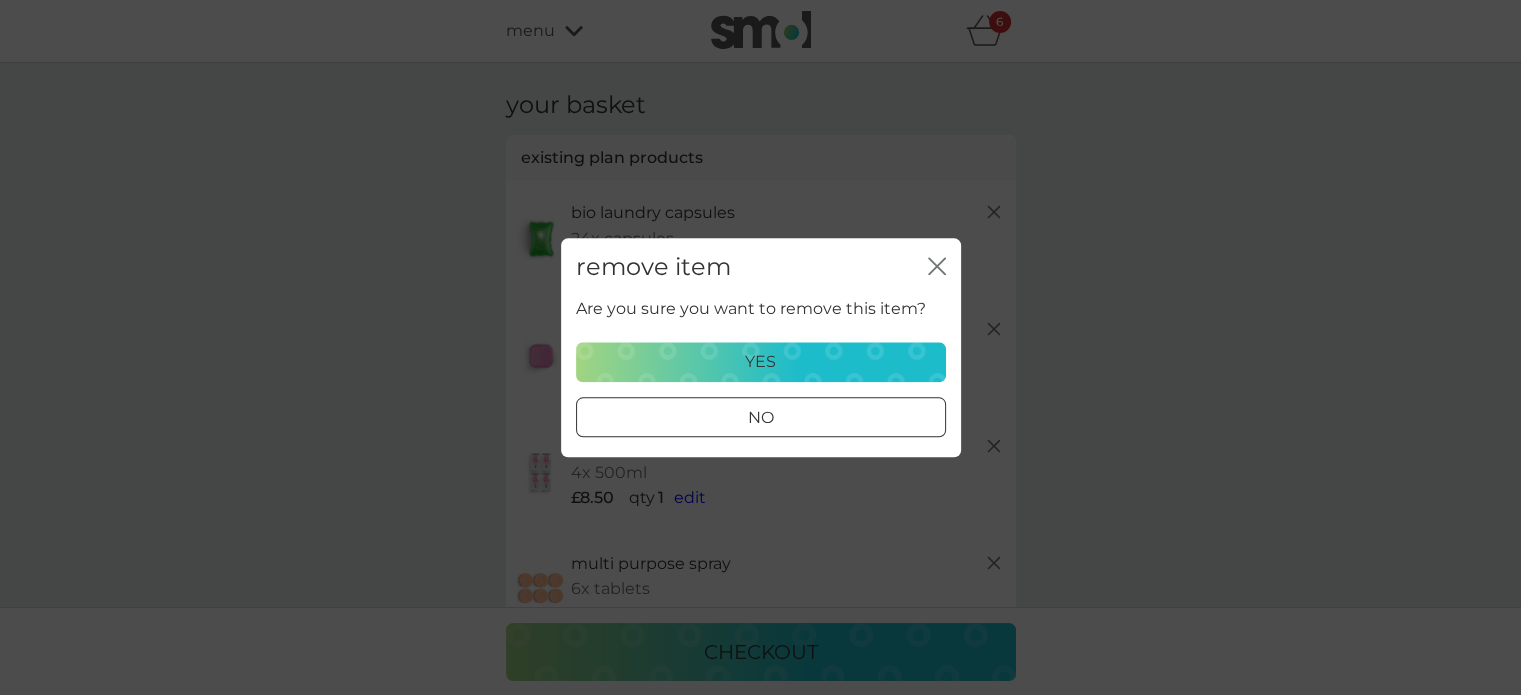 click on "yes" at bounding box center [761, 362] 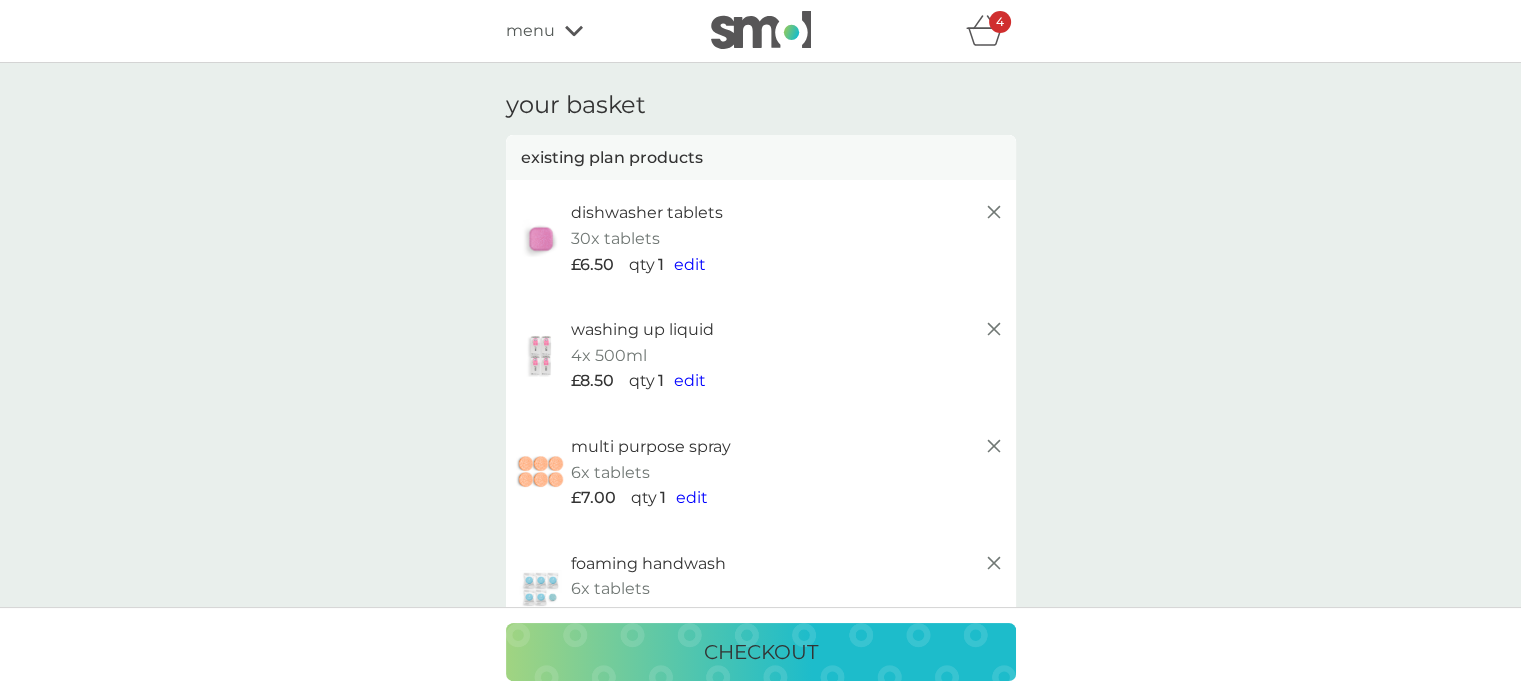 click 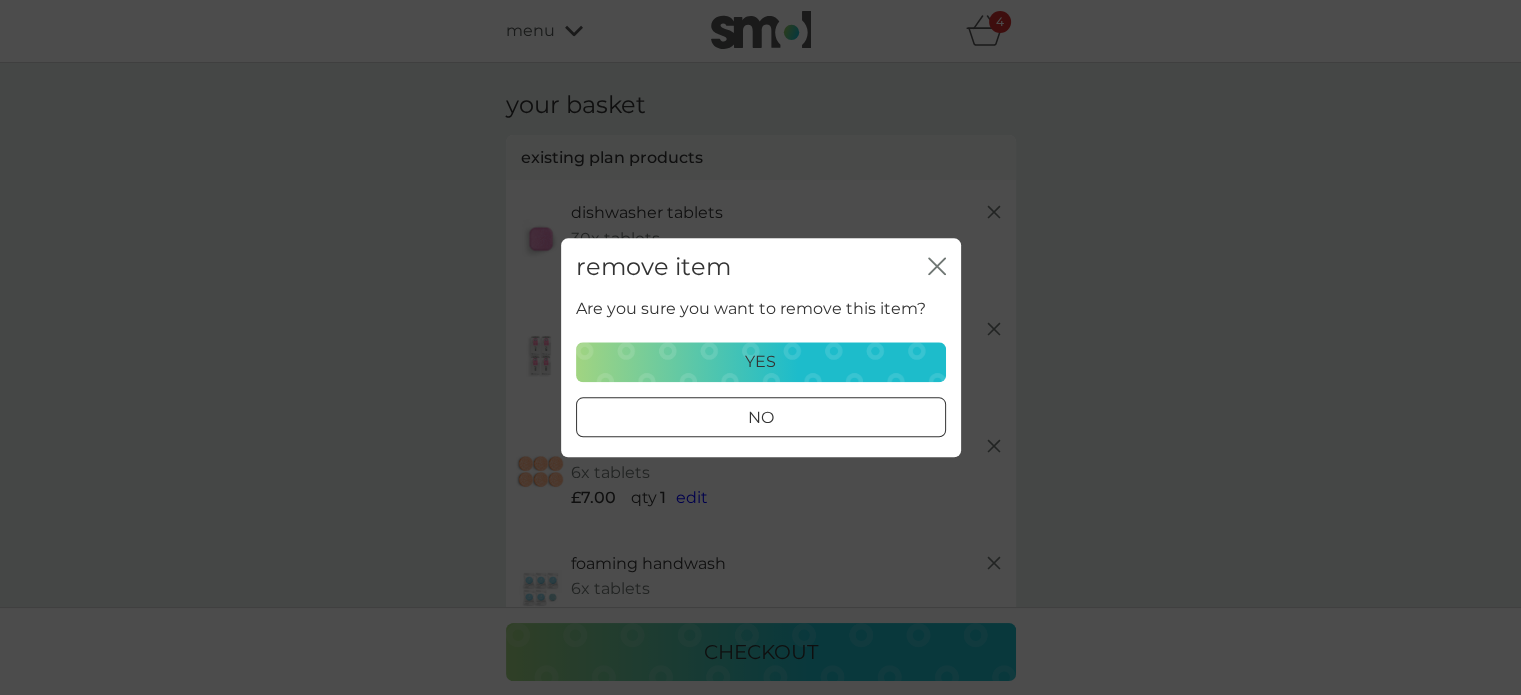 click 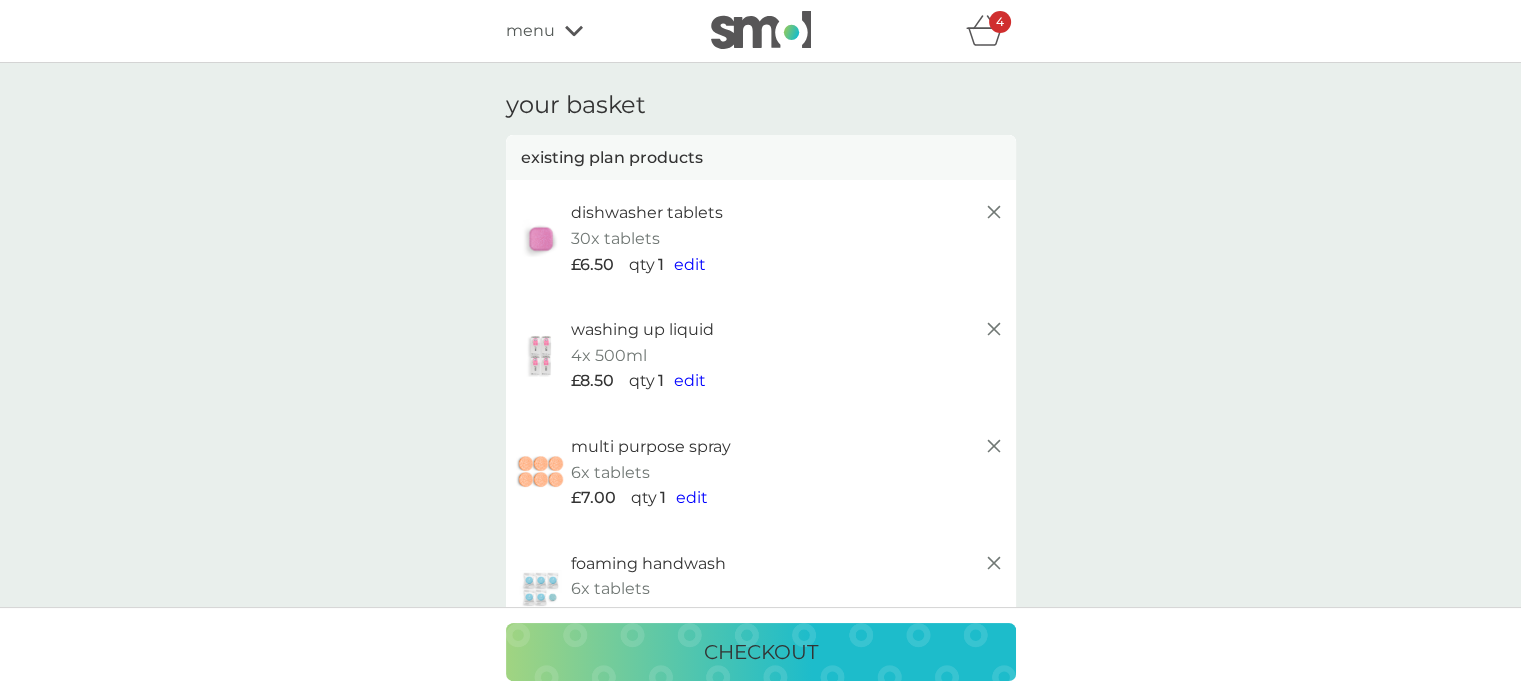 click 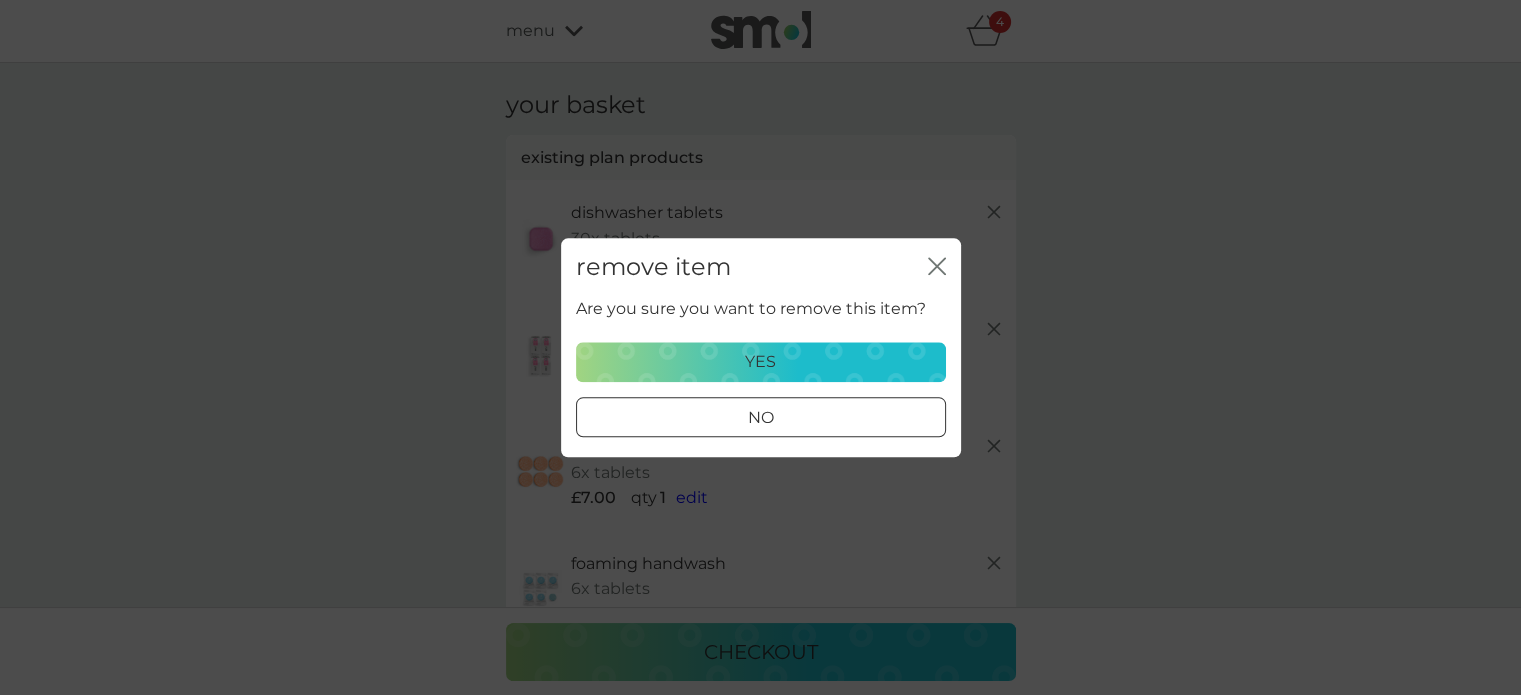 click on "Are you sure you want to remove this item? yes no" at bounding box center (761, 367) 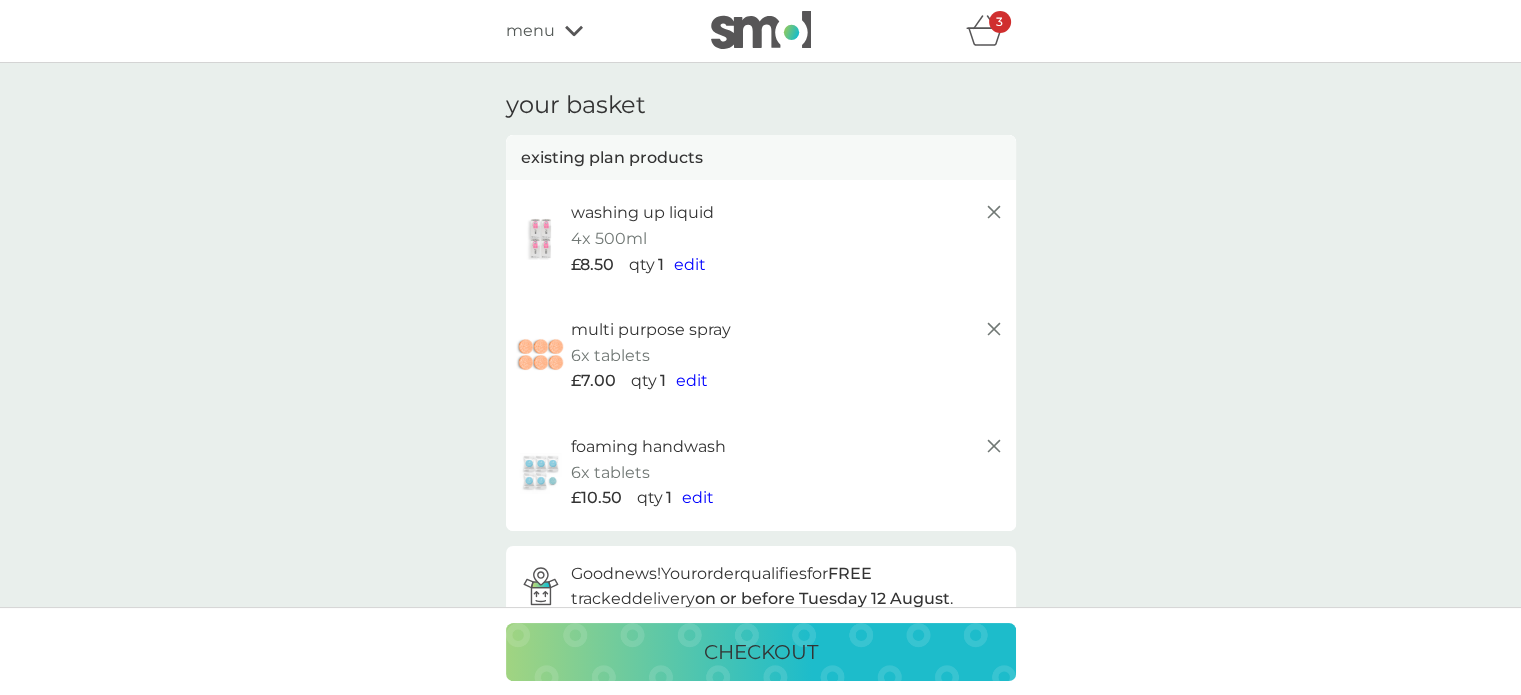 click 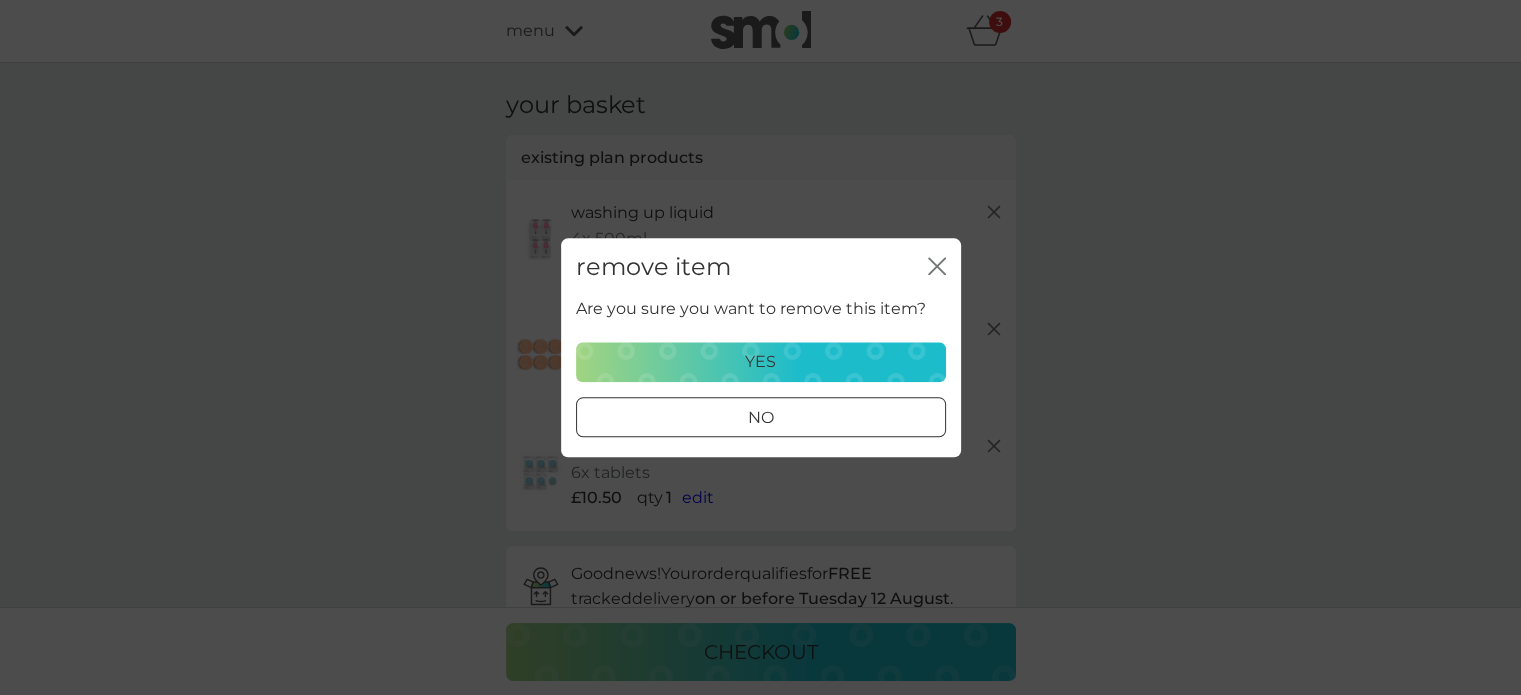 click on "yes" at bounding box center (761, 362) 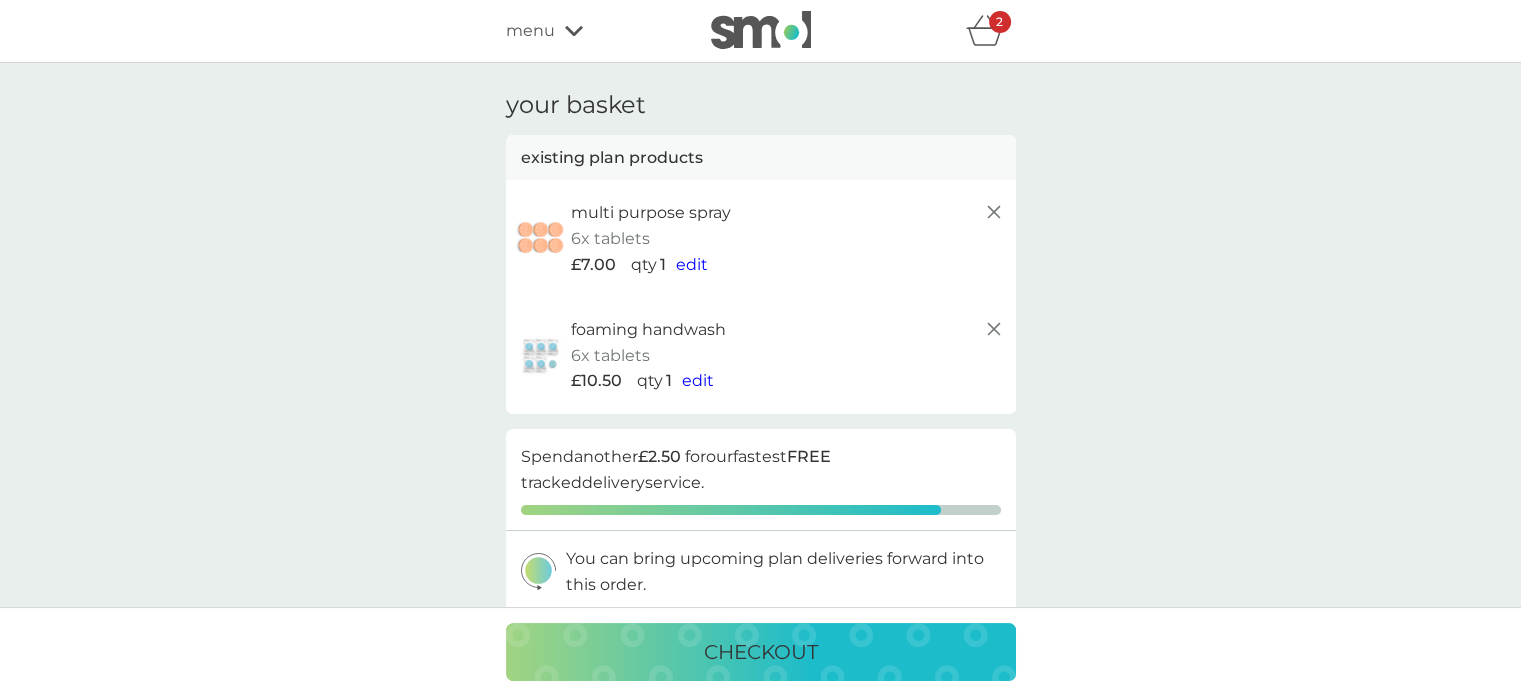 click 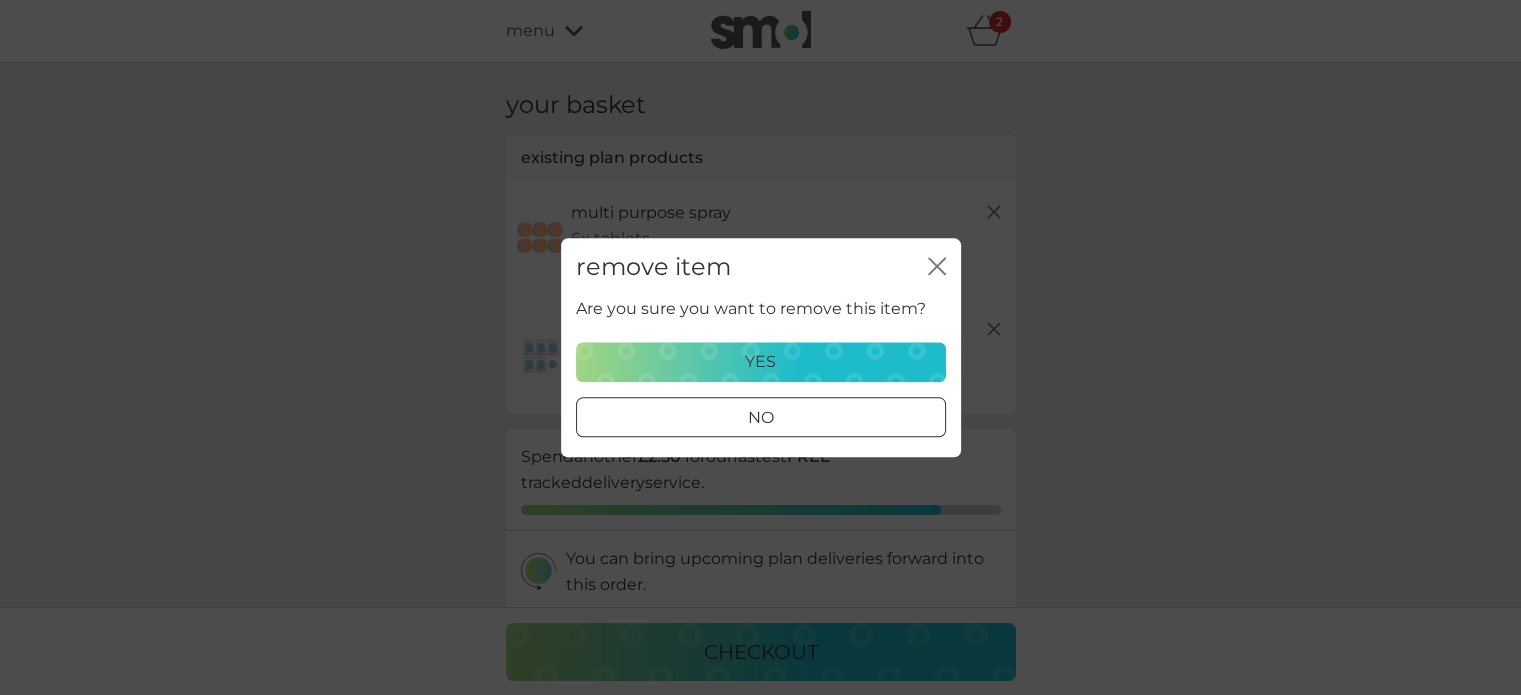 click on "yes" at bounding box center [761, 362] 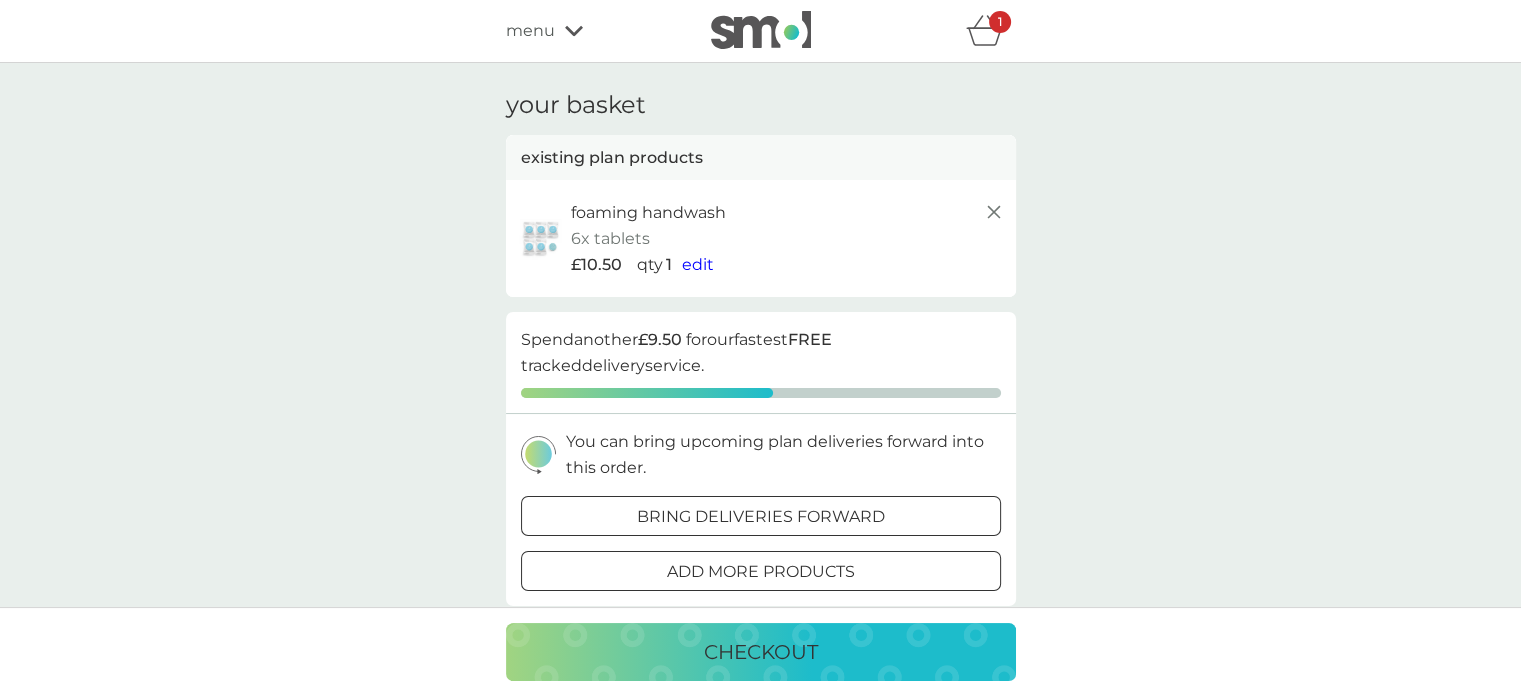 click 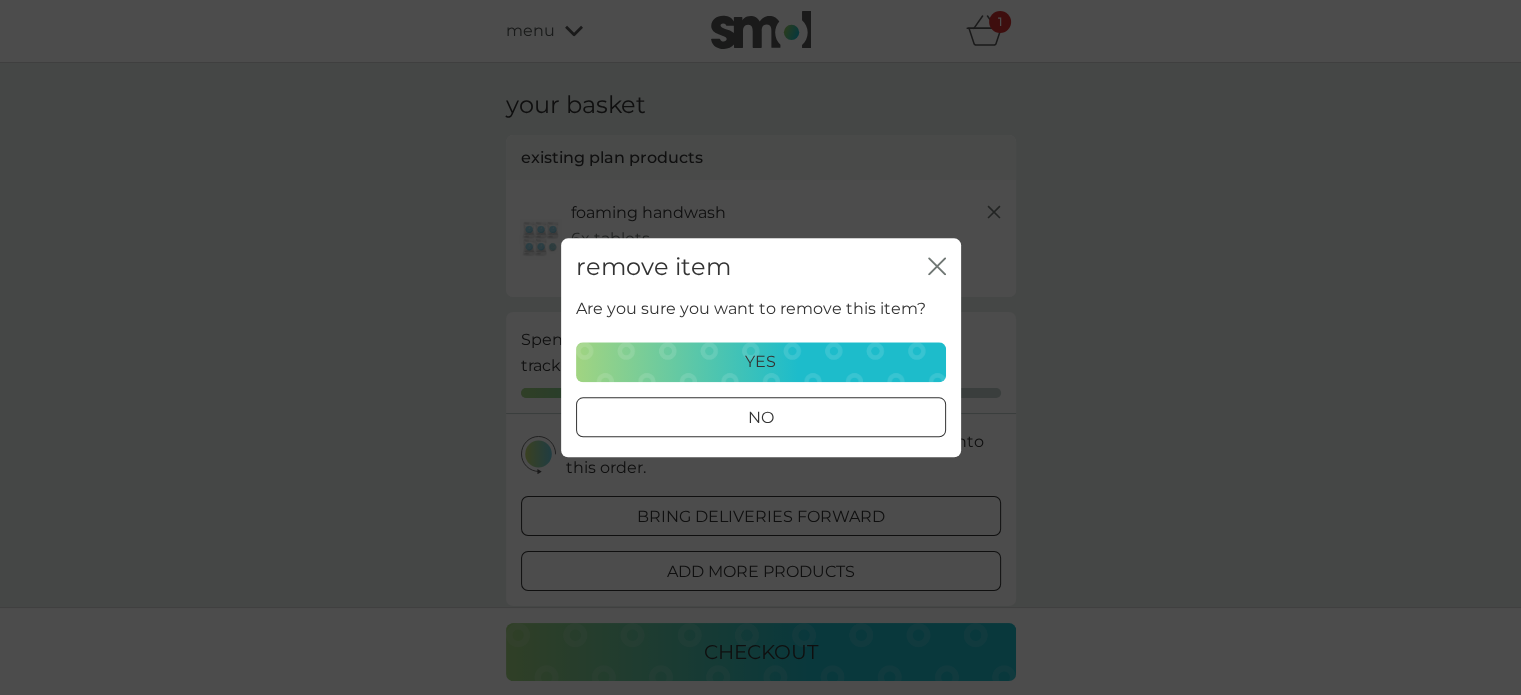 click on "yes" at bounding box center (761, 362) 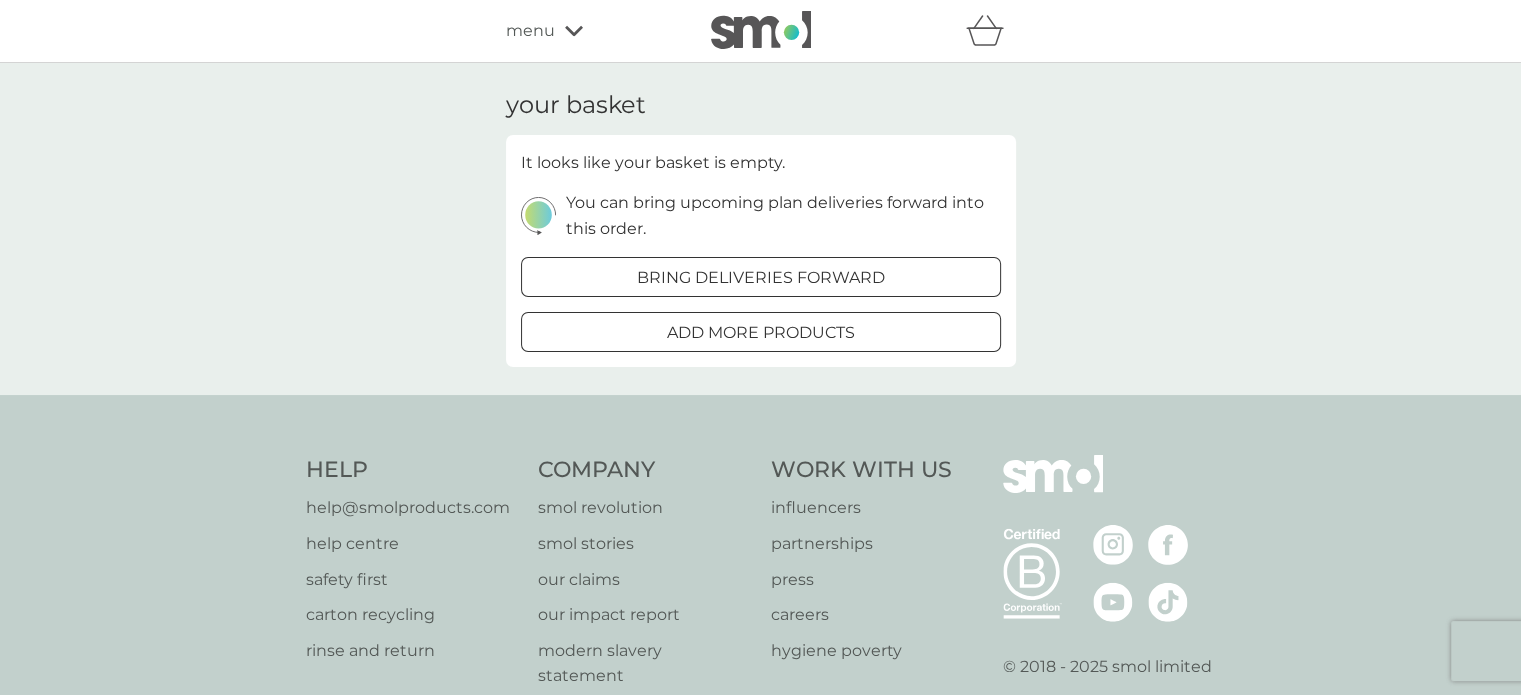 click 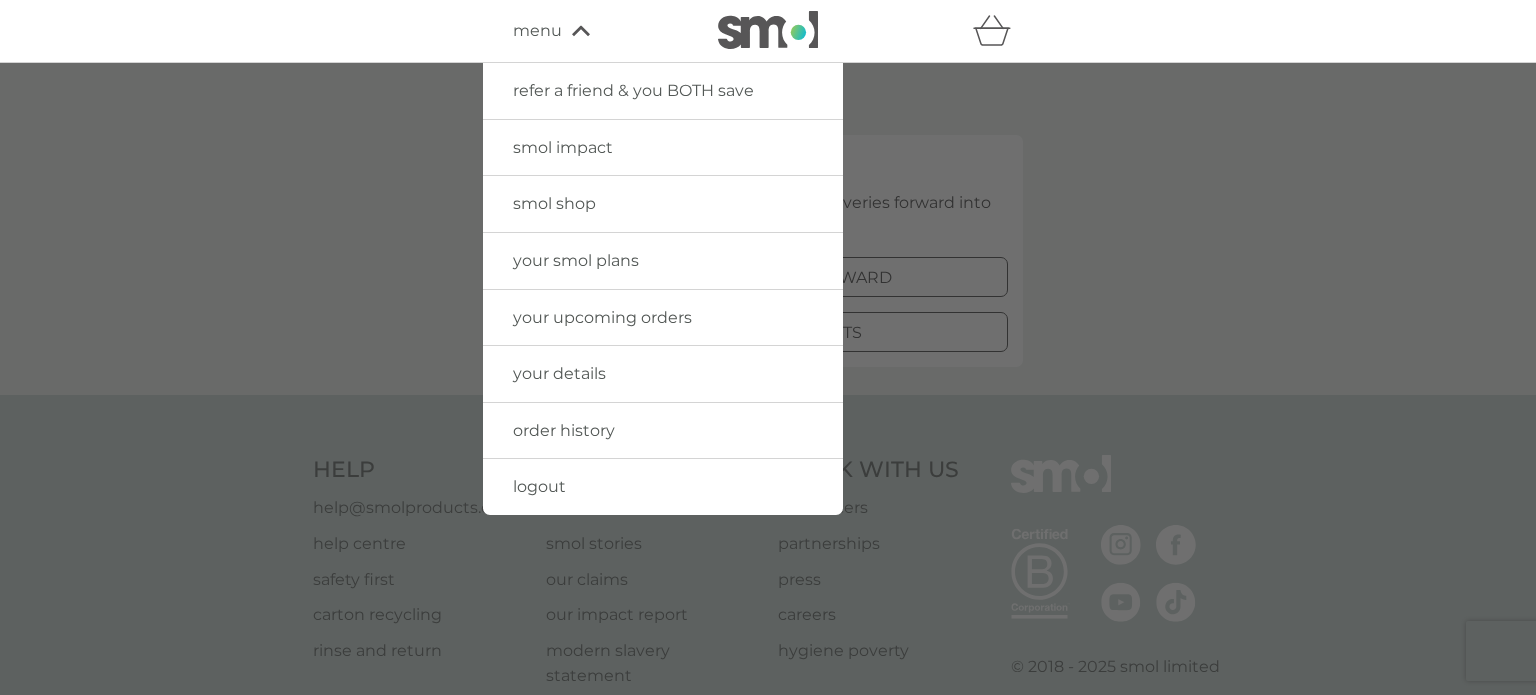 click on "your upcoming orders" at bounding box center (663, 318) 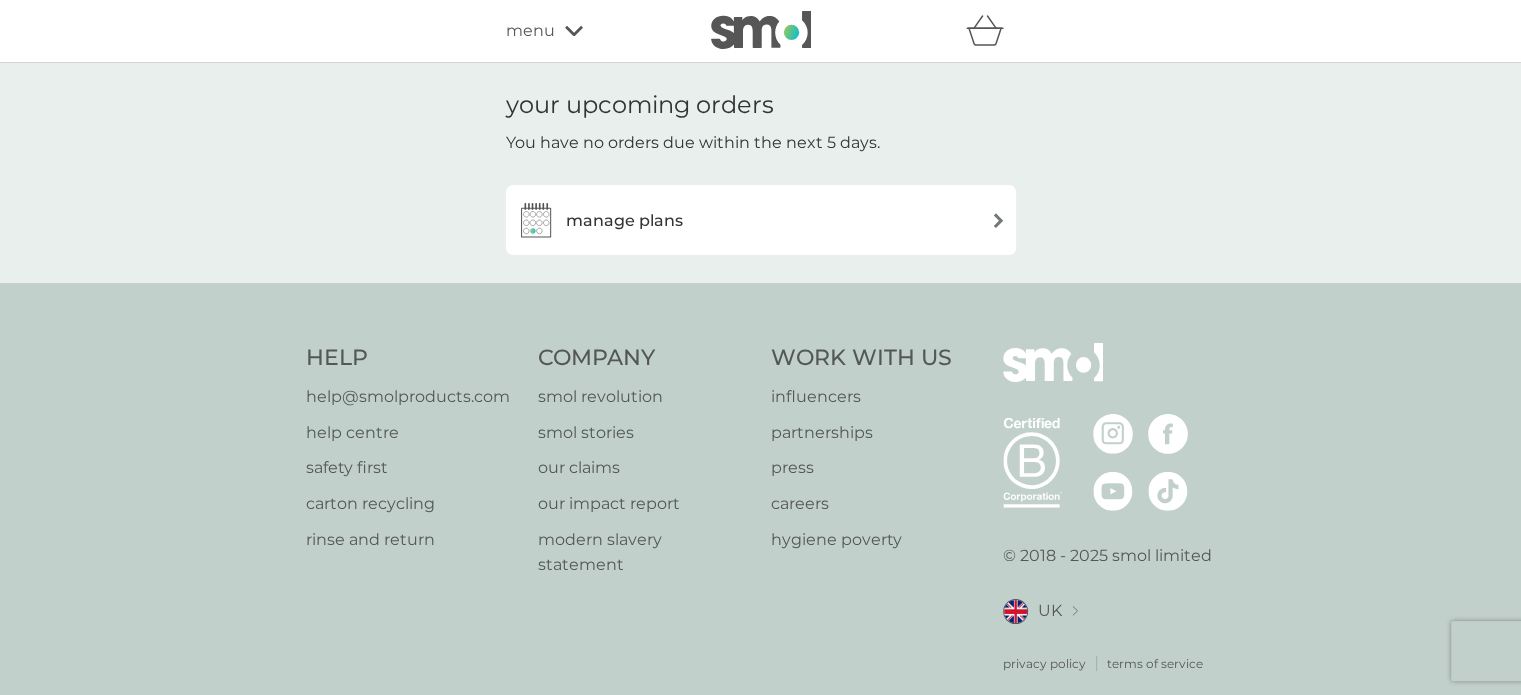 click on "manage plans" at bounding box center (624, 221) 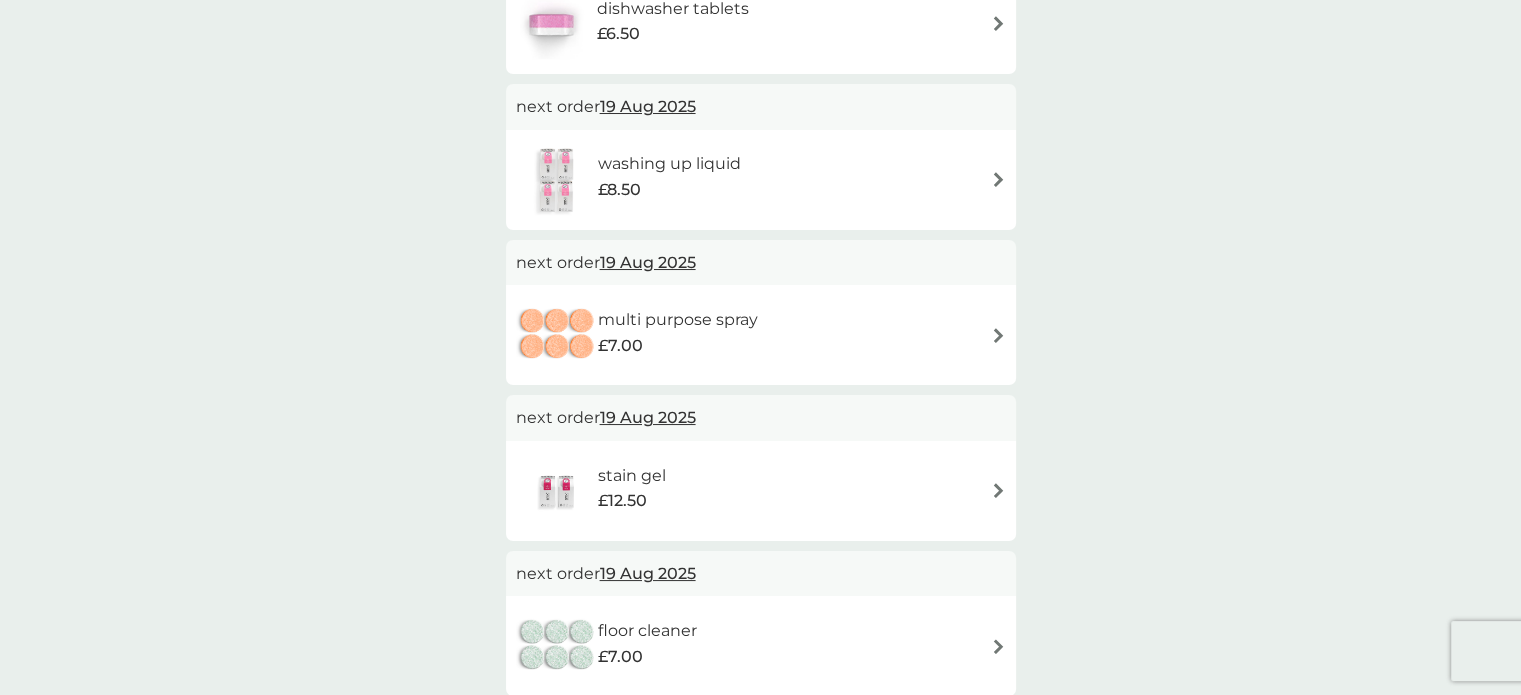 scroll, scrollTop: 840, scrollLeft: 0, axis: vertical 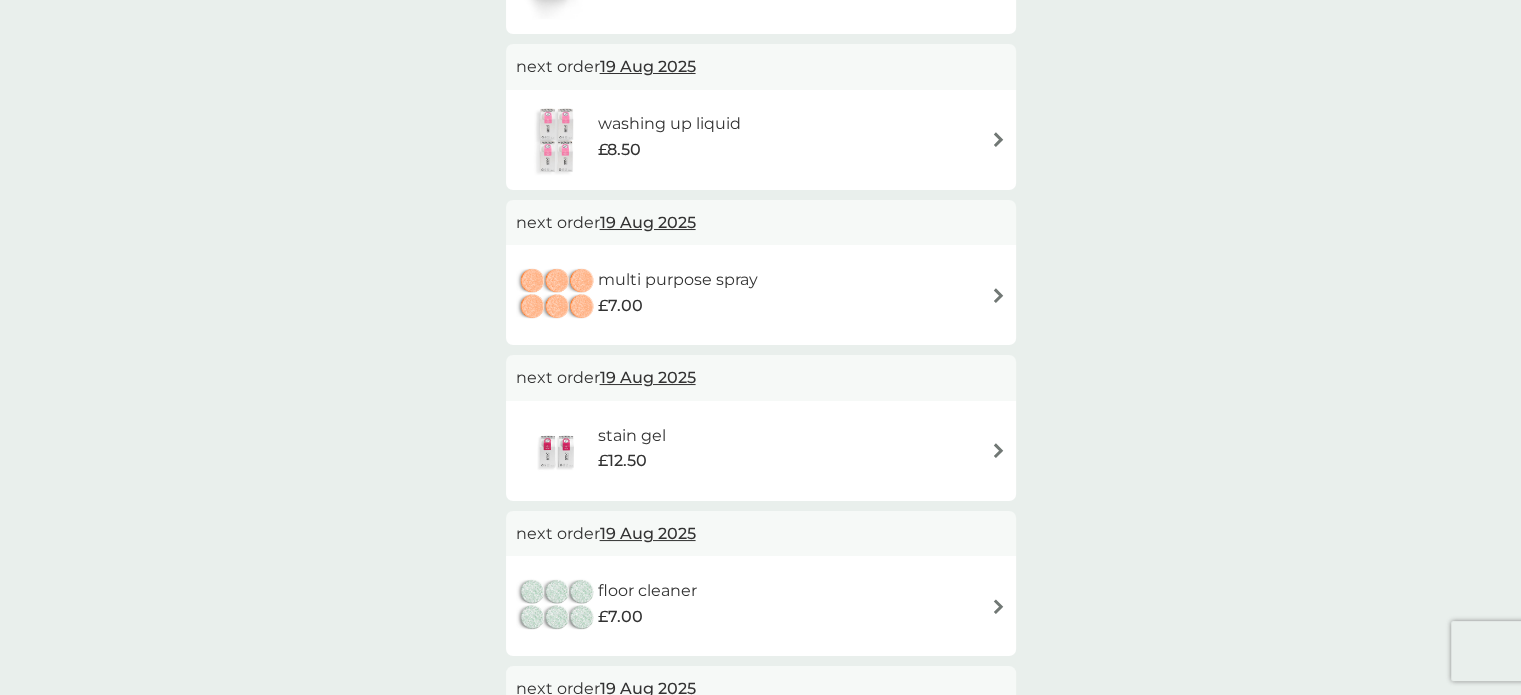 click at bounding box center [998, 450] 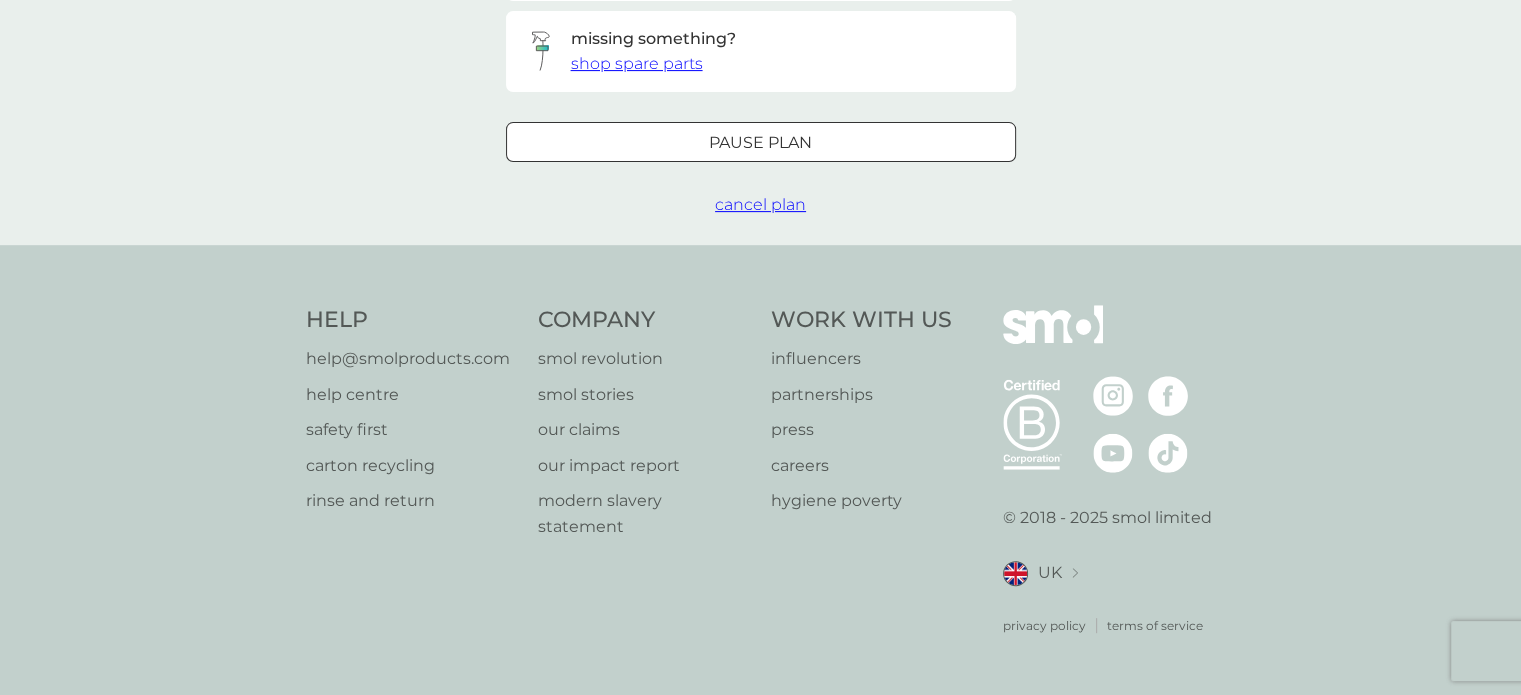 scroll, scrollTop: 0, scrollLeft: 0, axis: both 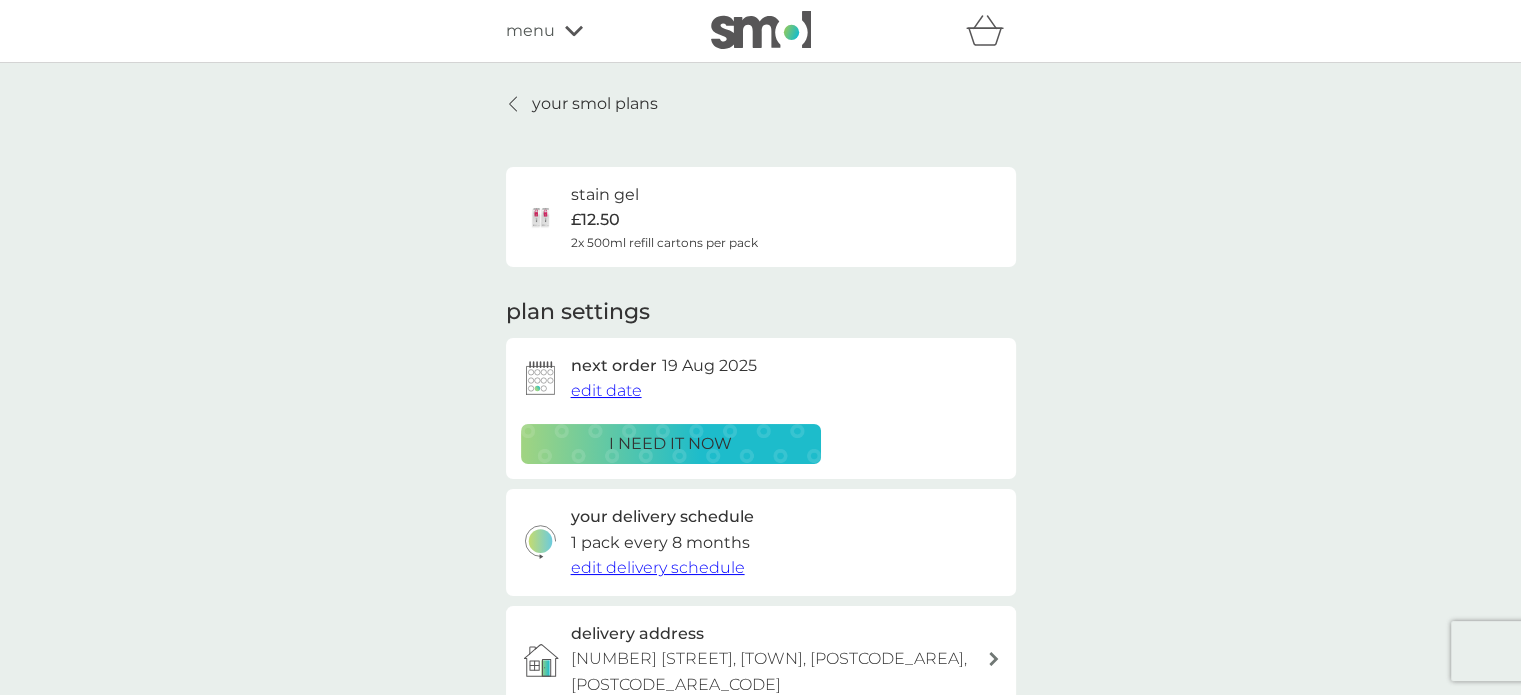 click on "next order 19 Aug 2025 edit date i need it now" at bounding box center [761, 408] 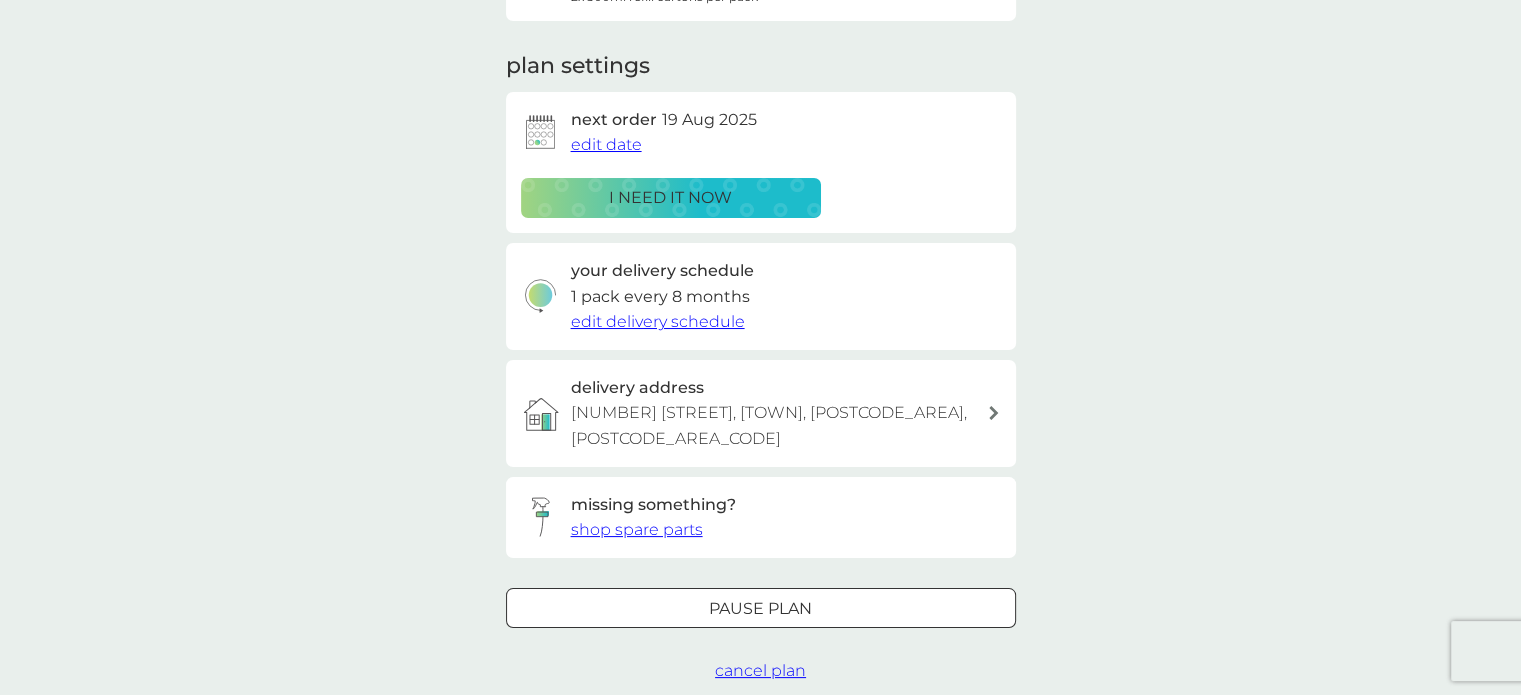 scroll, scrollTop: 320, scrollLeft: 0, axis: vertical 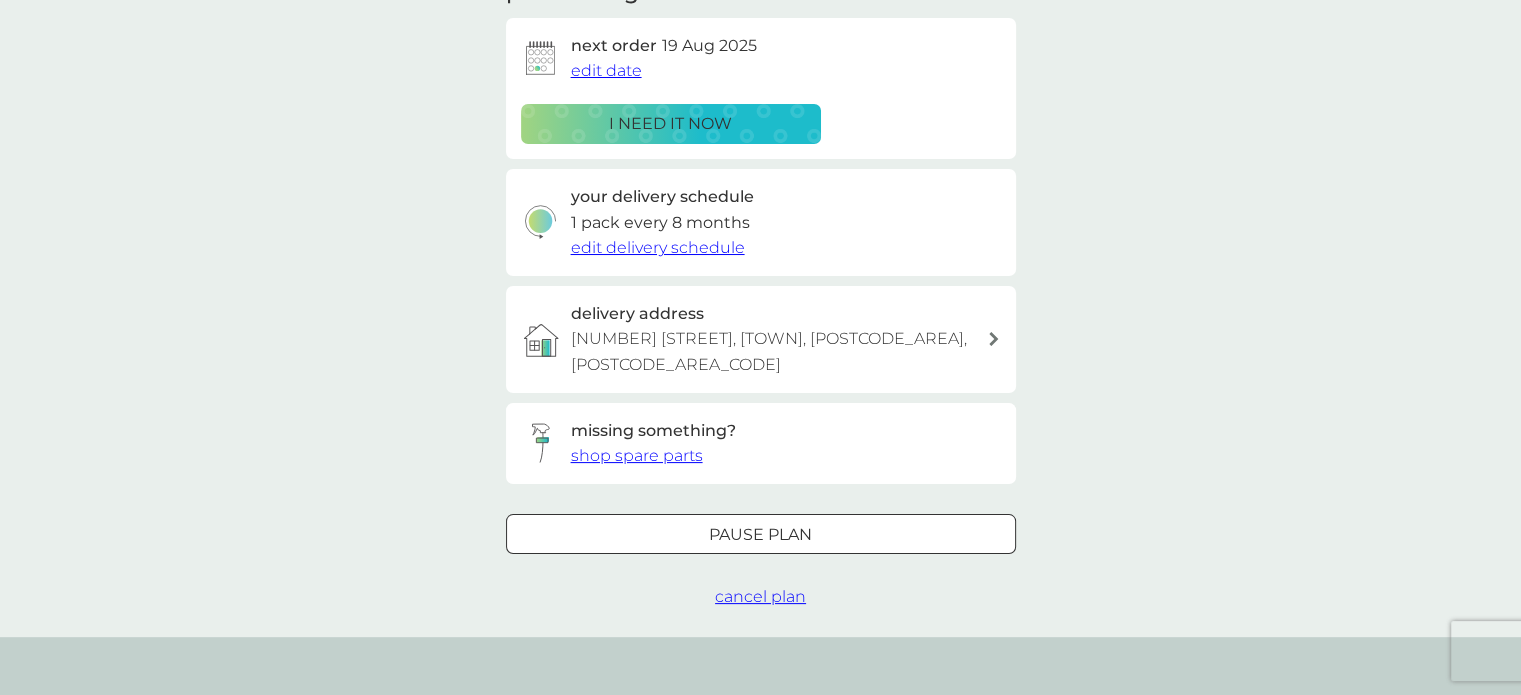 click on "Pause plan" at bounding box center (760, 535) 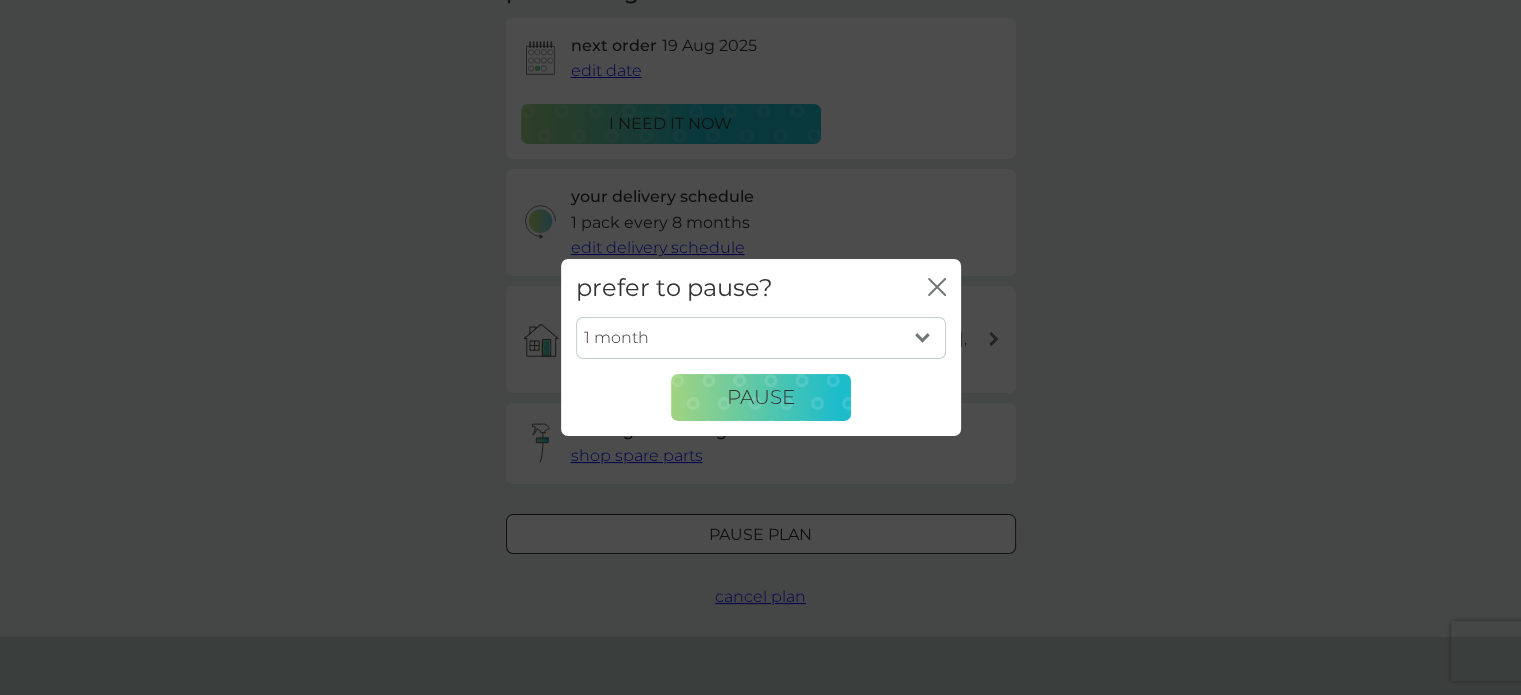 drag, startPoint x: 917, startPoint y: 343, endPoint x: 945, endPoint y: 259, distance: 88.54378 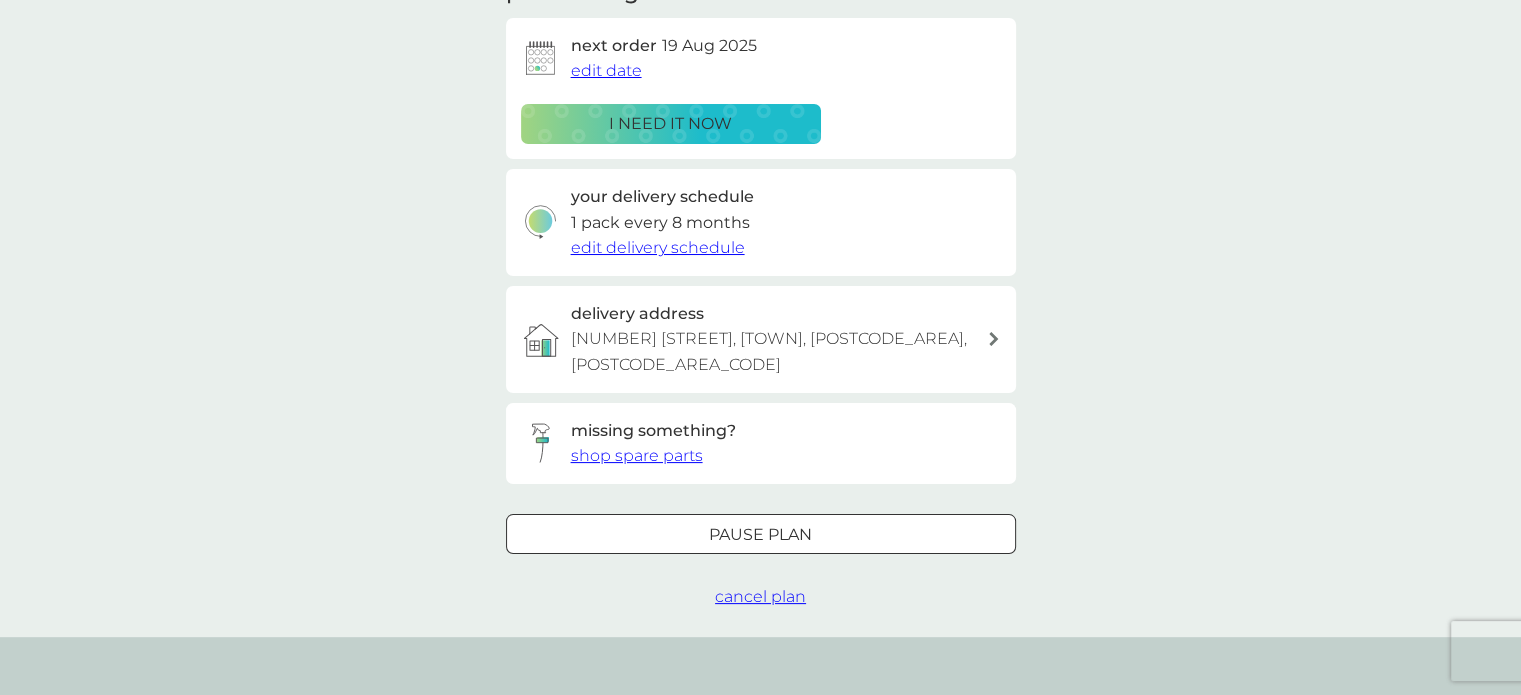 click on "cancel plan" at bounding box center (760, 596) 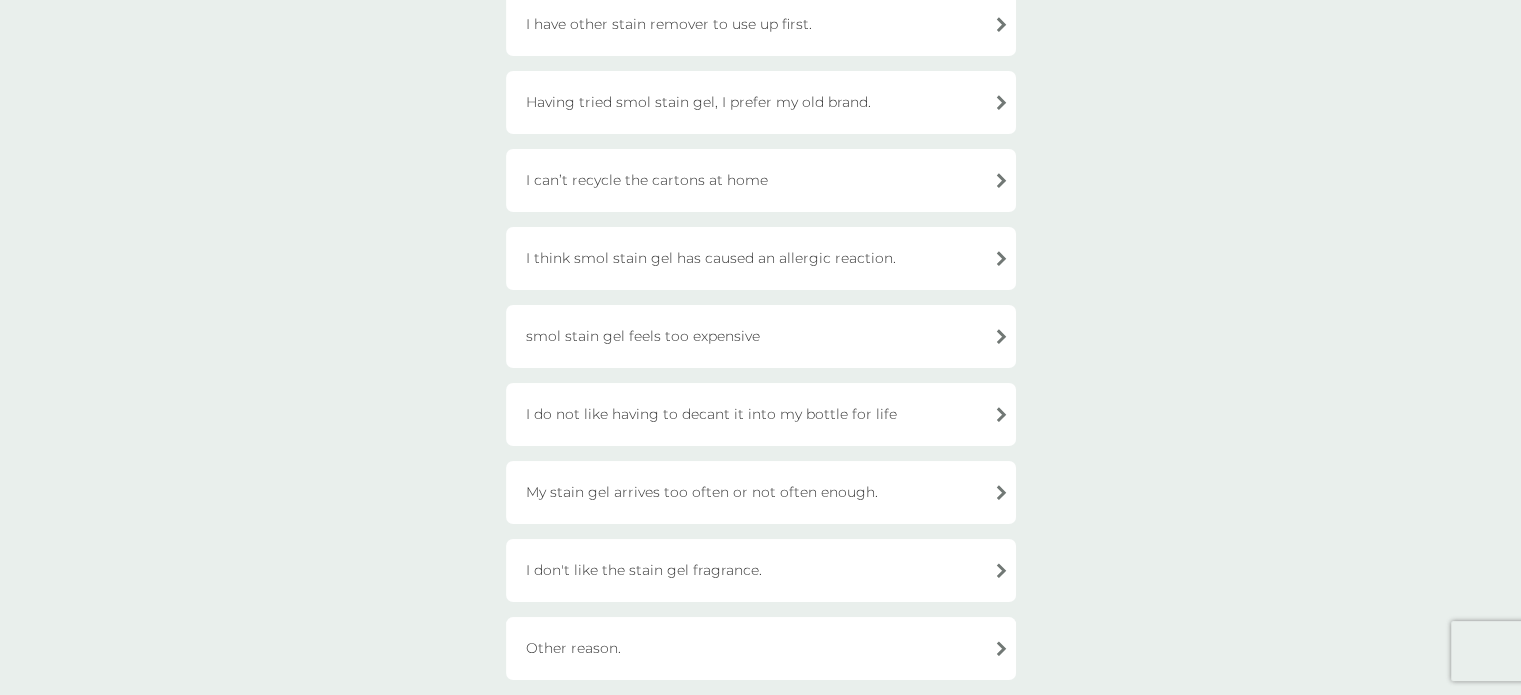 scroll, scrollTop: 480, scrollLeft: 0, axis: vertical 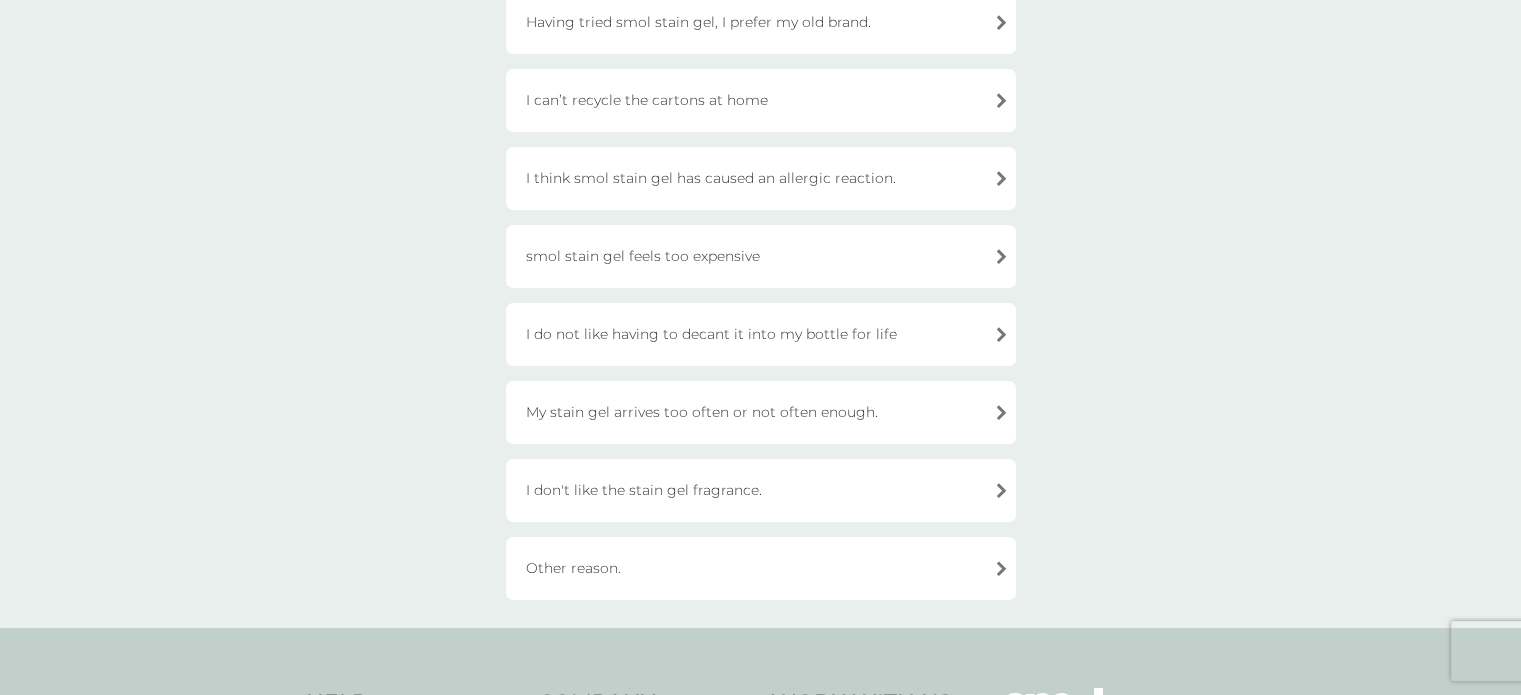 click on "Other reason." at bounding box center (761, 568) 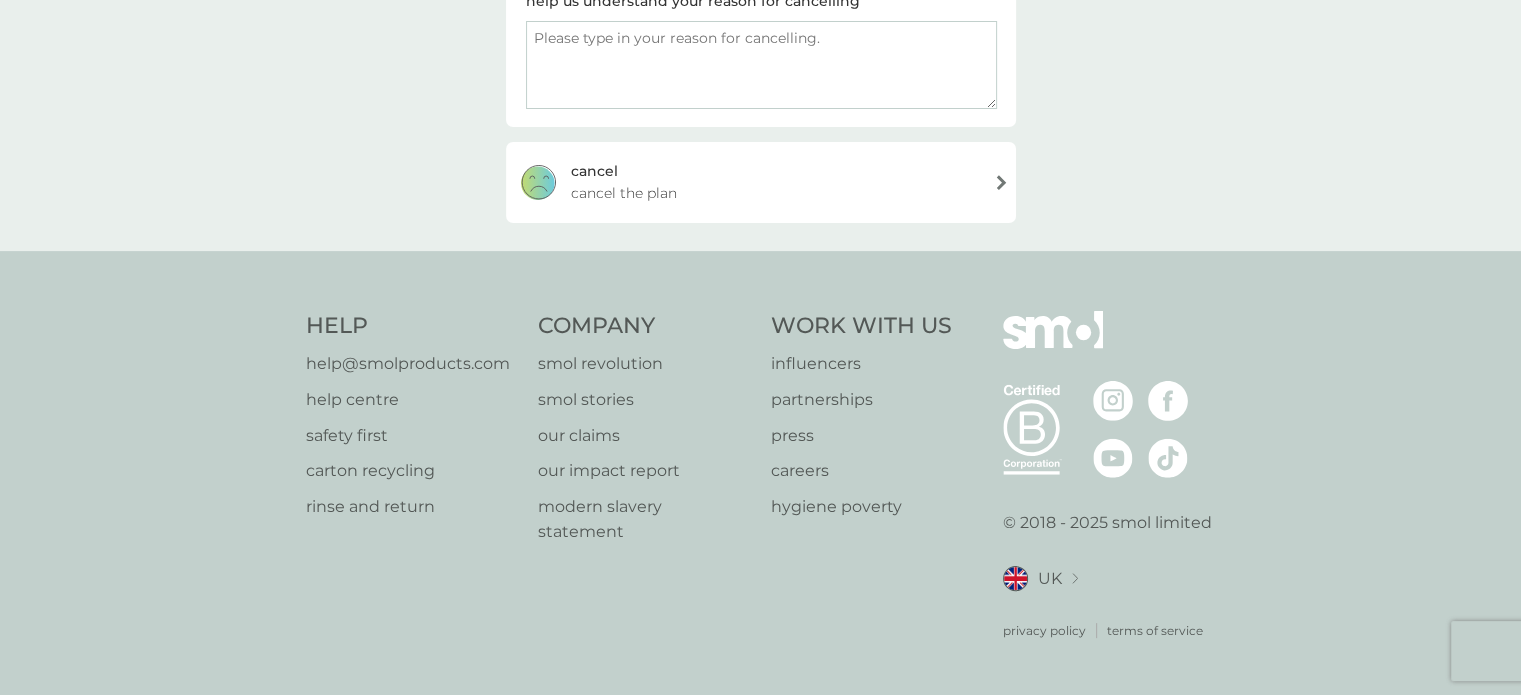 click on "Help help@example.com help centre safety first carton recycling rinse and return Company smol revolution smol stories our claims our impact report modern slavery statement Work With Us influencers partnerships press careers hygiene poverty B Corp. © 2018 - 2025 smol limited UK Select a new location: Deutschland France privacy policy terms of service" at bounding box center [761, 476] 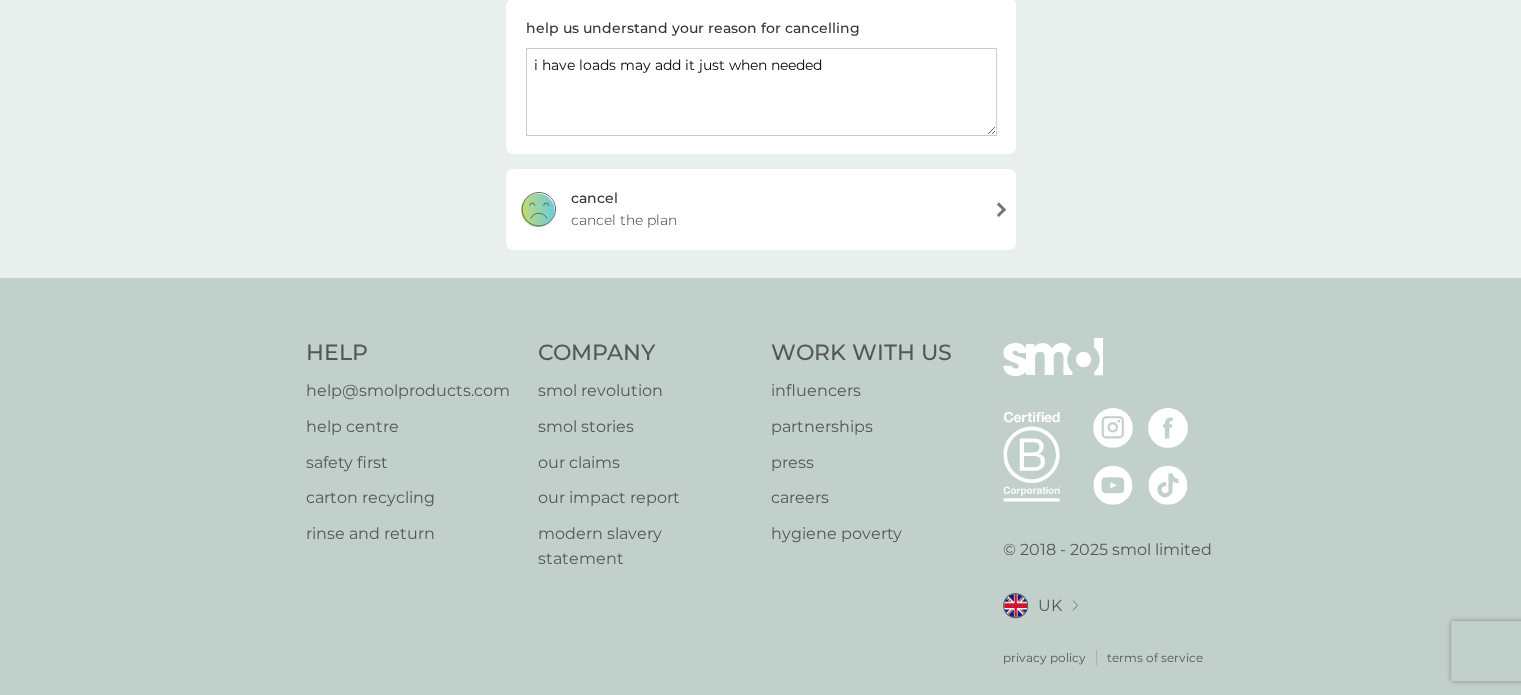 scroll, scrollTop: 351, scrollLeft: 0, axis: vertical 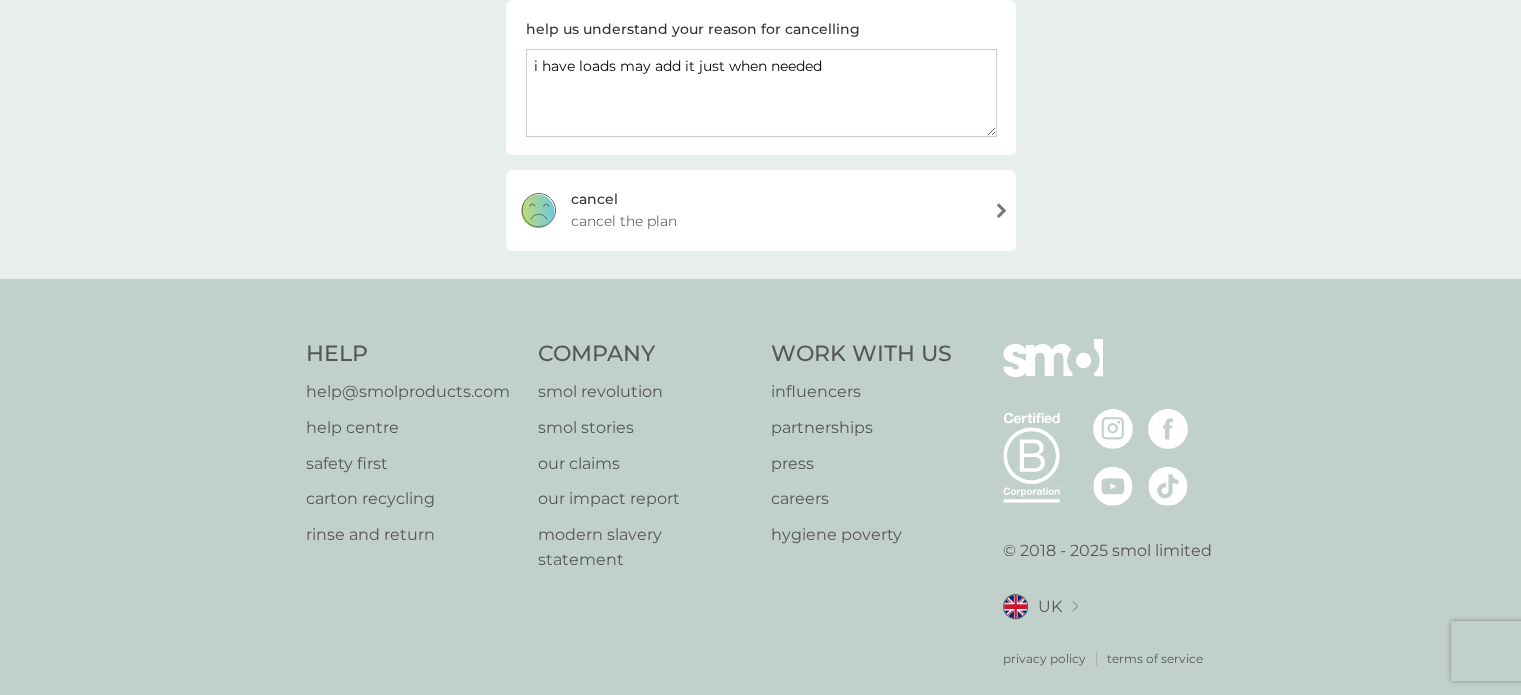 type on "i have loads may add it just when needed" 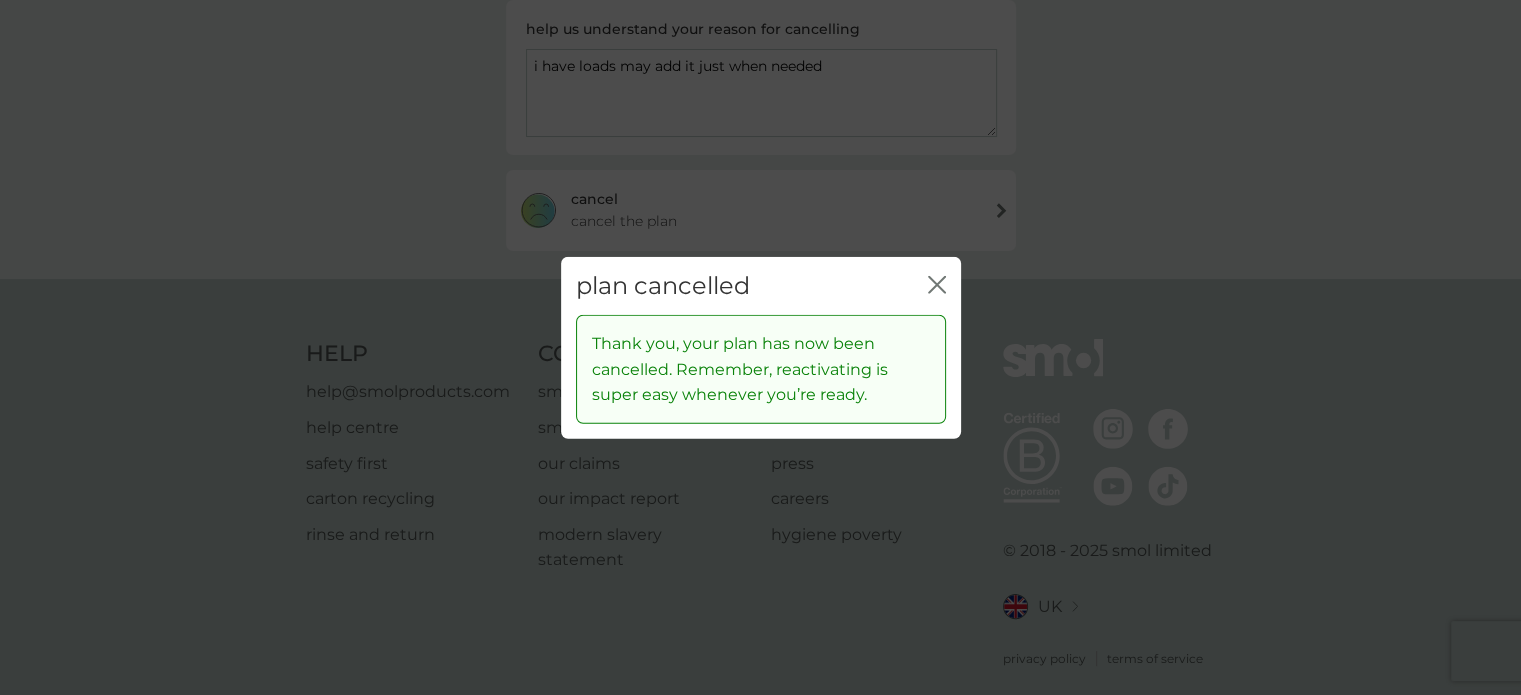 click on "close" 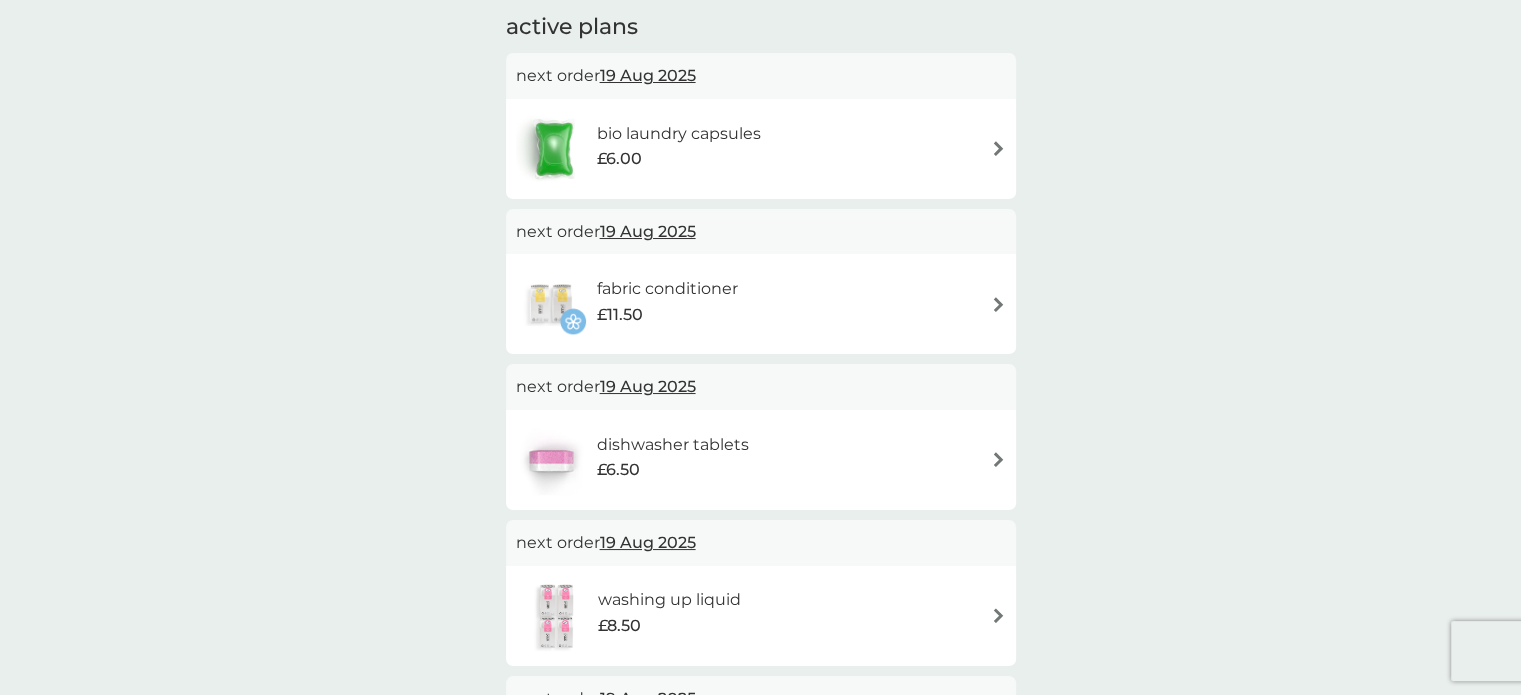 scroll, scrollTop: 360, scrollLeft: 0, axis: vertical 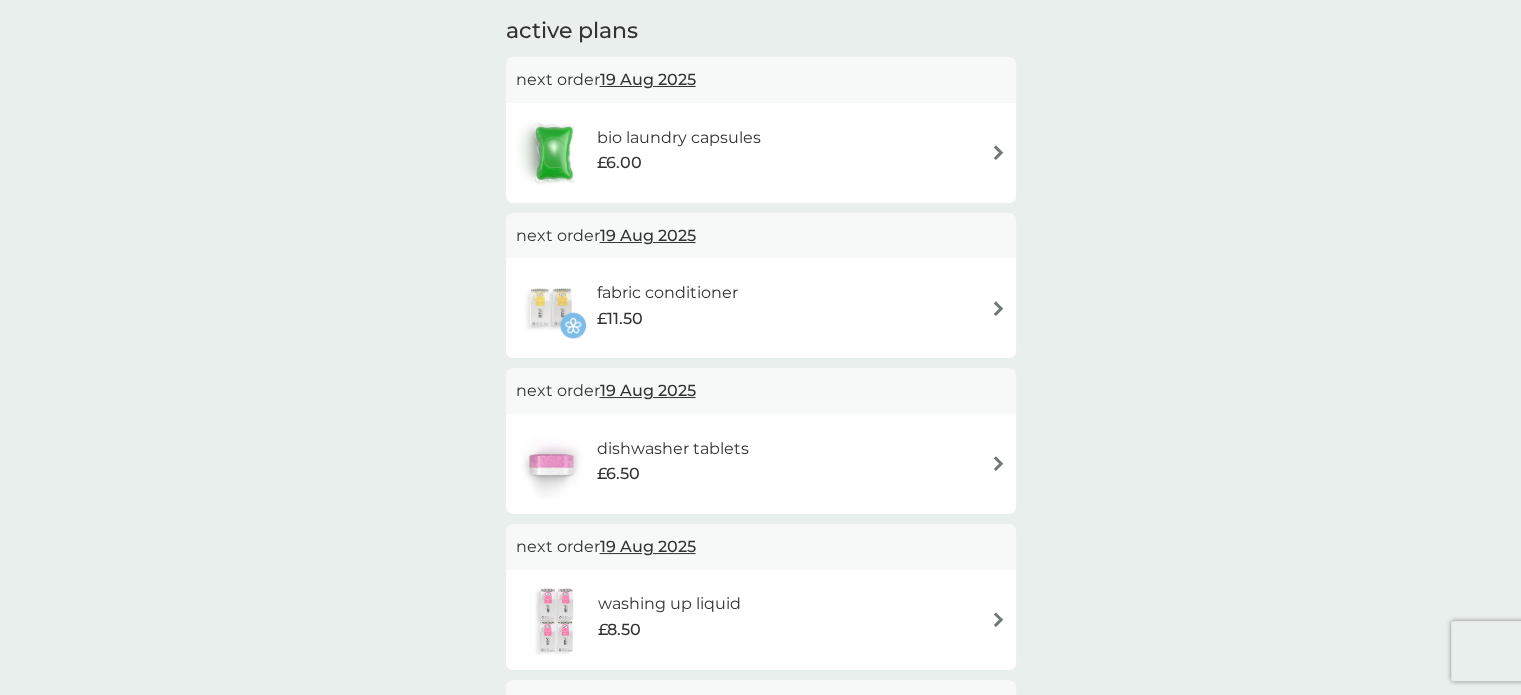 click at bounding box center (998, 308) 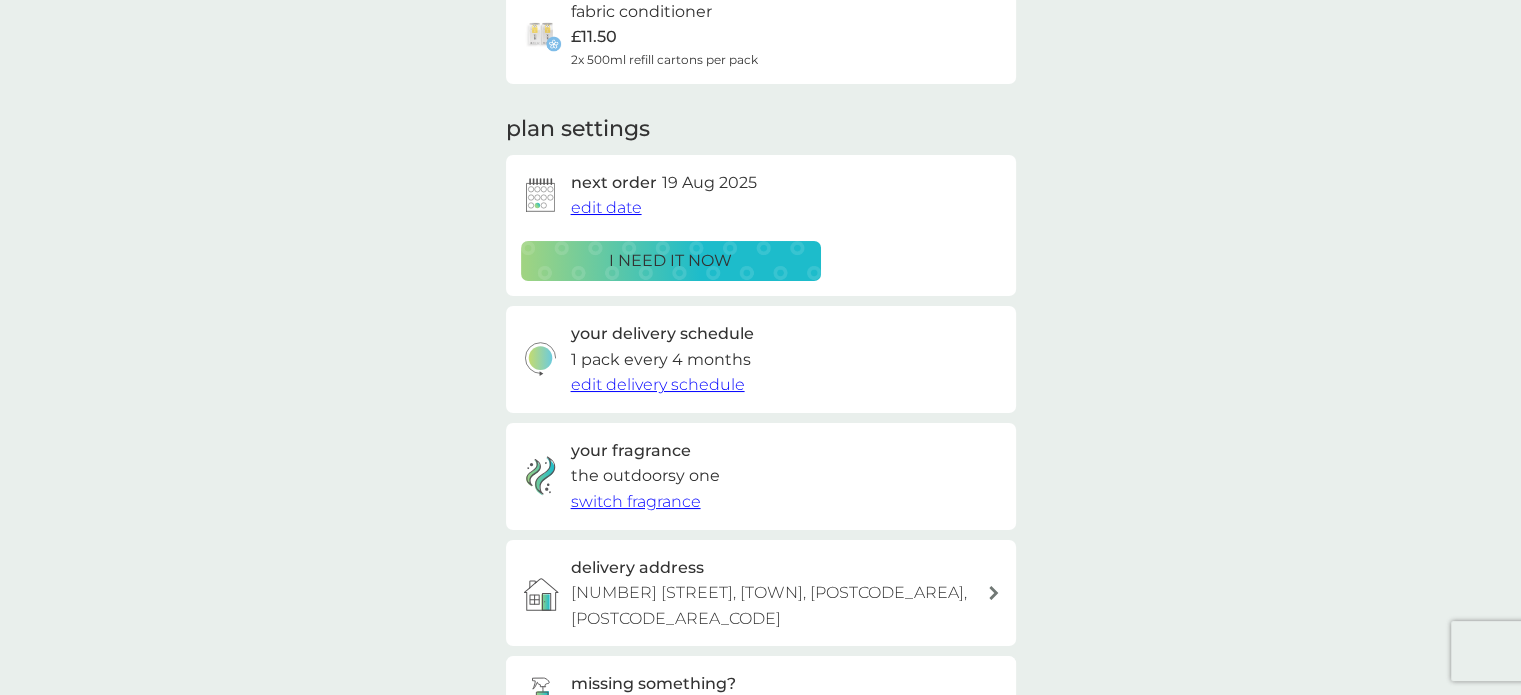 scroll, scrollTop: 200, scrollLeft: 0, axis: vertical 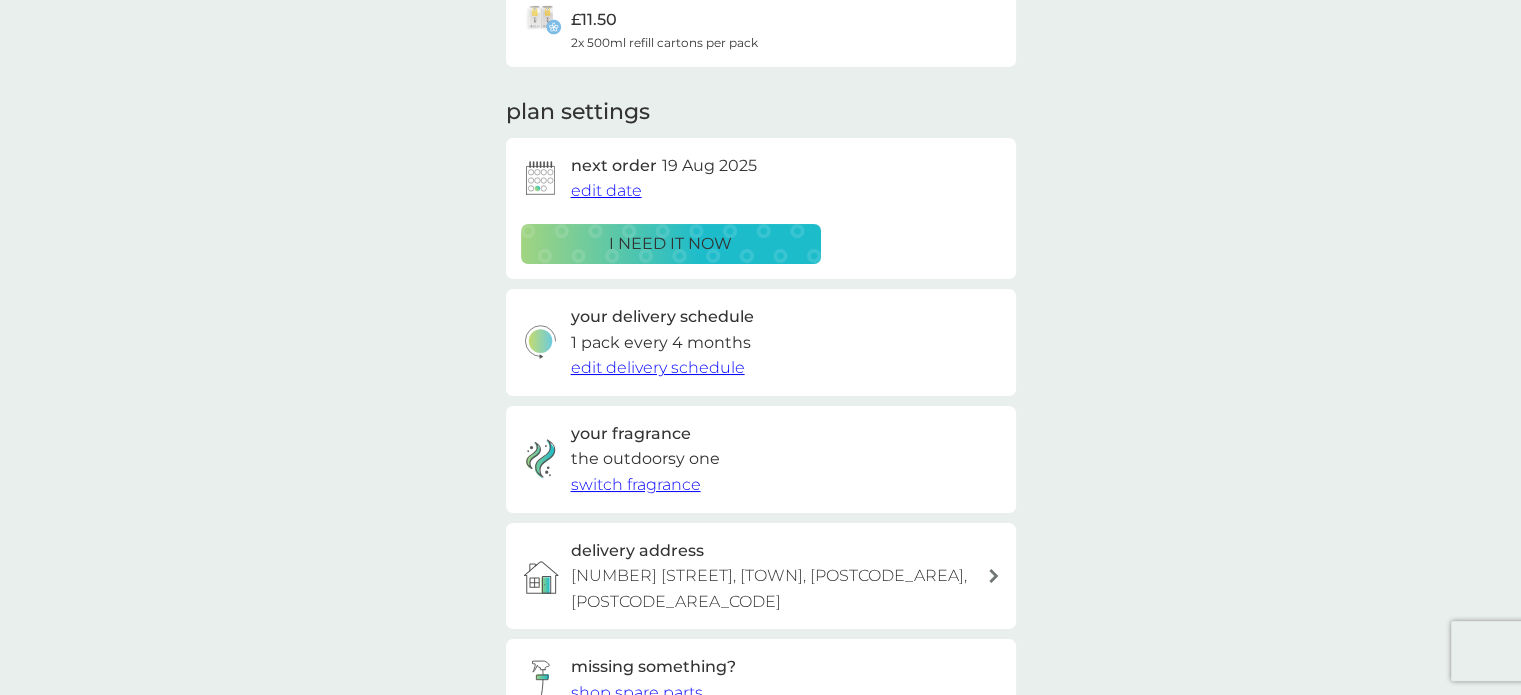 click on "switch fragrance" at bounding box center (636, 484) 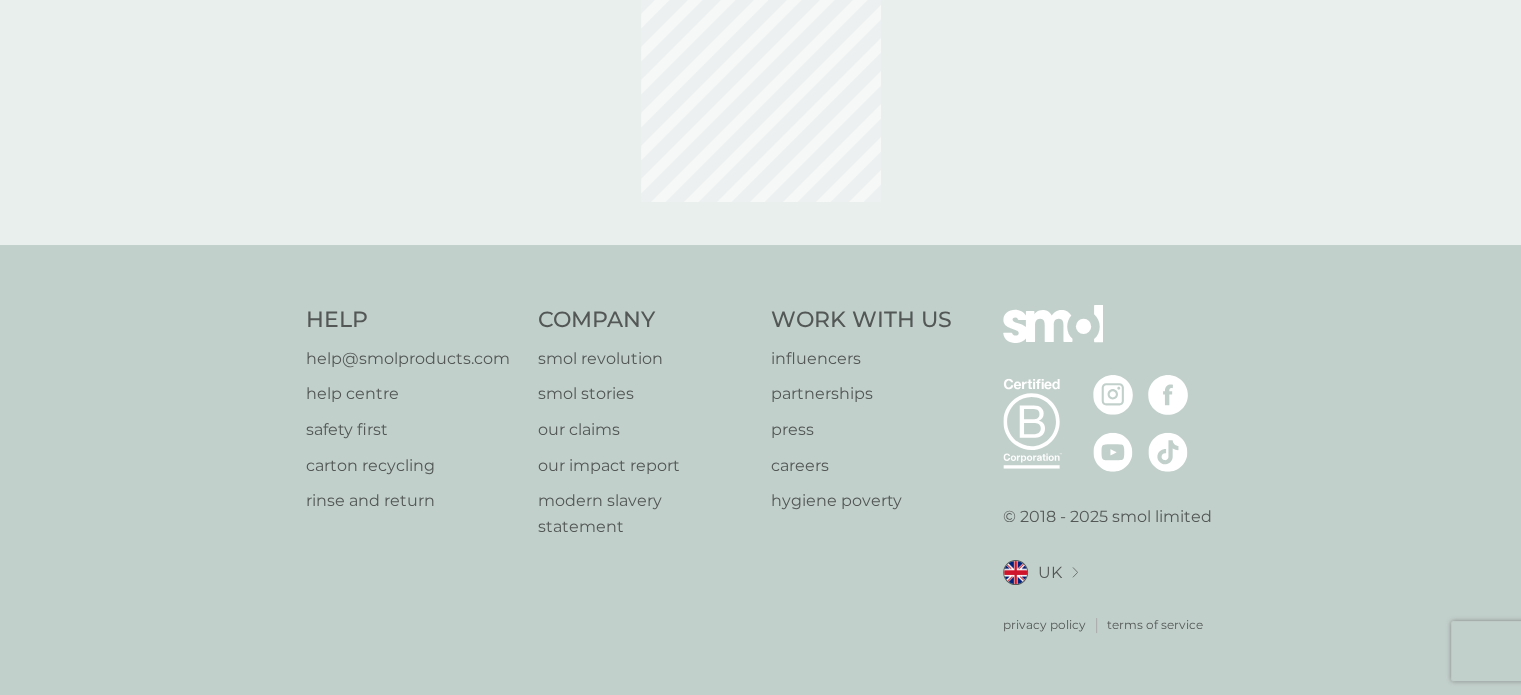 scroll, scrollTop: 0, scrollLeft: 0, axis: both 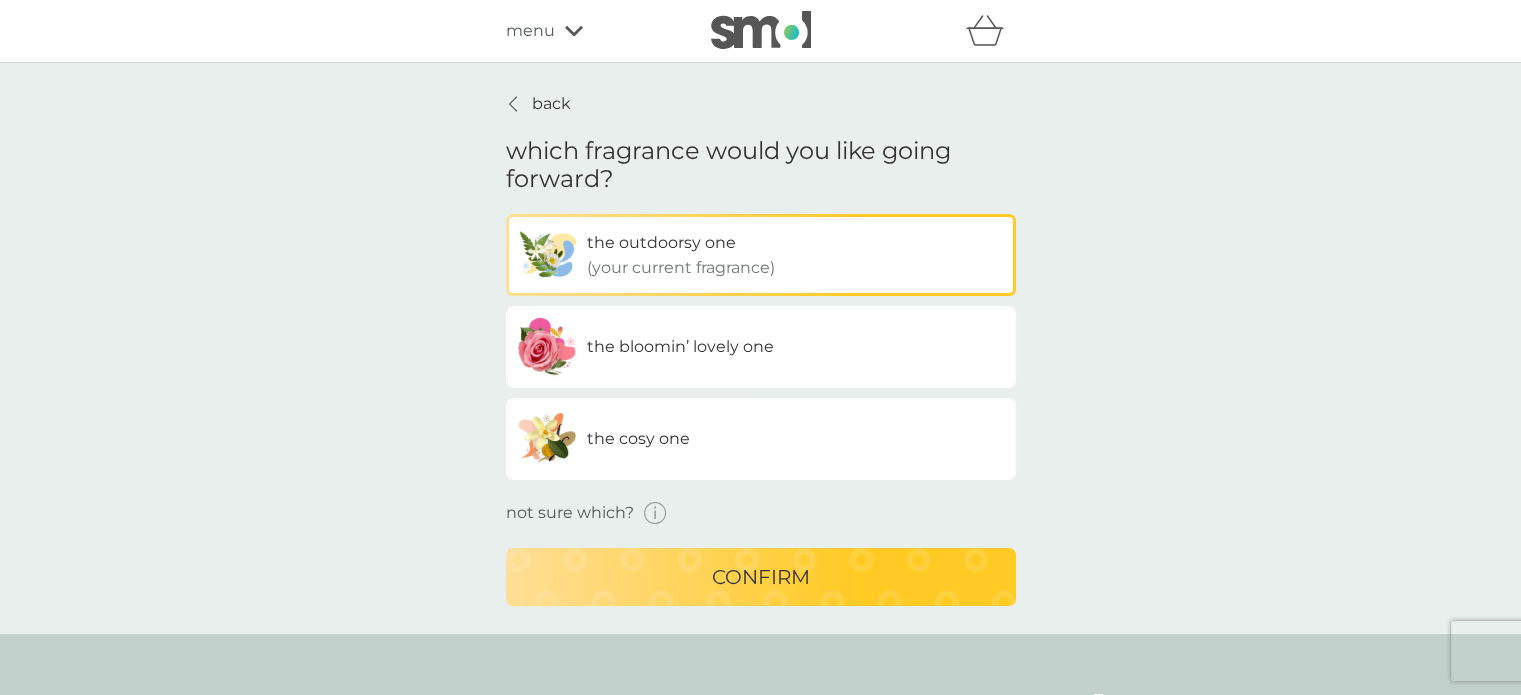click 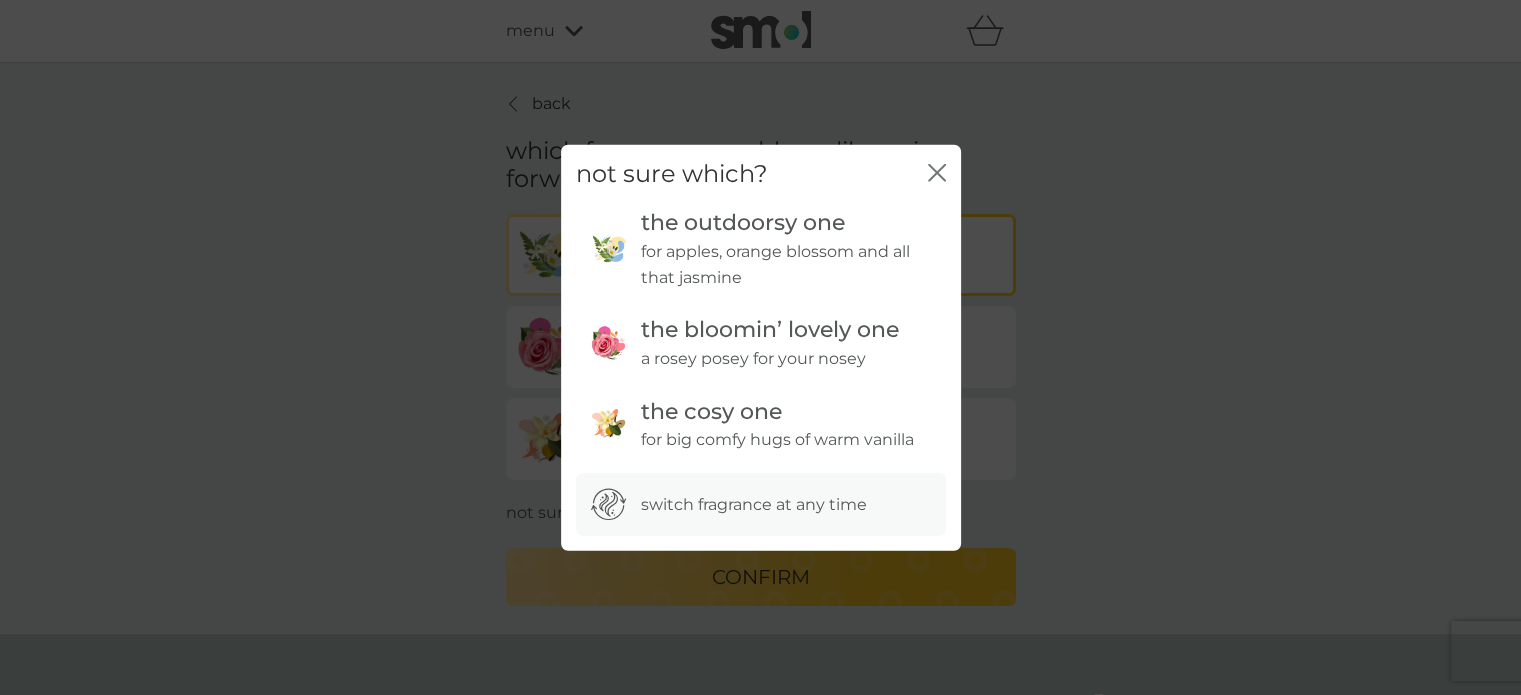 click 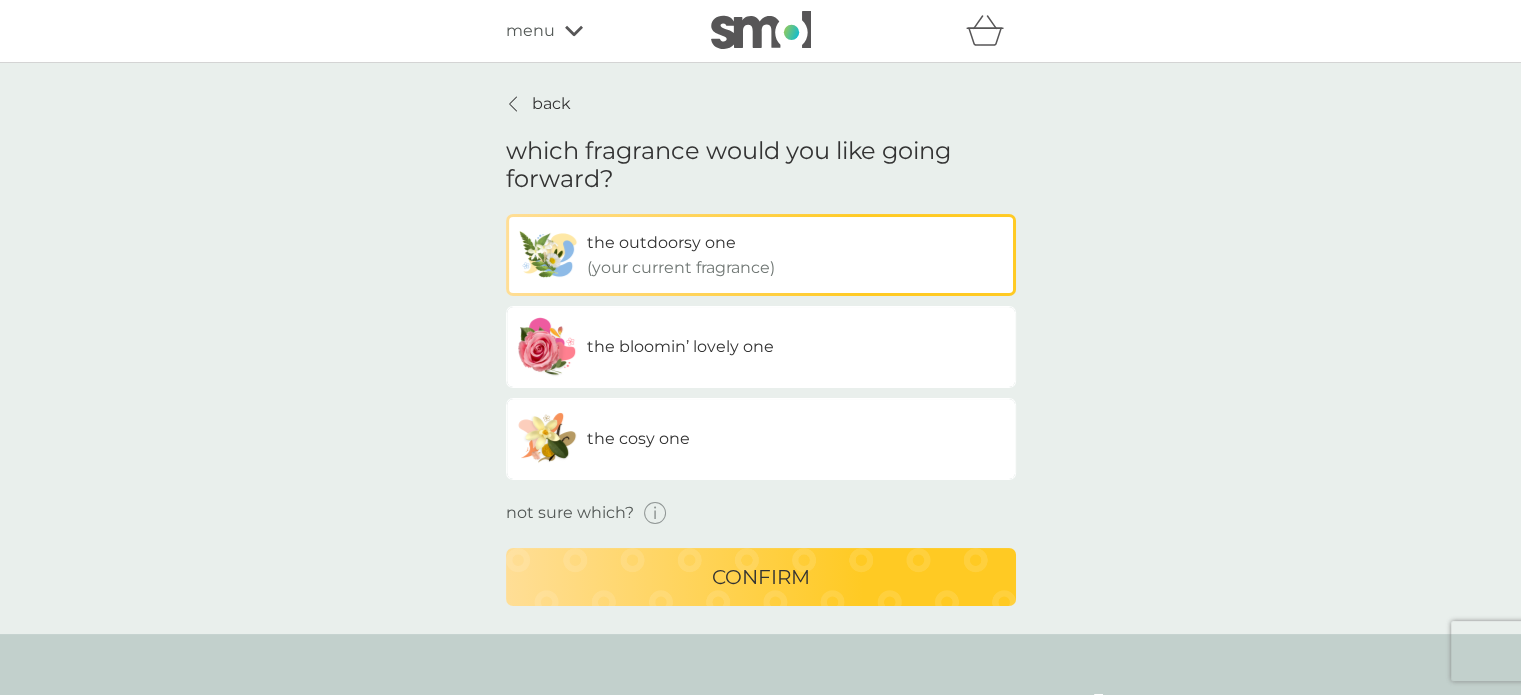 click on "back" at bounding box center (551, 104) 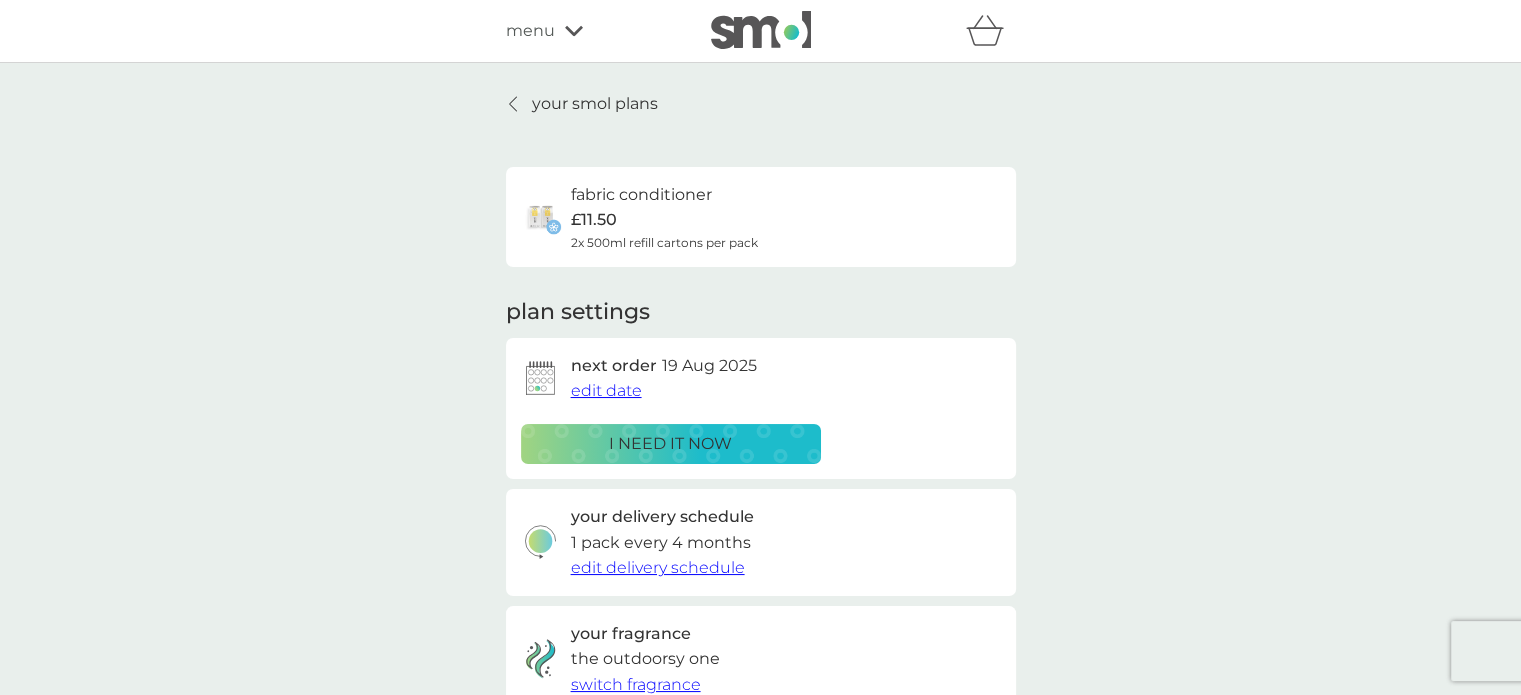 click on "plan settings next order 19 Aug 2025 edit date i need it now your delivery schedule 1 pack every 4 months edit delivery schedule your fragrance the outdoorsy one switch fragrance delivery address [NUMBER] [STREET], [TOWN], [POSTCODE_AREA], [POSTCODE_AREA_CODE] missing something? shop spare parts" at bounding box center [761, 609] 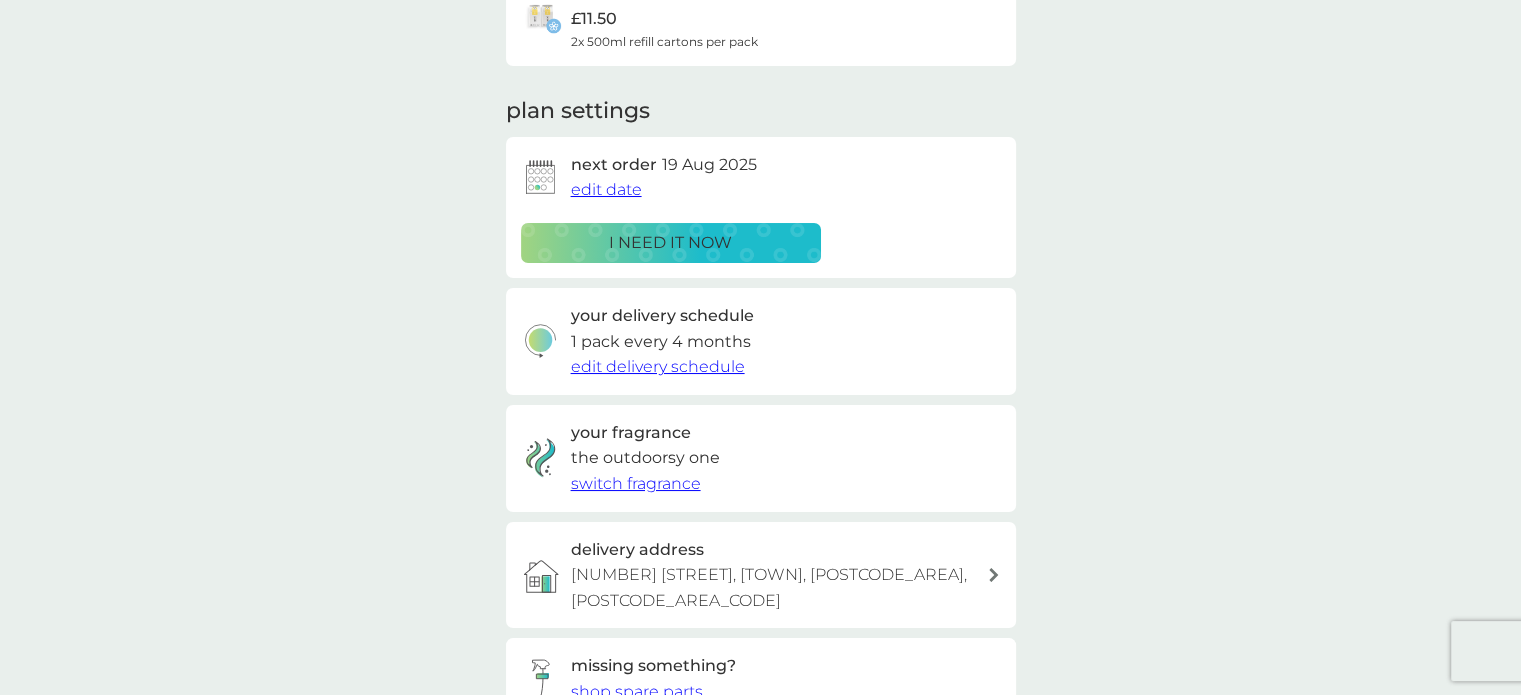 scroll, scrollTop: 200, scrollLeft: 0, axis: vertical 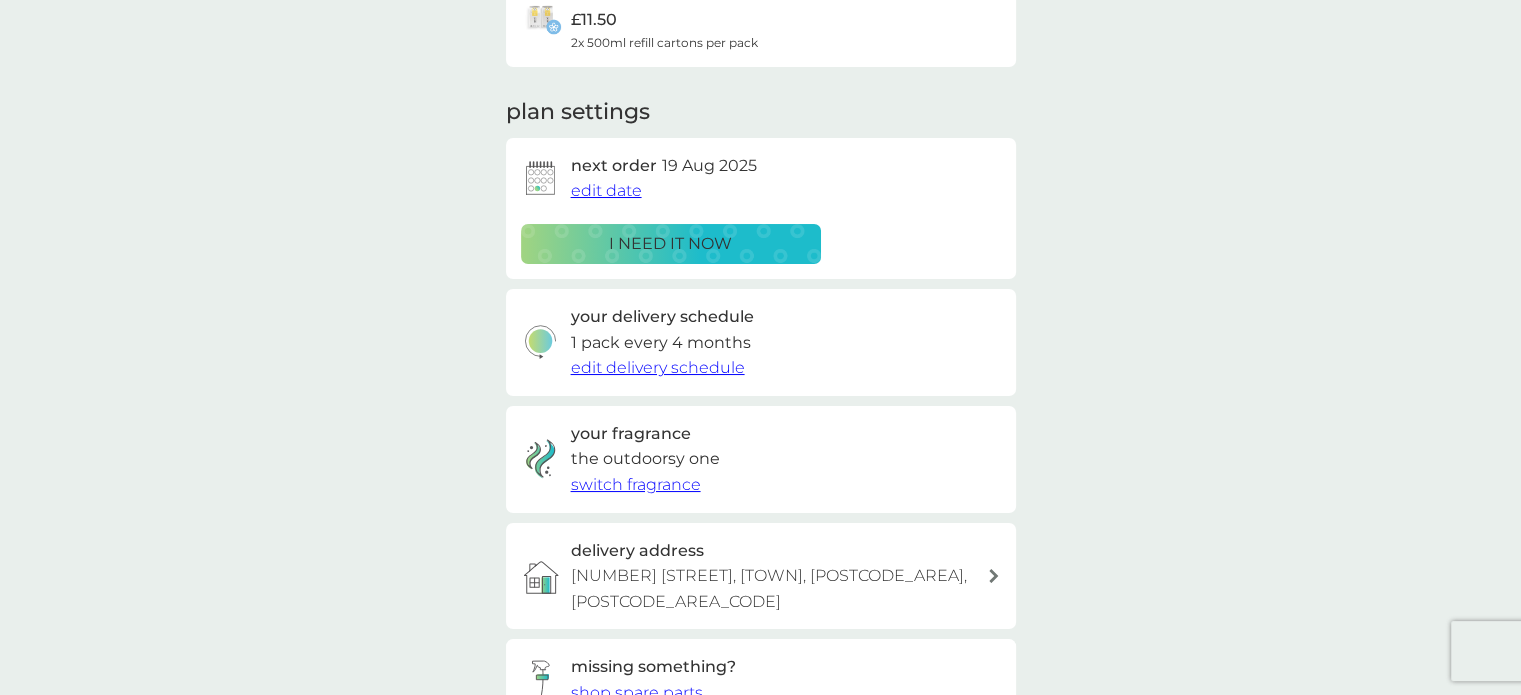 click on "edit date" at bounding box center [606, 190] 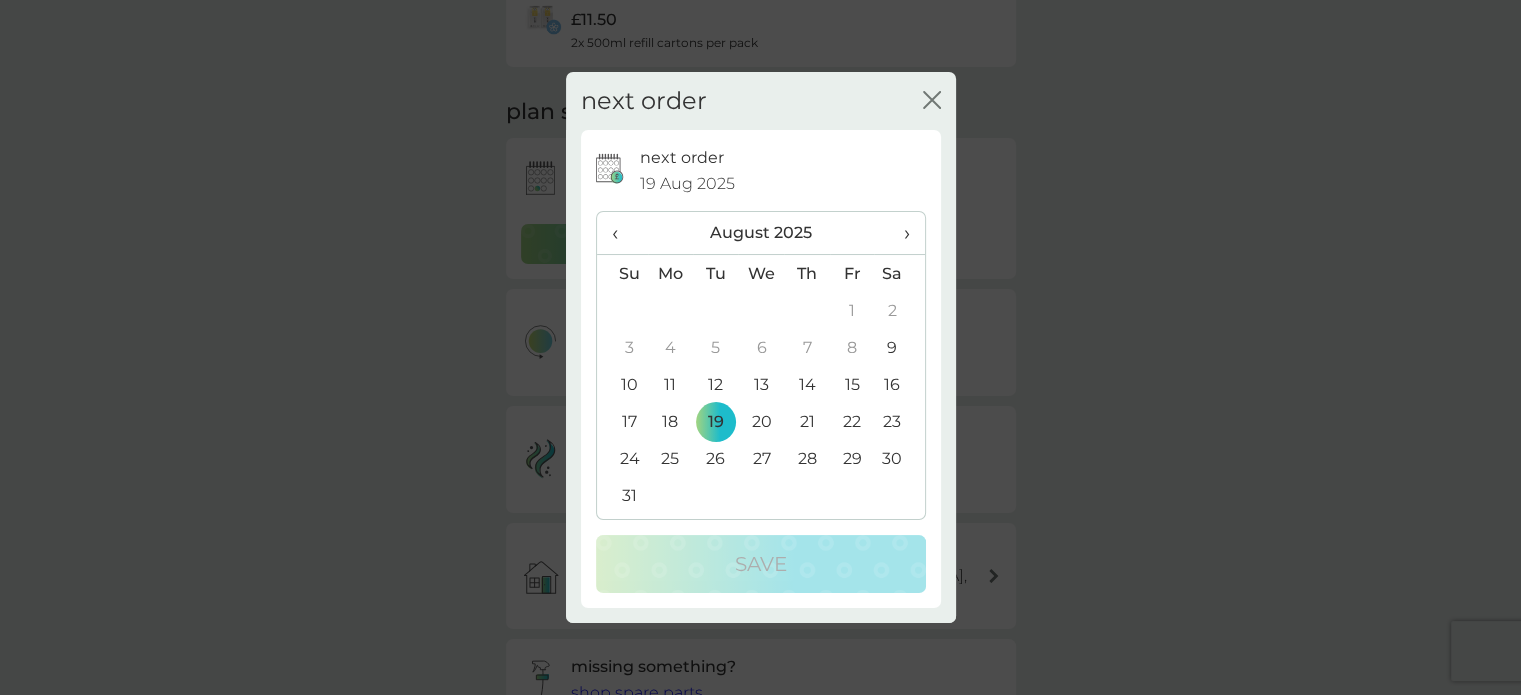 click on "›" at bounding box center [899, 233] 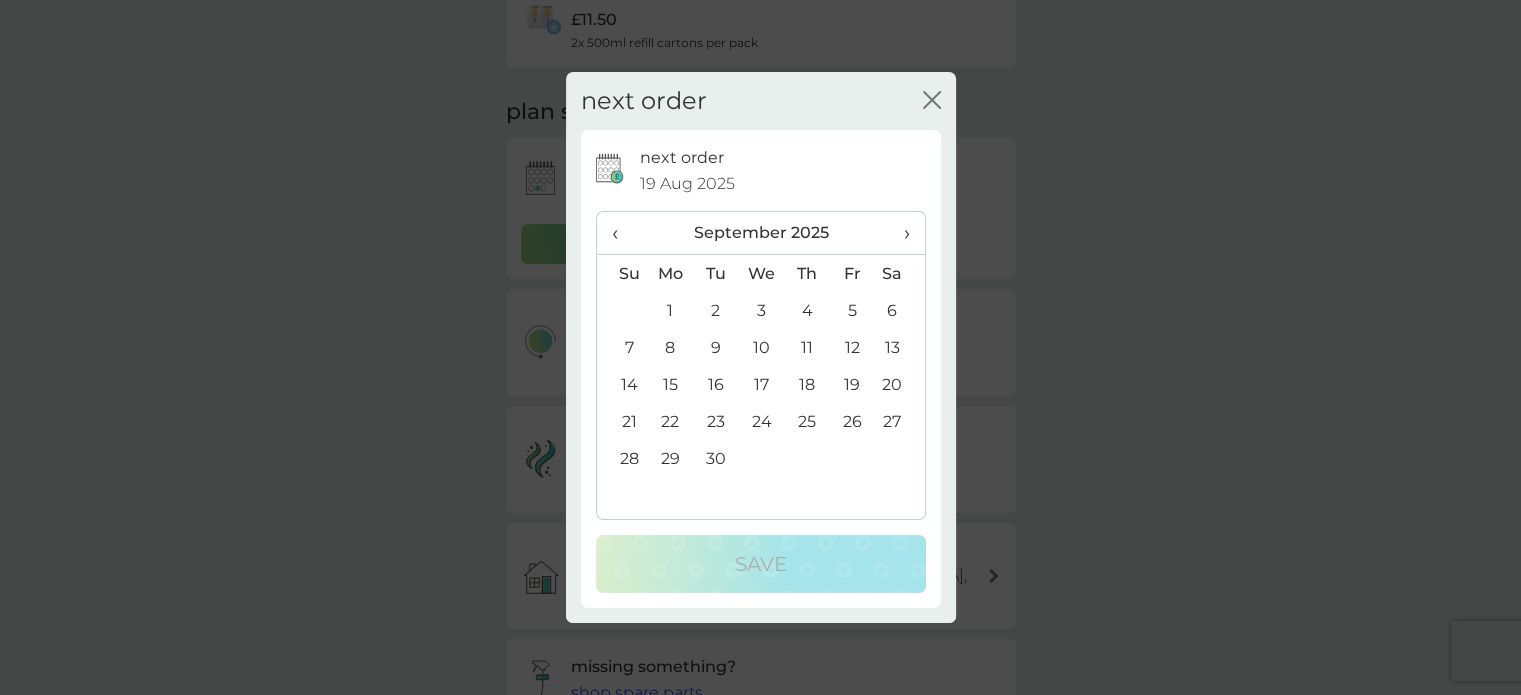 click on "›" at bounding box center (899, 233) 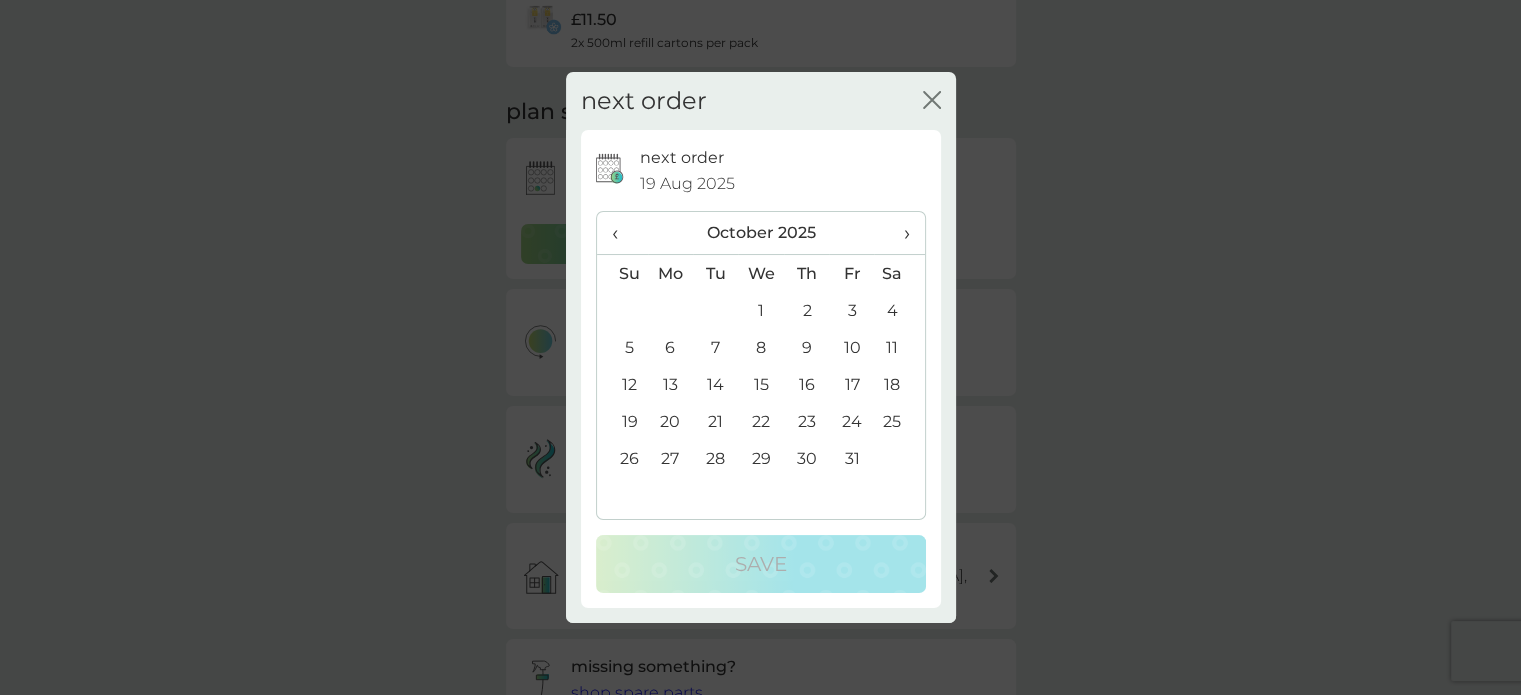 click on "›" at bounding box center [899, 233] 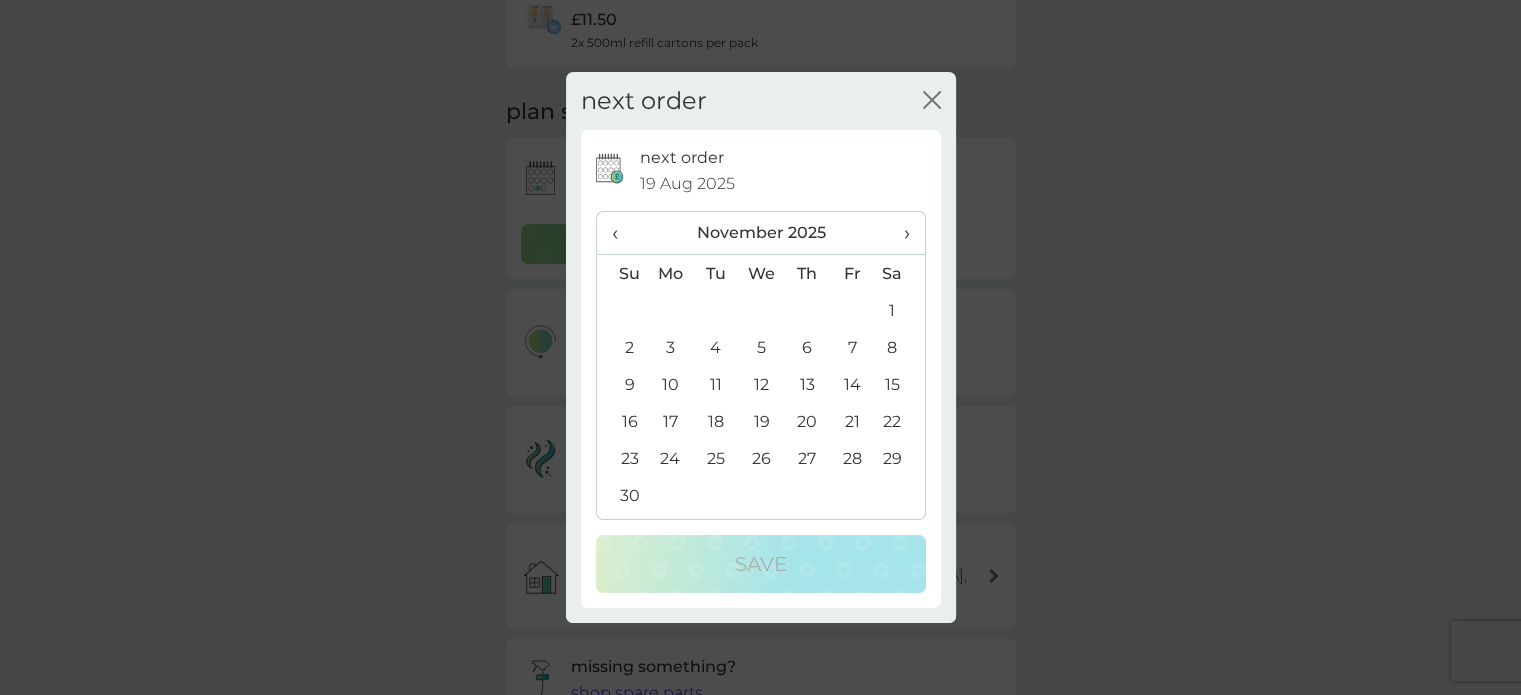 click on "›" at bounding box center [899, 233] 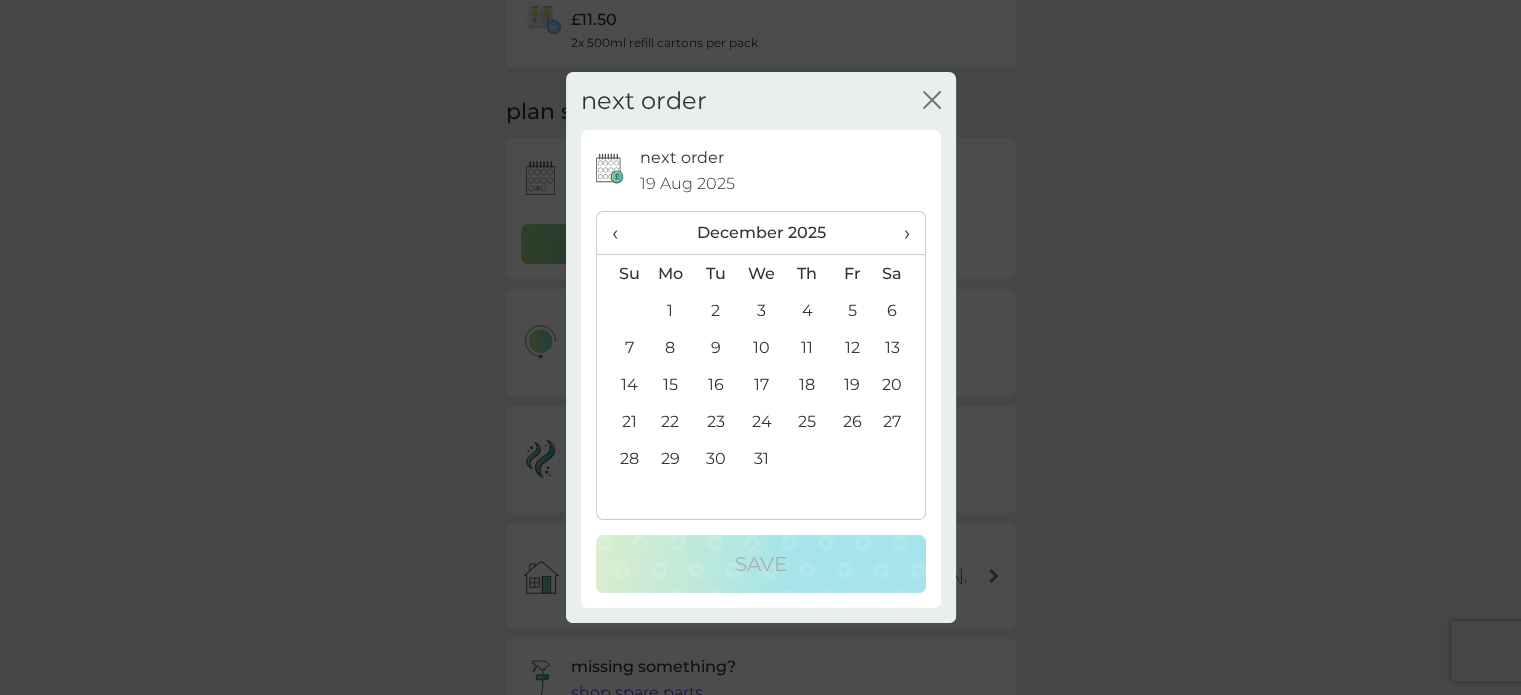 click on "19" at bounding box center (852, 384) 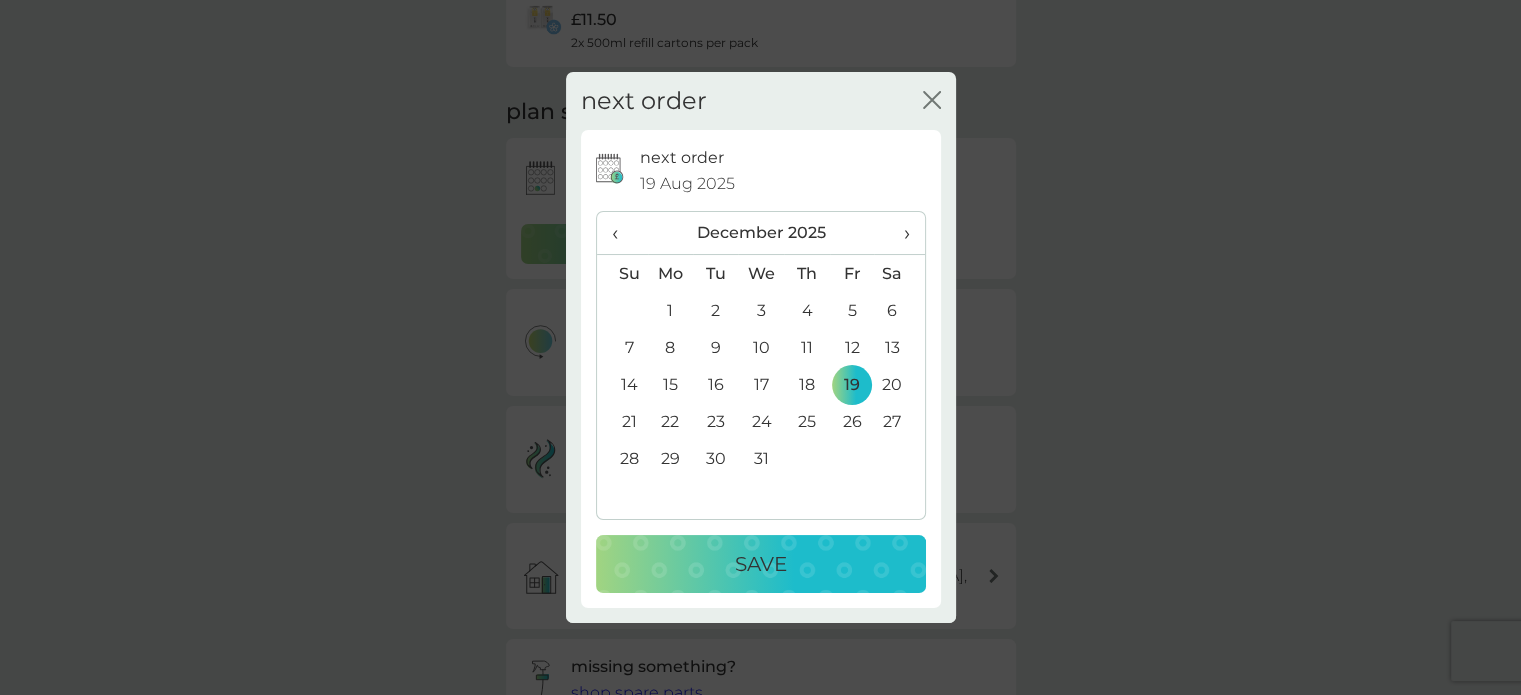 click on "Save" at bounding box center [761, 564] 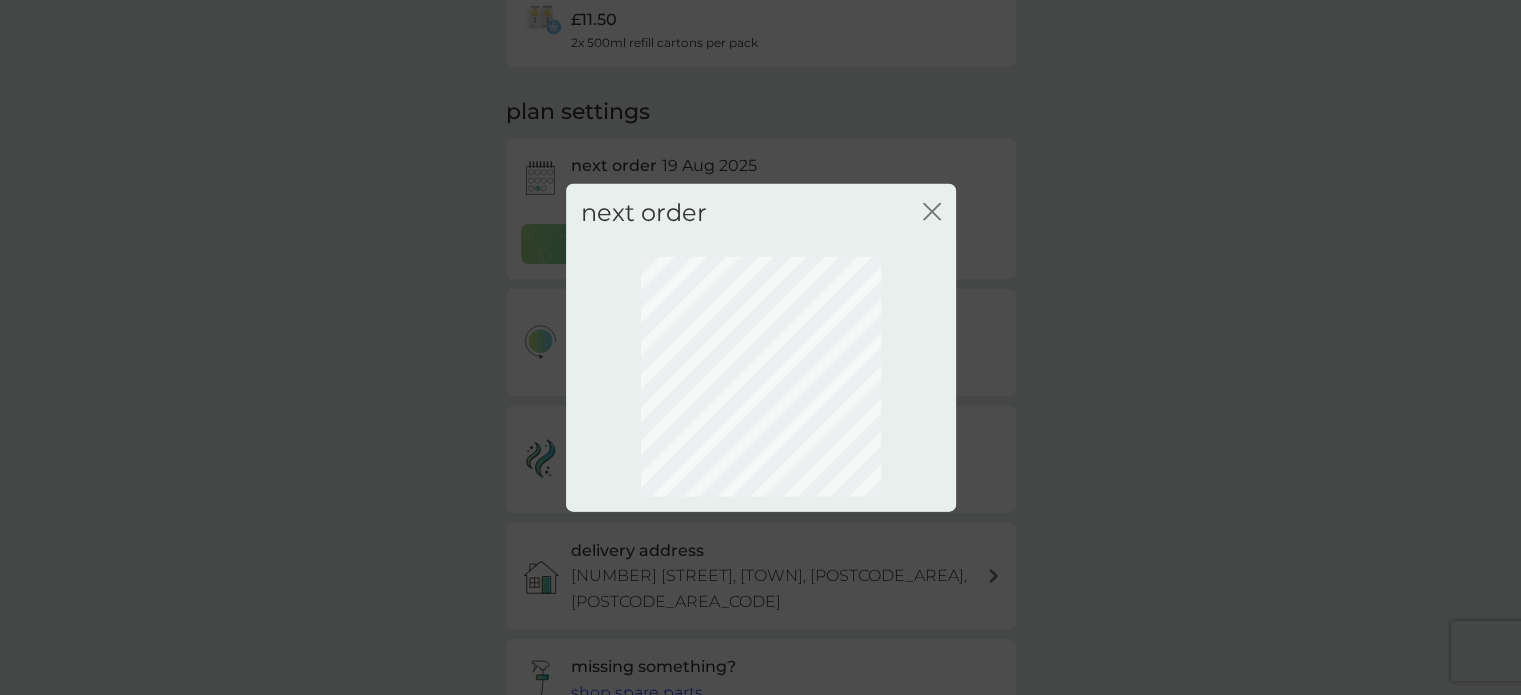click 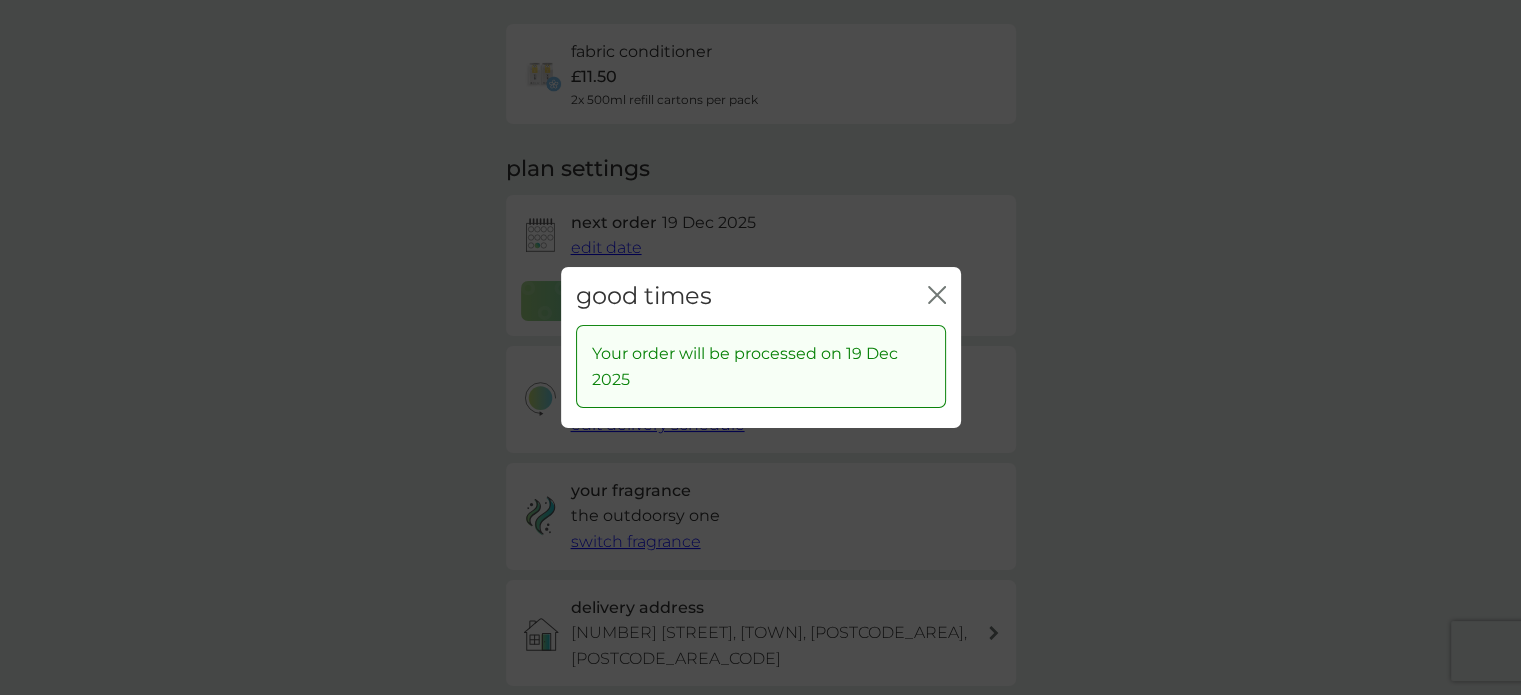 click on "close" 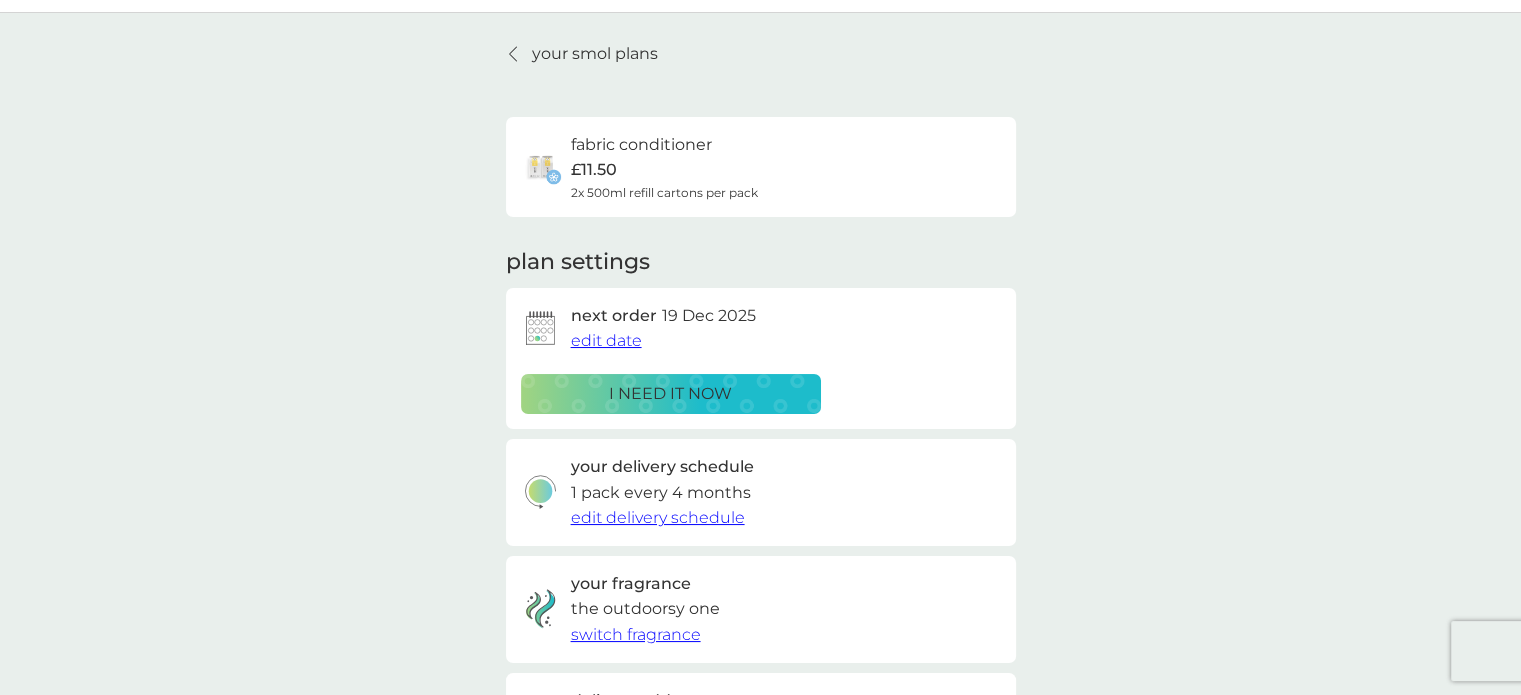 scroll, scrollTop: 0, scrollLeft: 0, axis: both 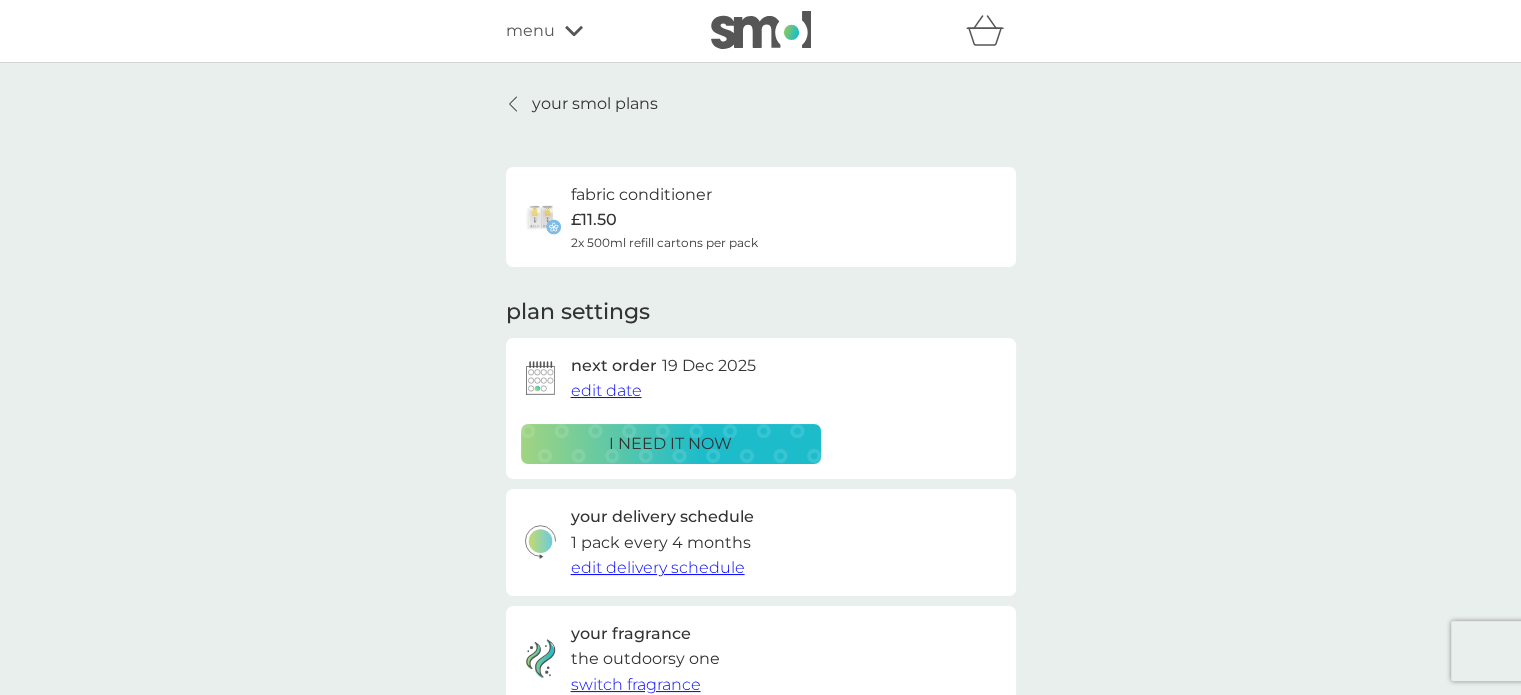 click on "your smol plans" at bounding box center (595, 104) 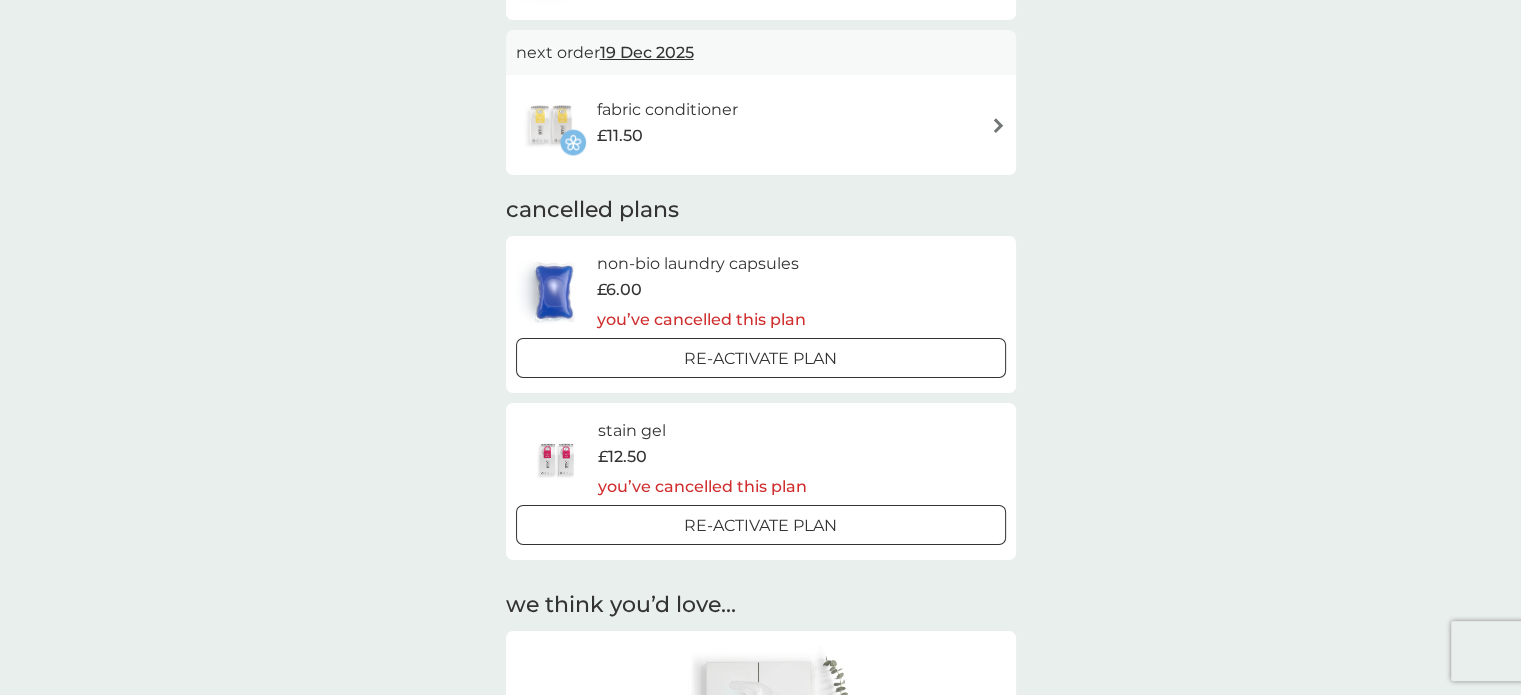 scroll, scrollTop: 1320, scrollLeft: 0, axis: vertical 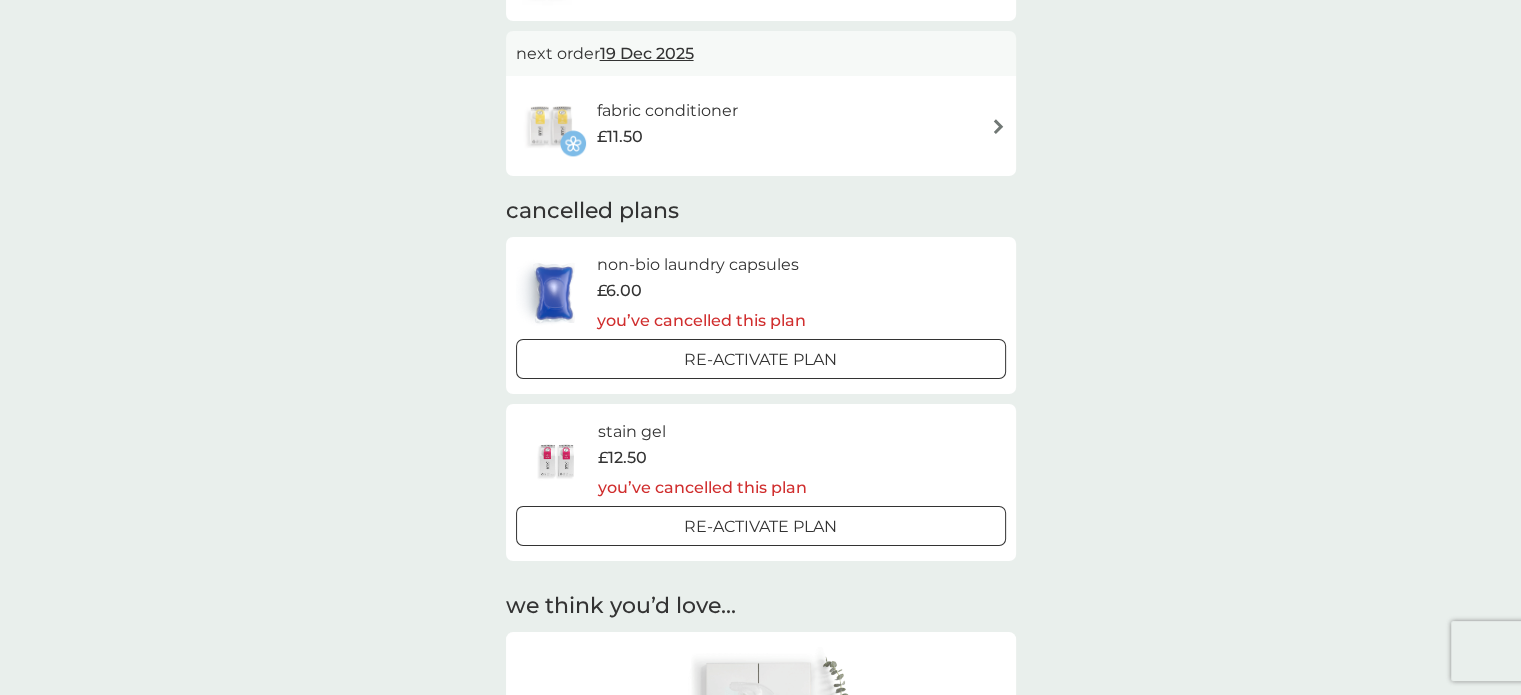 click at bounding box center (998, 126) 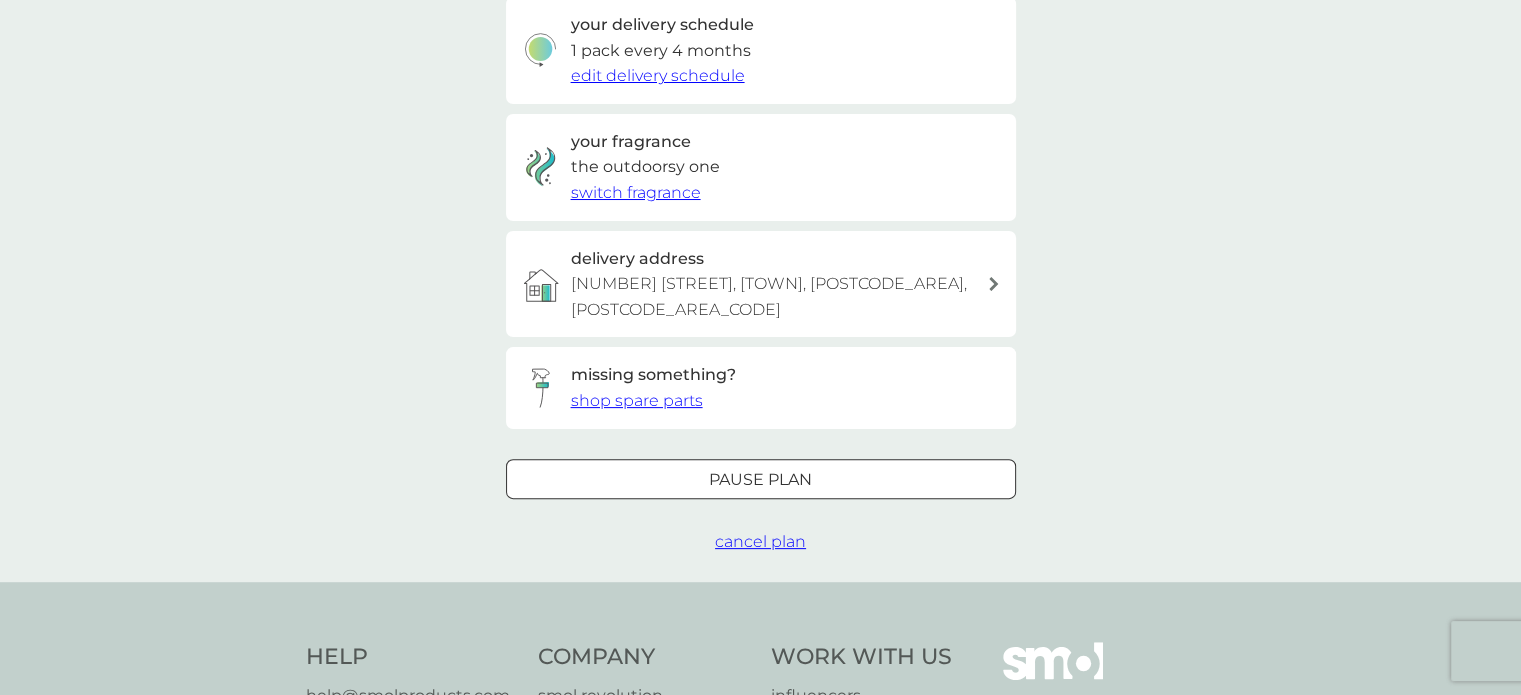 scroll, scrollTop: 508, scrollLeft: 0, axis: vertical 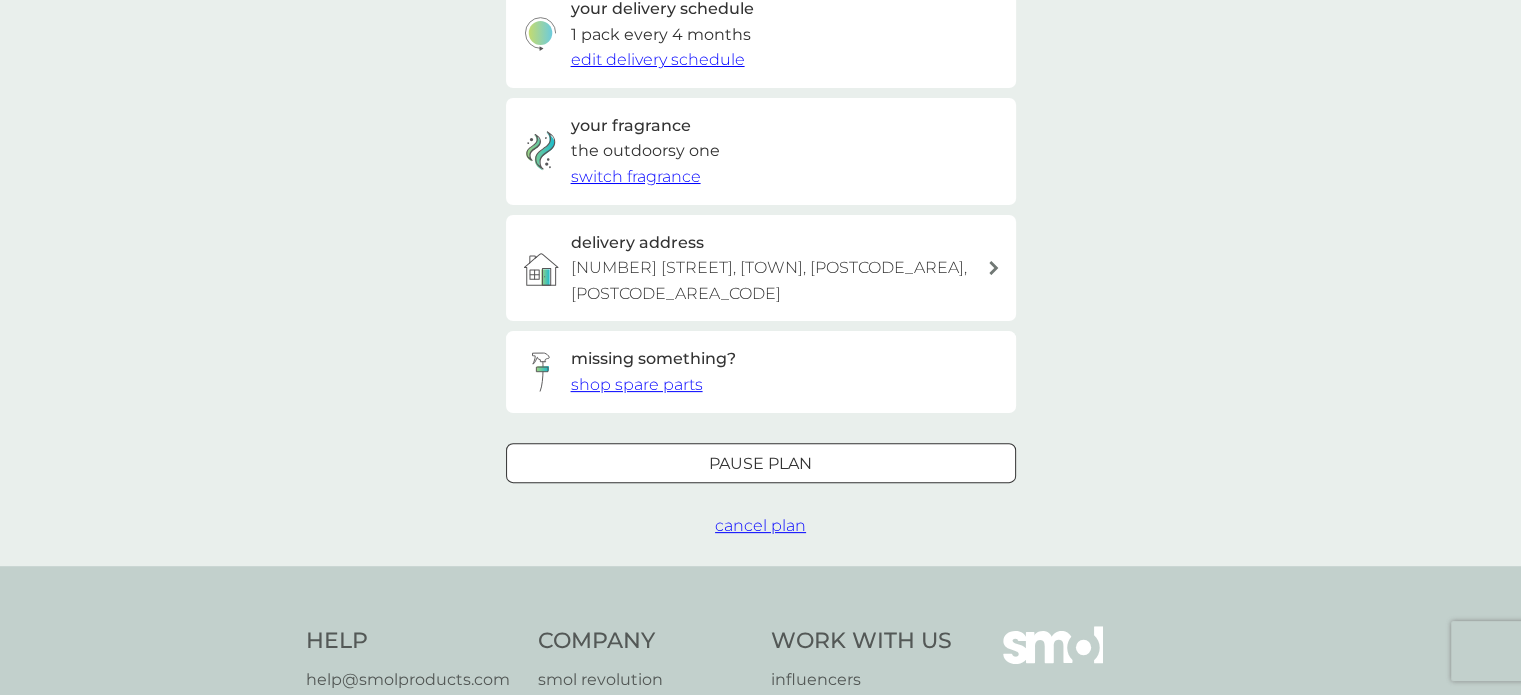 click at bounding box center (761, 463) 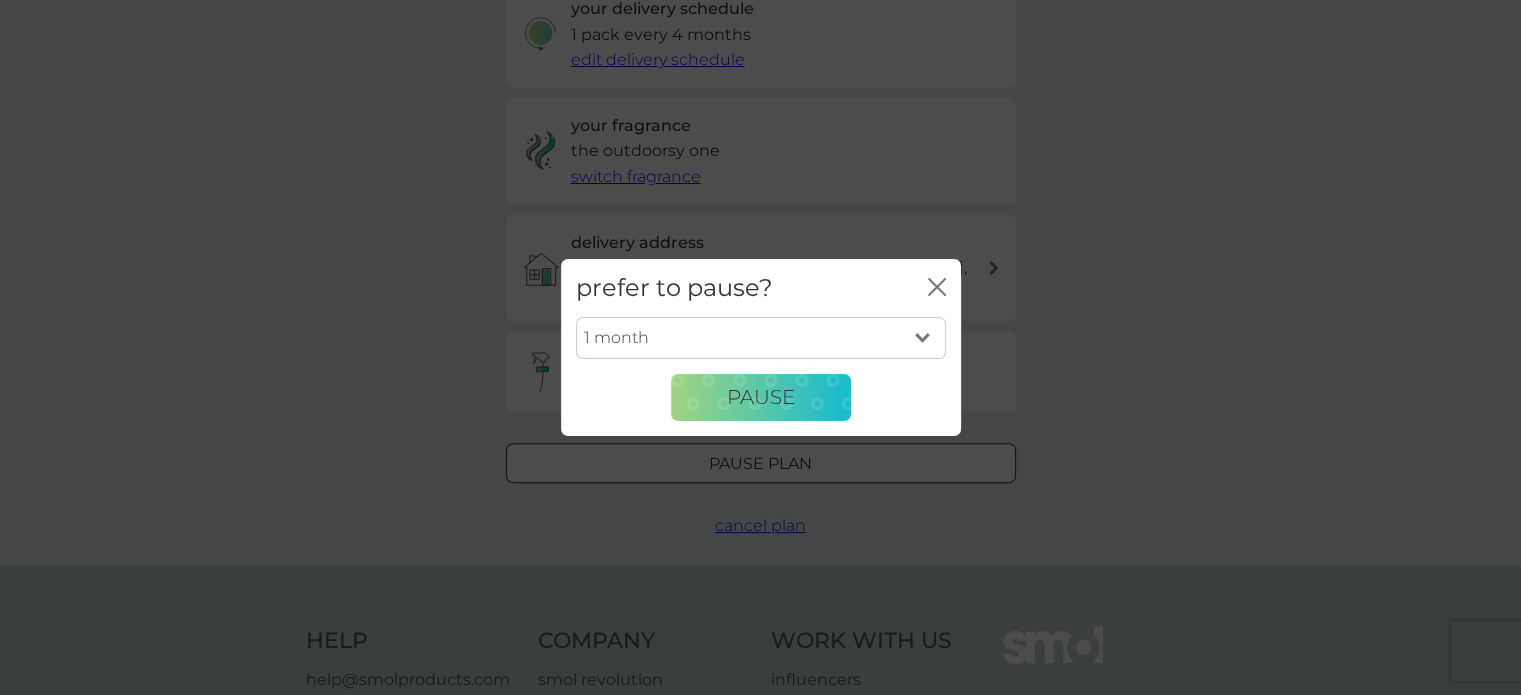 click on "1 month 2 months 3 months 4 months 5 months 6 months" at bounding box center (761, 338) 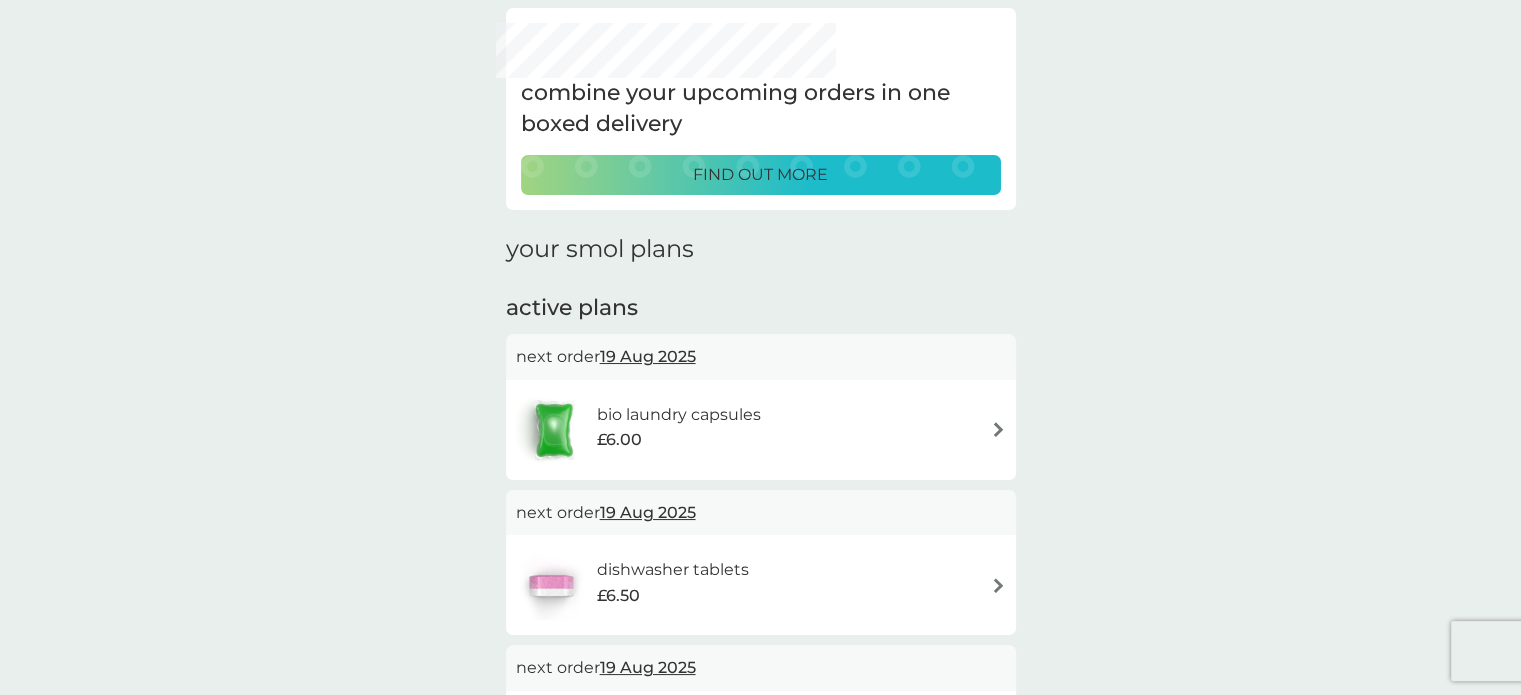 scroll, scrollTop: 80, scrollLeft: 0, axis: vertical 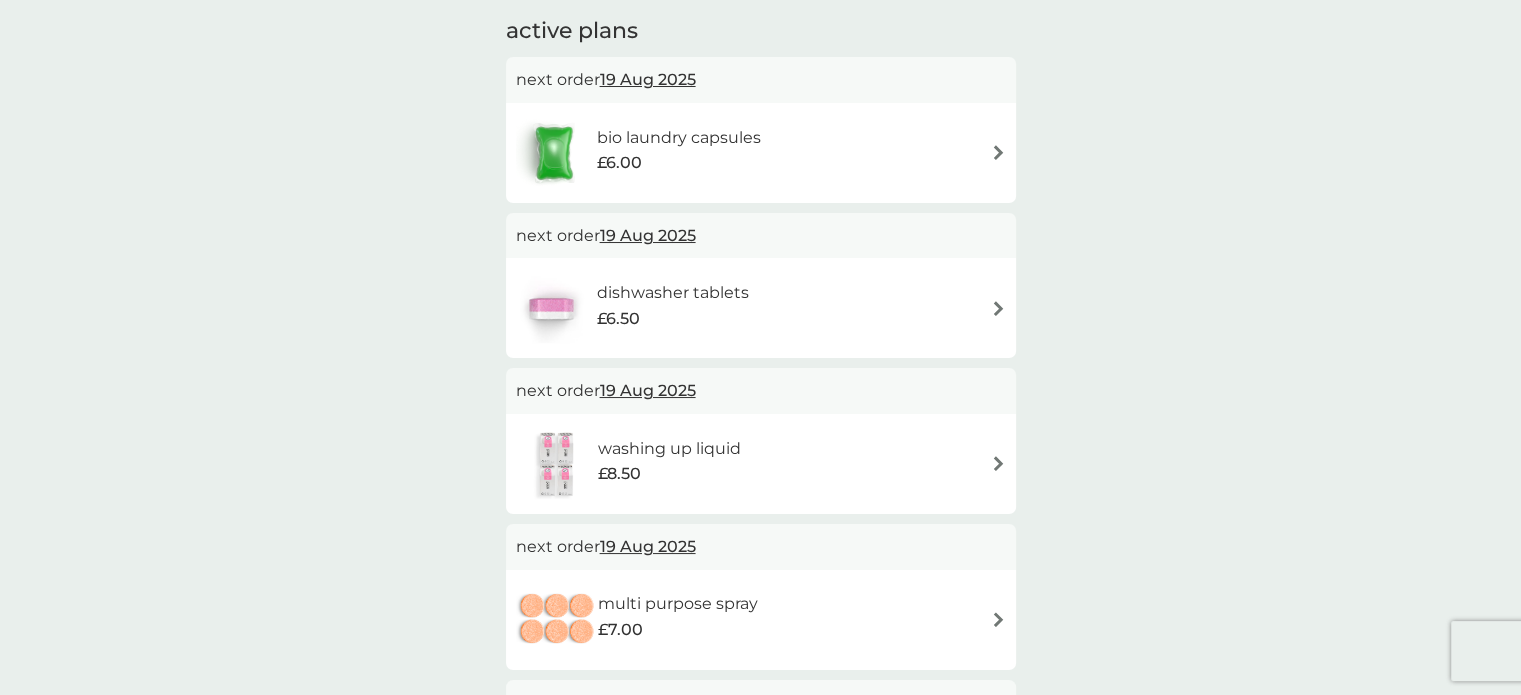 click on "combine your upcoming orders in one boxed delivery find out more your smol plans active plans next order  19 Aug 2025 bio laundry capsules £6.00 next order  19 Aug 2025 dishwasher tablets £6.50 next order  19 Aug 2025 washing up liquid £8.50 next order  19 Aug 2025 multi purpose spray £7.00 next order  19 Aug 2025 floor cleaner £7.00 next order  19 Aug 2025 foaming handwash £10.50 next order  19 Dec 2025 fabric conditioner £11.50 cancelled plans non-bio laundry capsules £6.00 you’ve cancelled this plan Re-activate Plan stain gel £12.50 you’ve cancelled this plan Re-activate Plan we think you’d love... foaming bathroom spray £2.00 1x bottle-for-life & 1x tablet Our foaming action bathroom spray gives a powerful clean with the cool crisp scent of eucalyptus. Removing soap scum and limescale with ease for a streak-free shine; even better, it ends single-use plastic and the polluting transport of water. FIND OUT MORE" at bounding box center [760, 934] 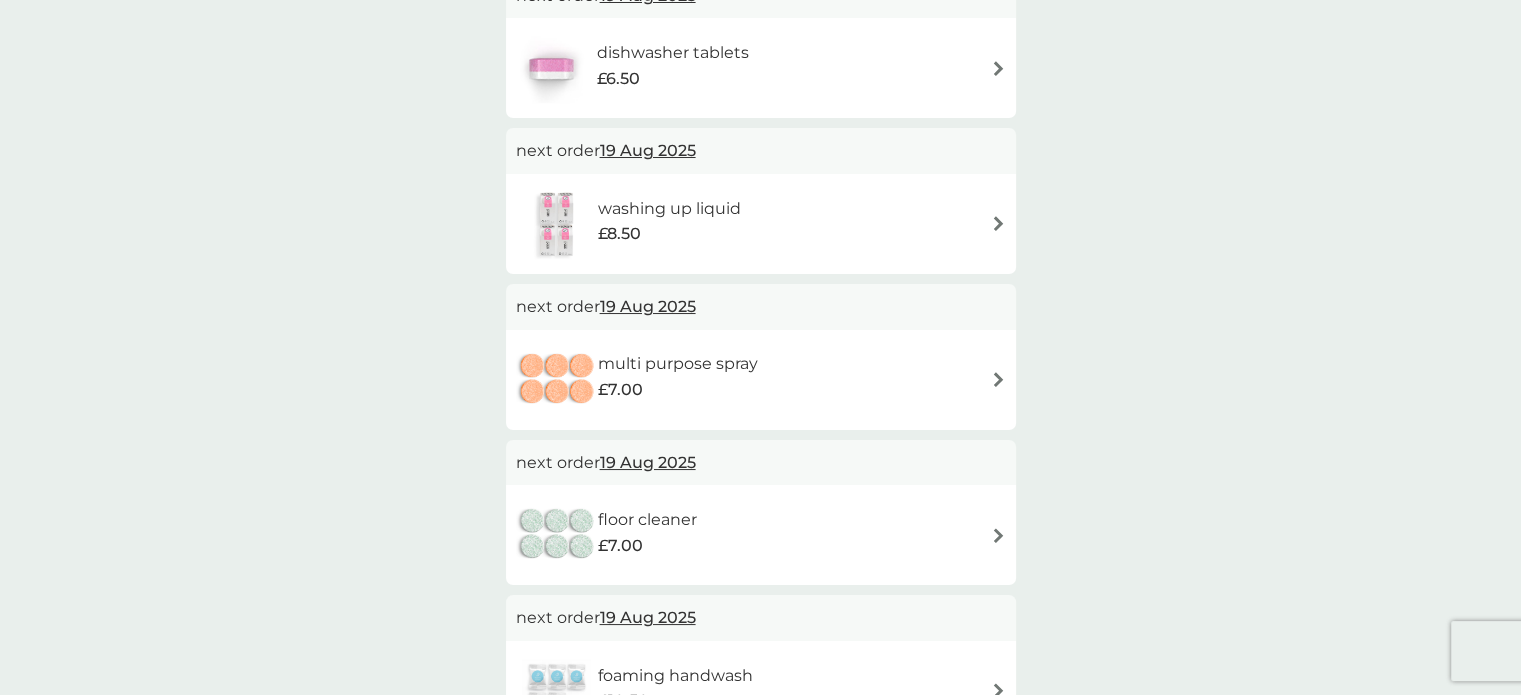 scroll, scrollTop: 640, scrollLeft: 0, axis: vertical 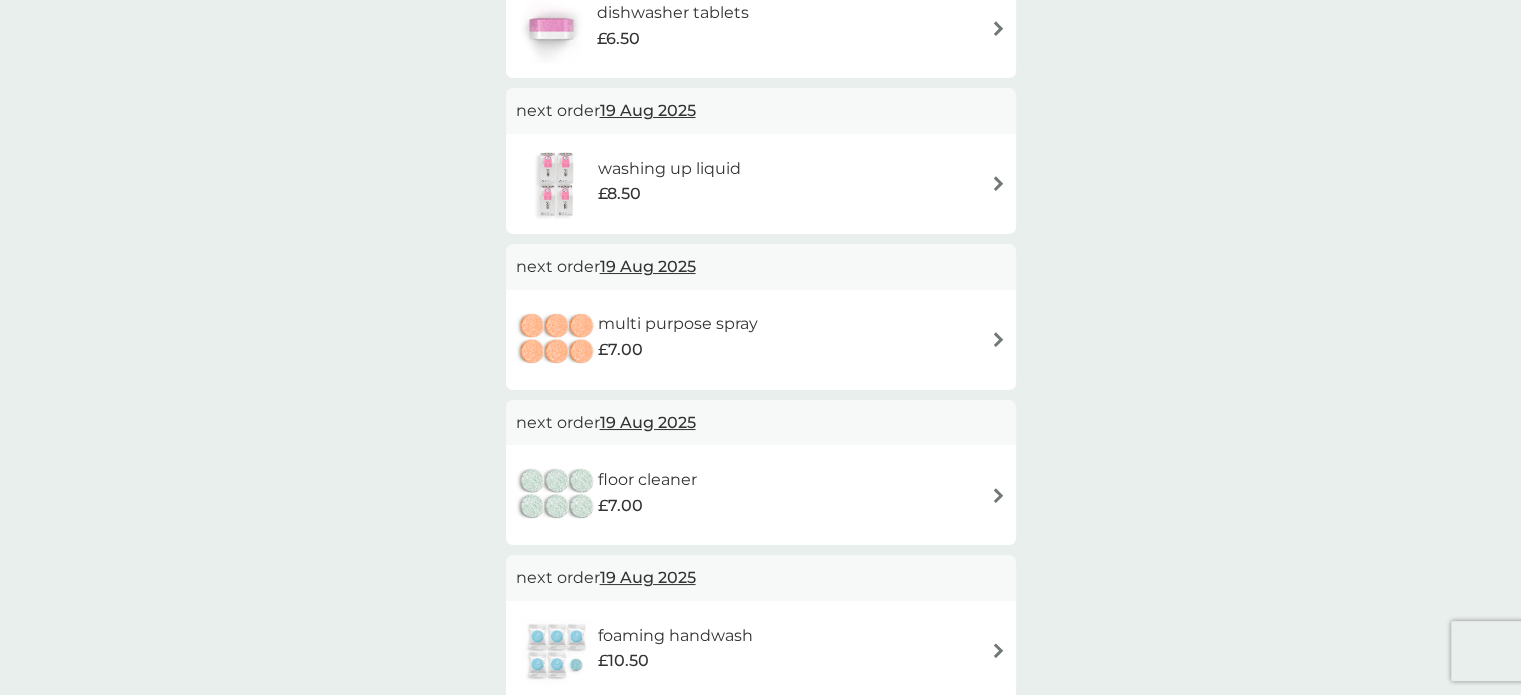 click at bounding box center (998, 495) 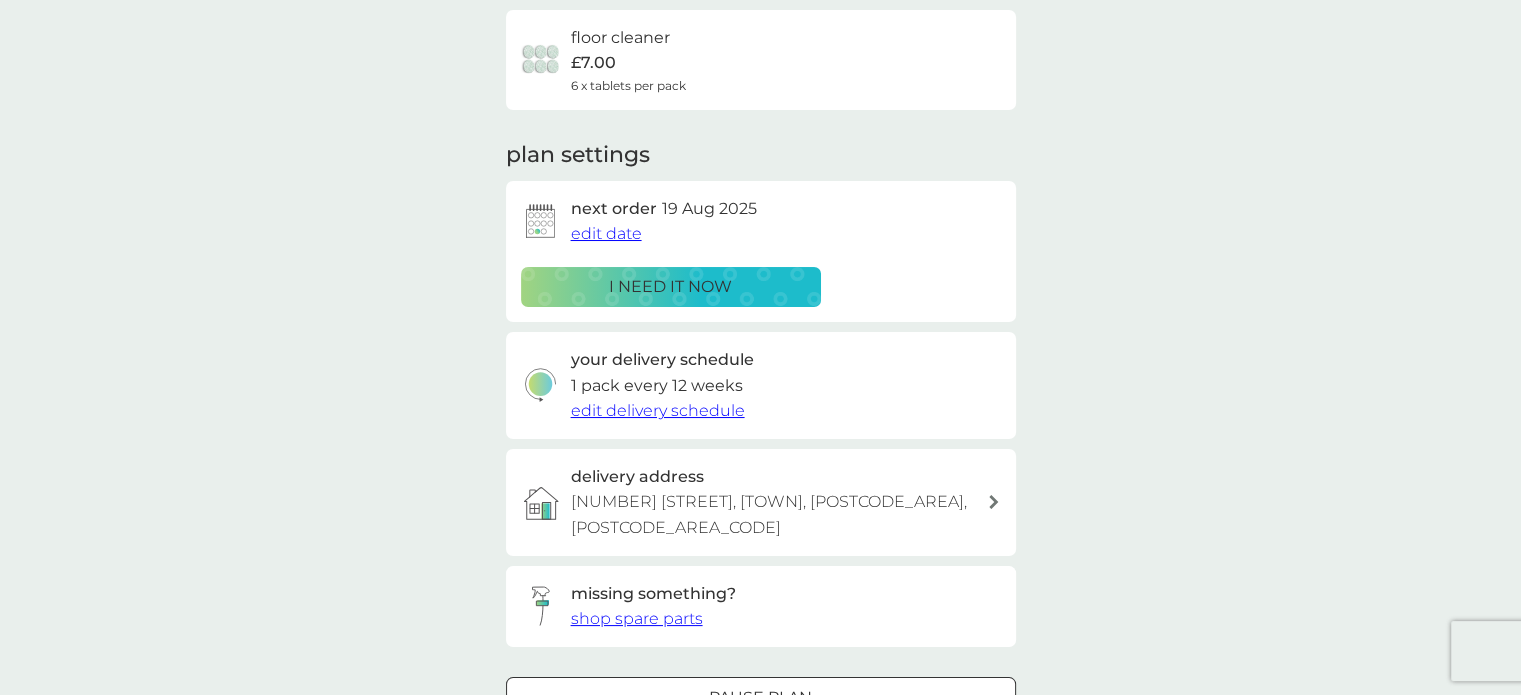 scroll, scrollTop: 160, scrollLeft: 0, axis: vertical 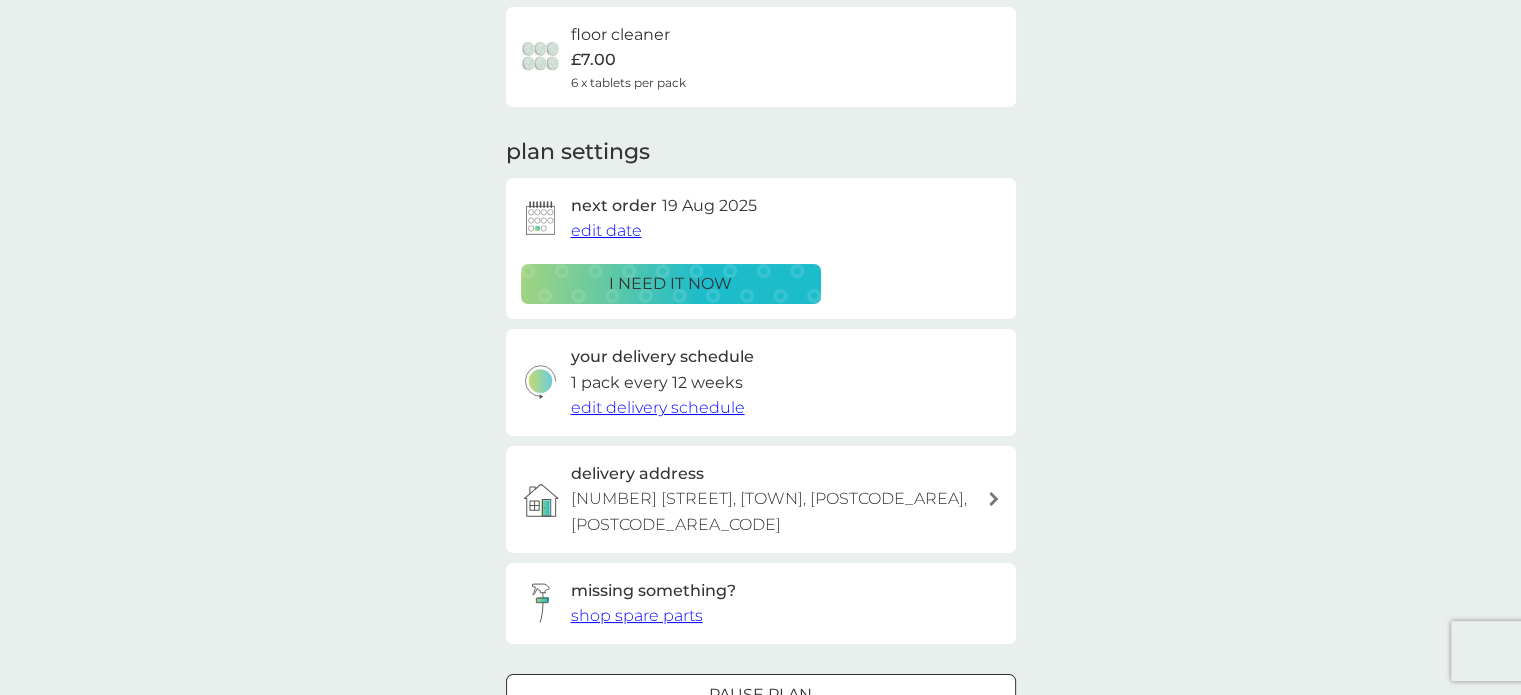 click on "edit delivery schedule" at bounding box center [658, 407] 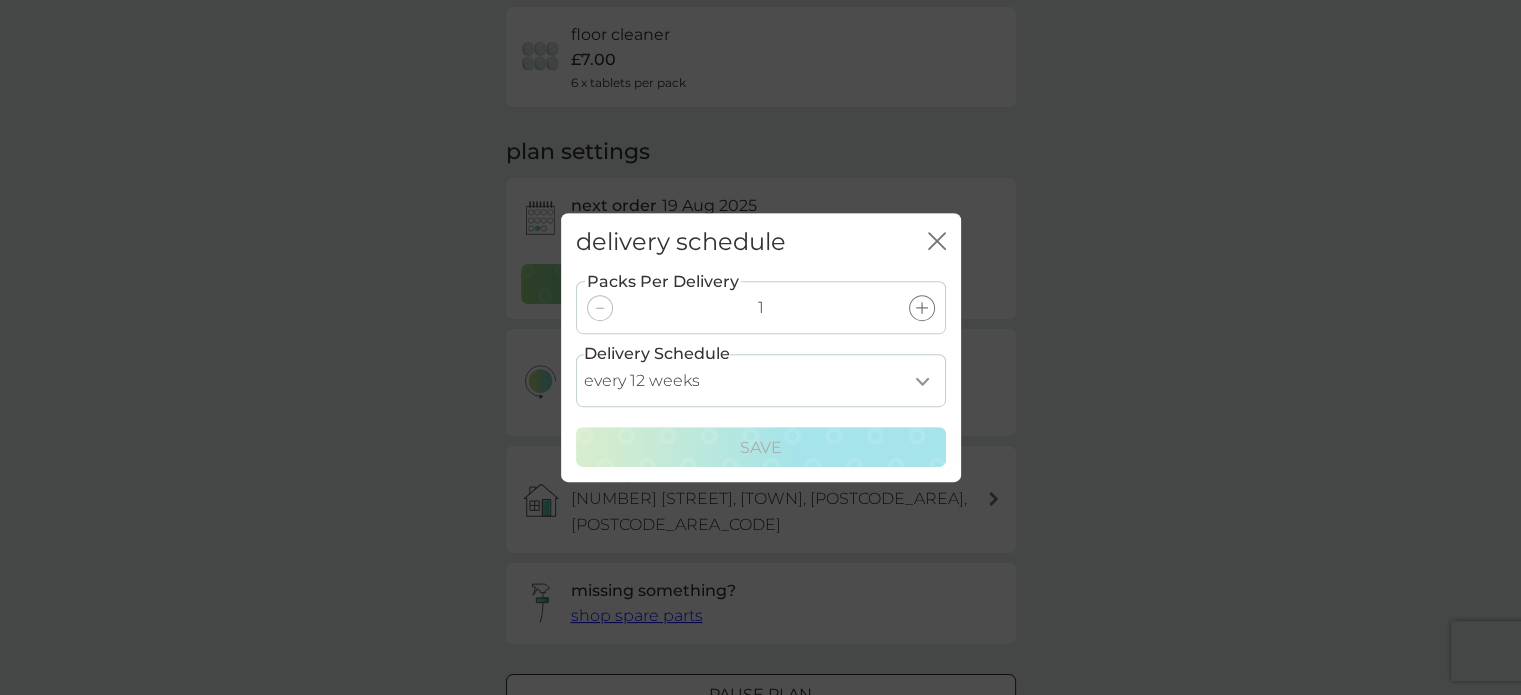 click 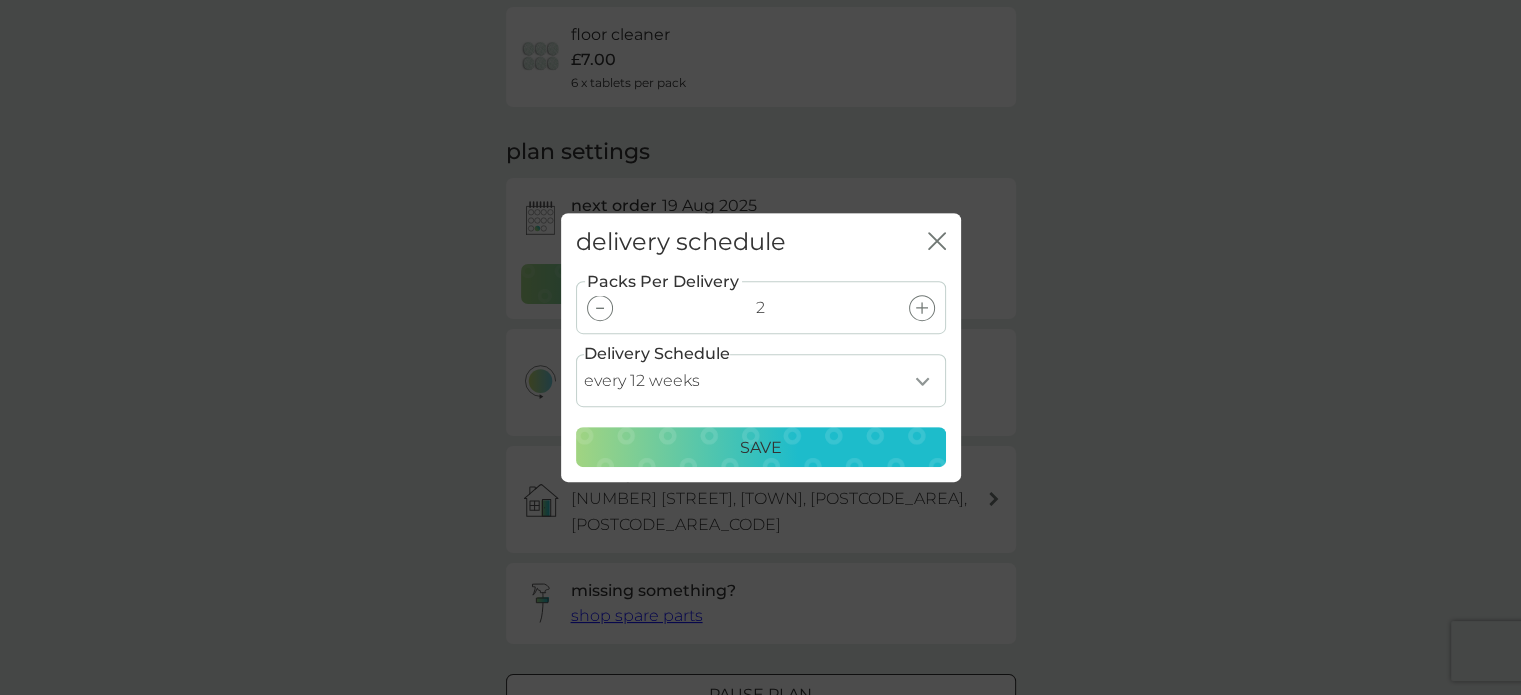 click 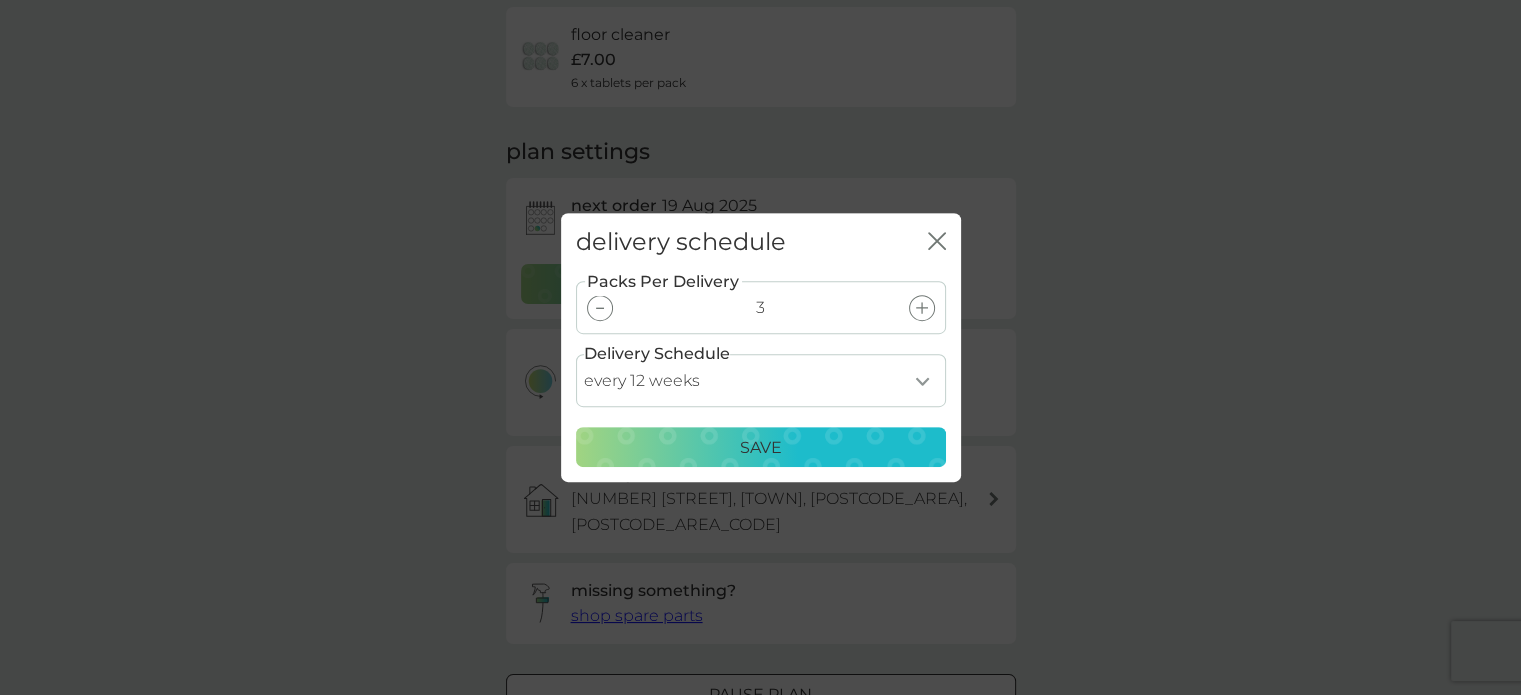 click 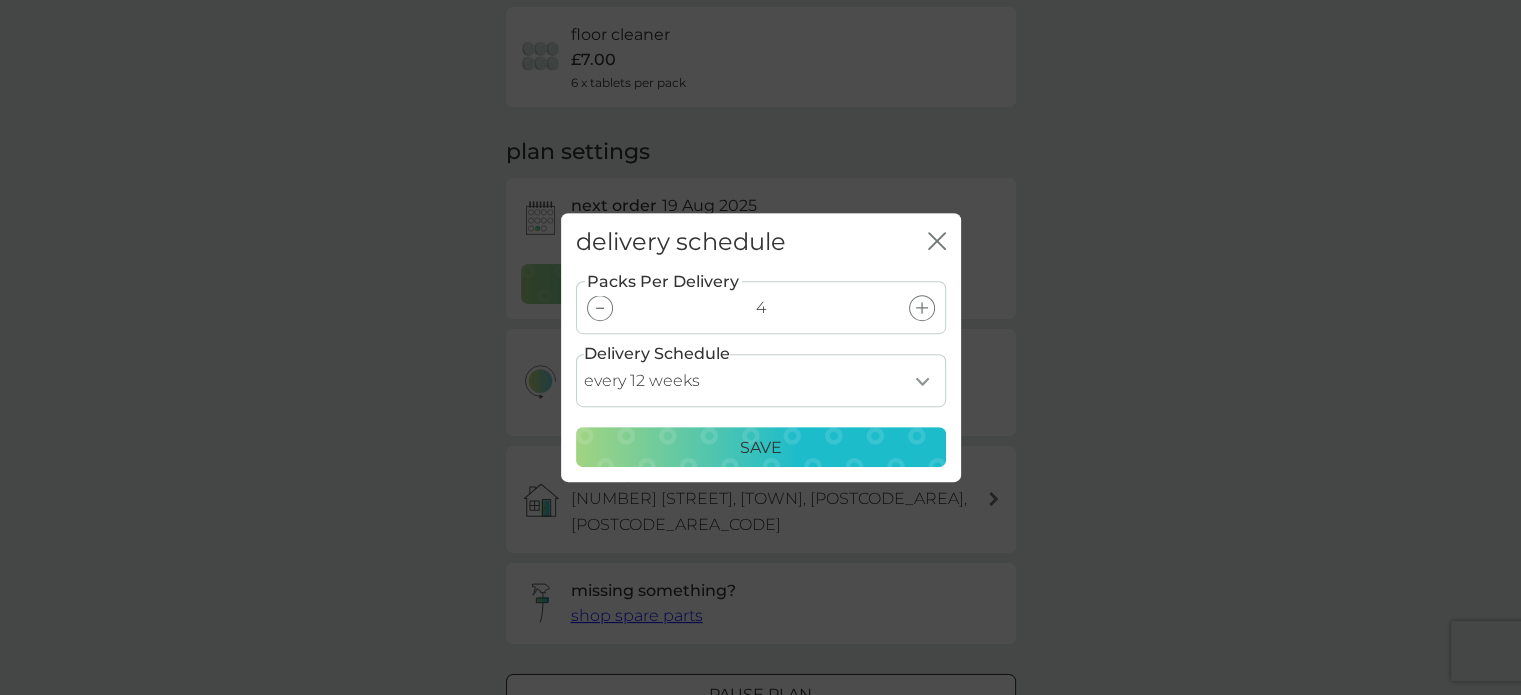 click at bounding box center [600, 308] 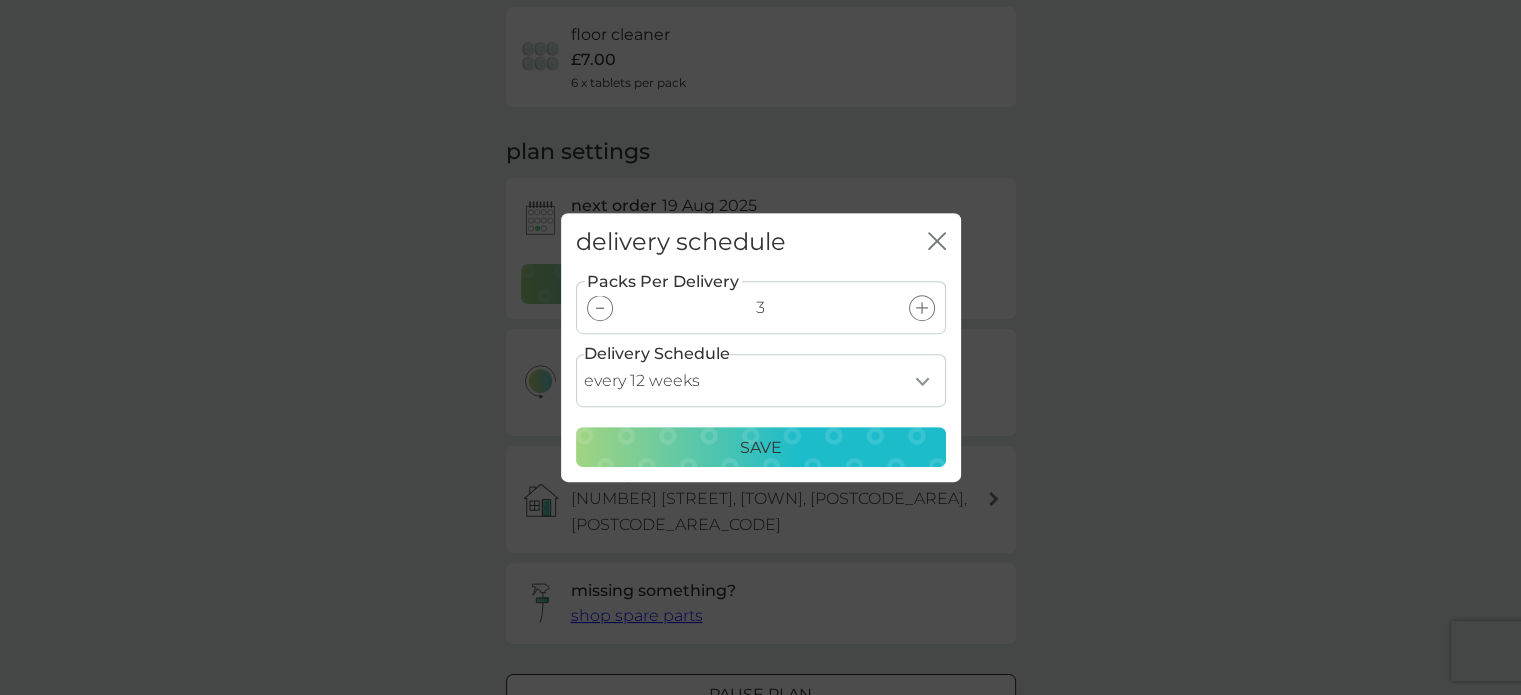 click at bounding box center (600, 308) 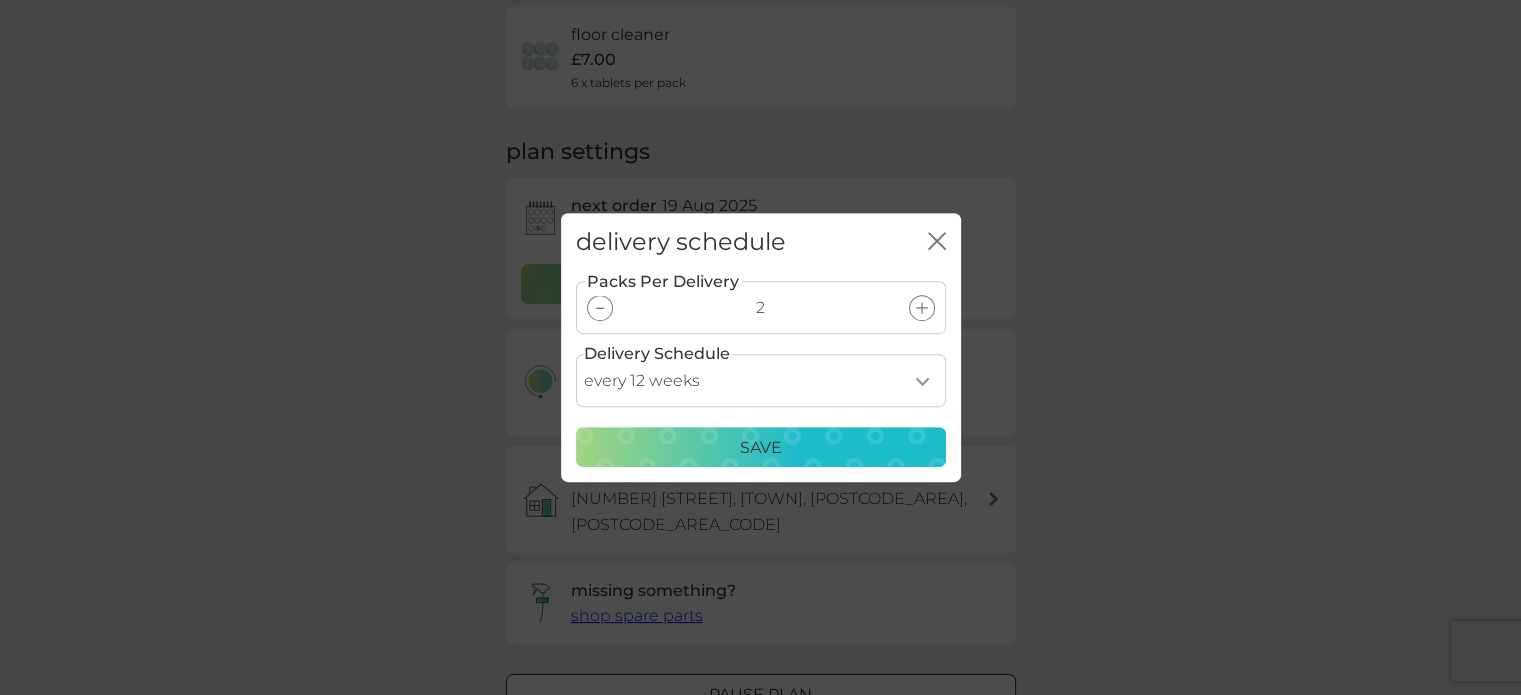 click at bounding box center [600, 308] 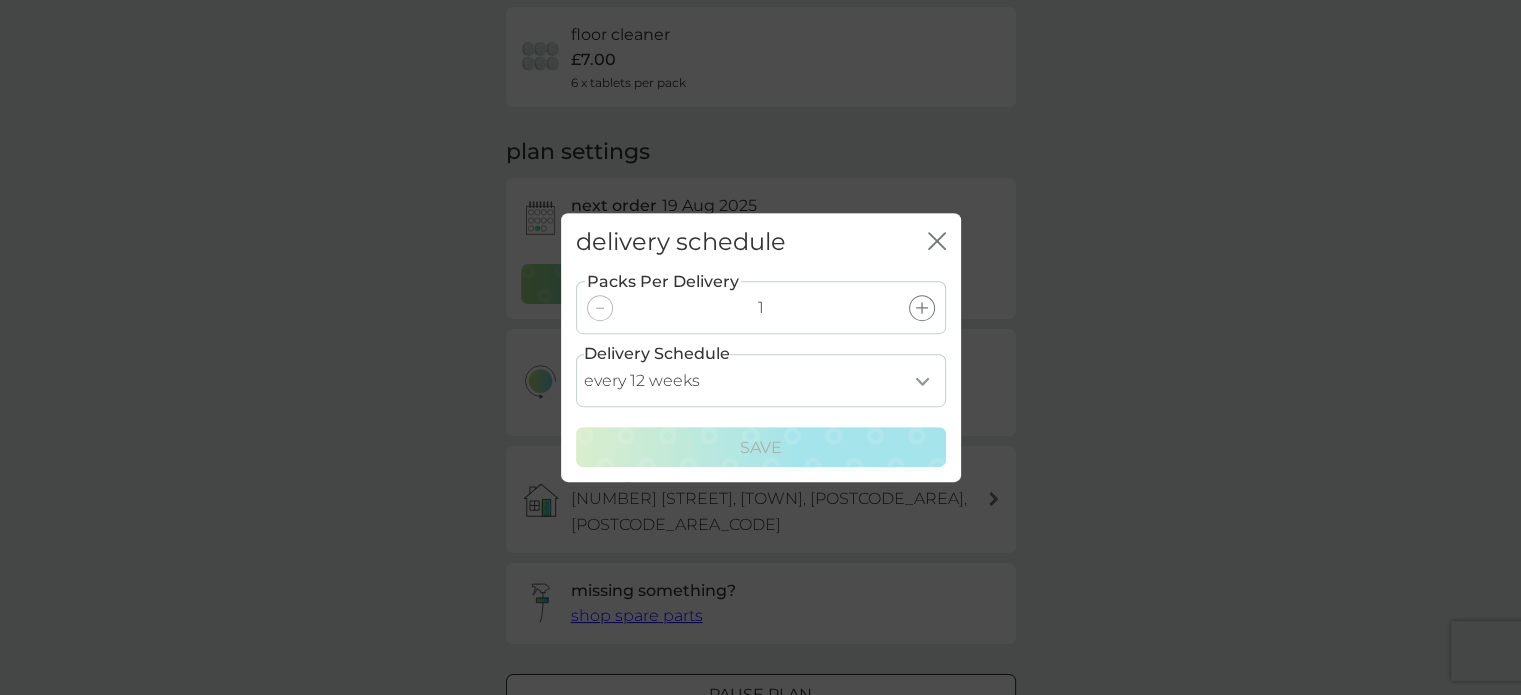 click on "every 1 week every 2 weeks every 3 weeks every 4 weeks every 5 weeks every 6 weeks every 7 weeks every 8 weeks every 9 weeks every 10 weeks every 11 weeks every 12 weeks every 13 weeks every 14 weeks every 15 weeks every 16 weeks every 17 weeks every 18 weeks every 19 weeks every 20 weeks every 21 weeks every 22 weeks every 23 weeks every 24 weeks every 25 weeks every 26 weeks" at bounding box center (761, 380) 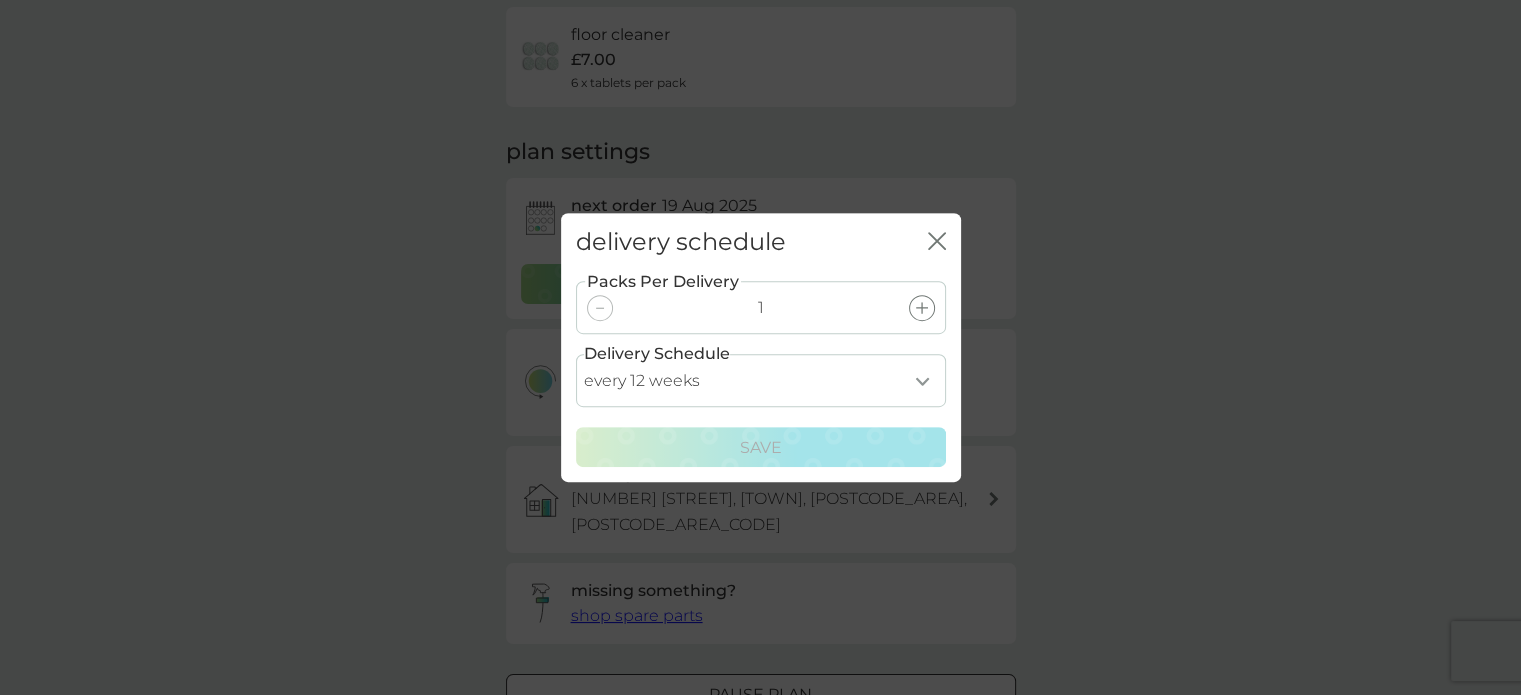 click on "delivery schedule close Packs Per Delivery 1 Delivery Schedule every 1 week every 2 weeks every 3 weeks every 4 weeks every 5 weeks every 6 weeks every 7 weeks every 8 weeks every 9 weeks every 10 weeks every 11 weeks every 12 weeks every 13 weeks every 14 weeks every 15 weeks every 16 weeks every 17 weeks every 18 weeks every 19 weeks every 20 weeks every 21 weeks every 22 weeks every 23 weeks every 24 weeks every 25 weeks every 26 weeks Save" at bounding box center [760, 347] 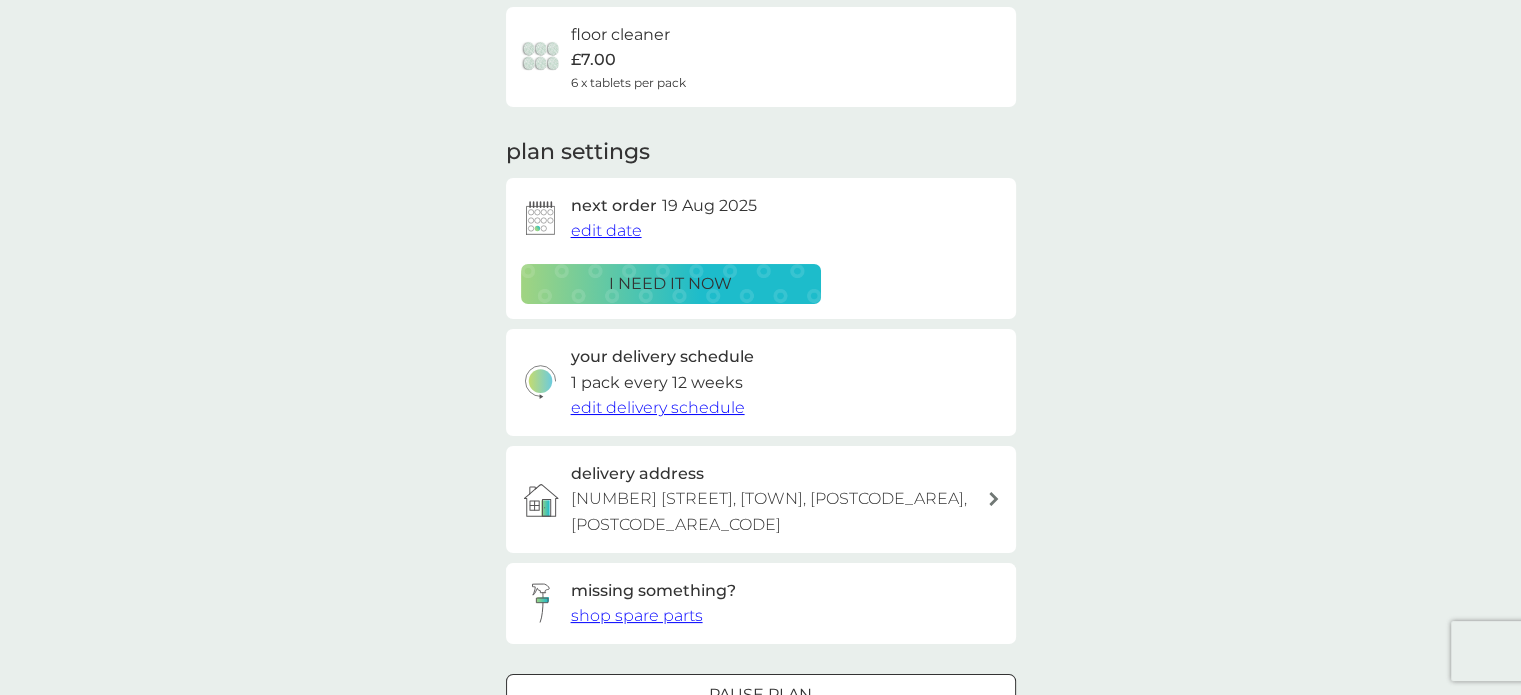 click on "shop spare parts" at bounding box center (637, 615) 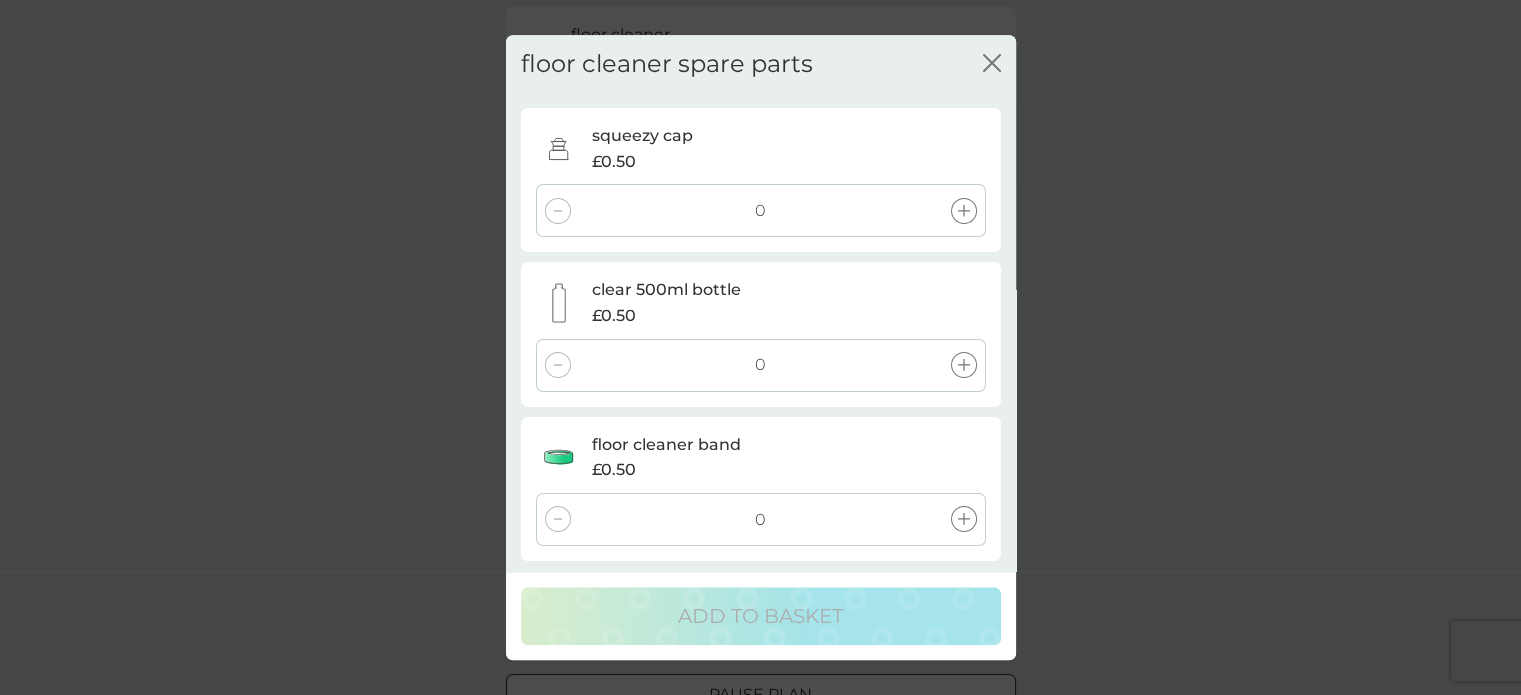 click on "floor cleaner spare parts close squeezy cap £0.50 0 clear 500ml bottle £0.50 0 floor cleaner band £0.50 0 ADD TO BASKET" at bounding box center [760, 347] 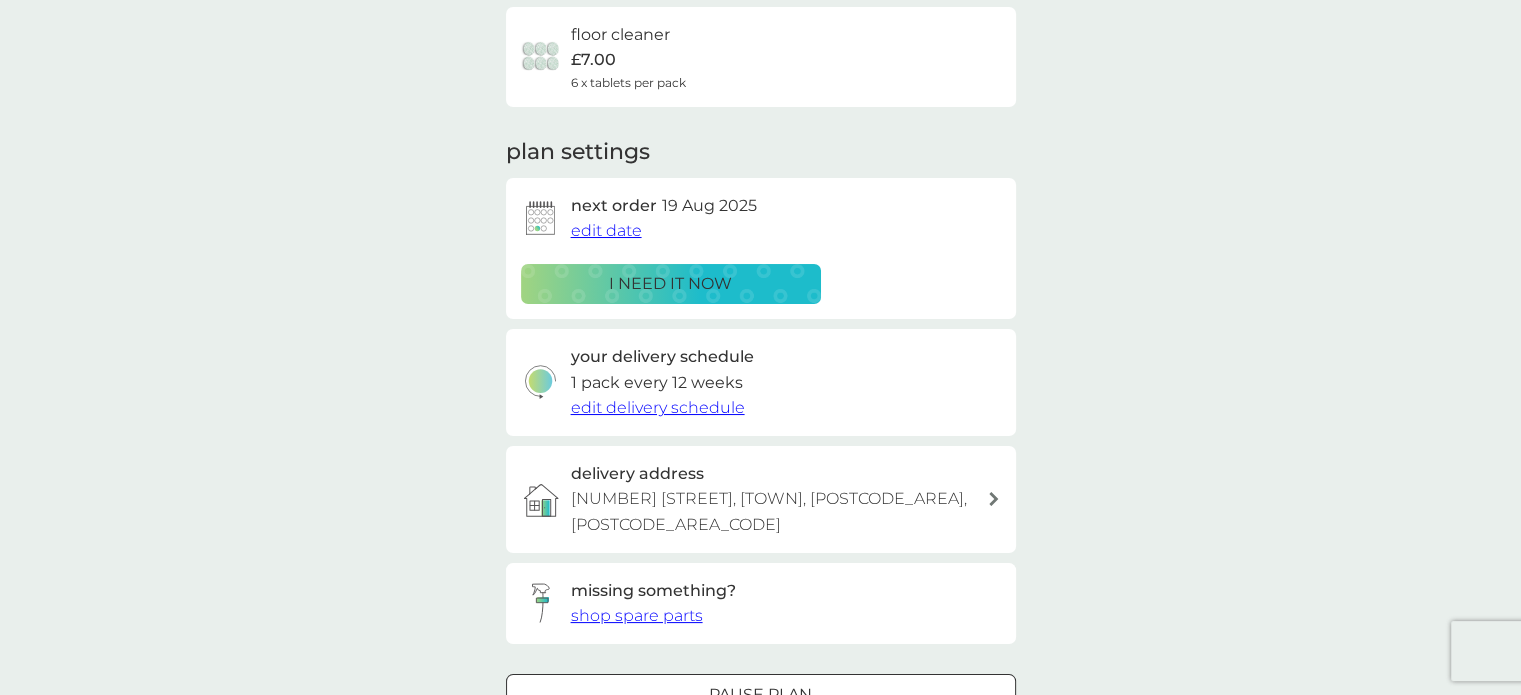 click at bounding box center (761, 694) 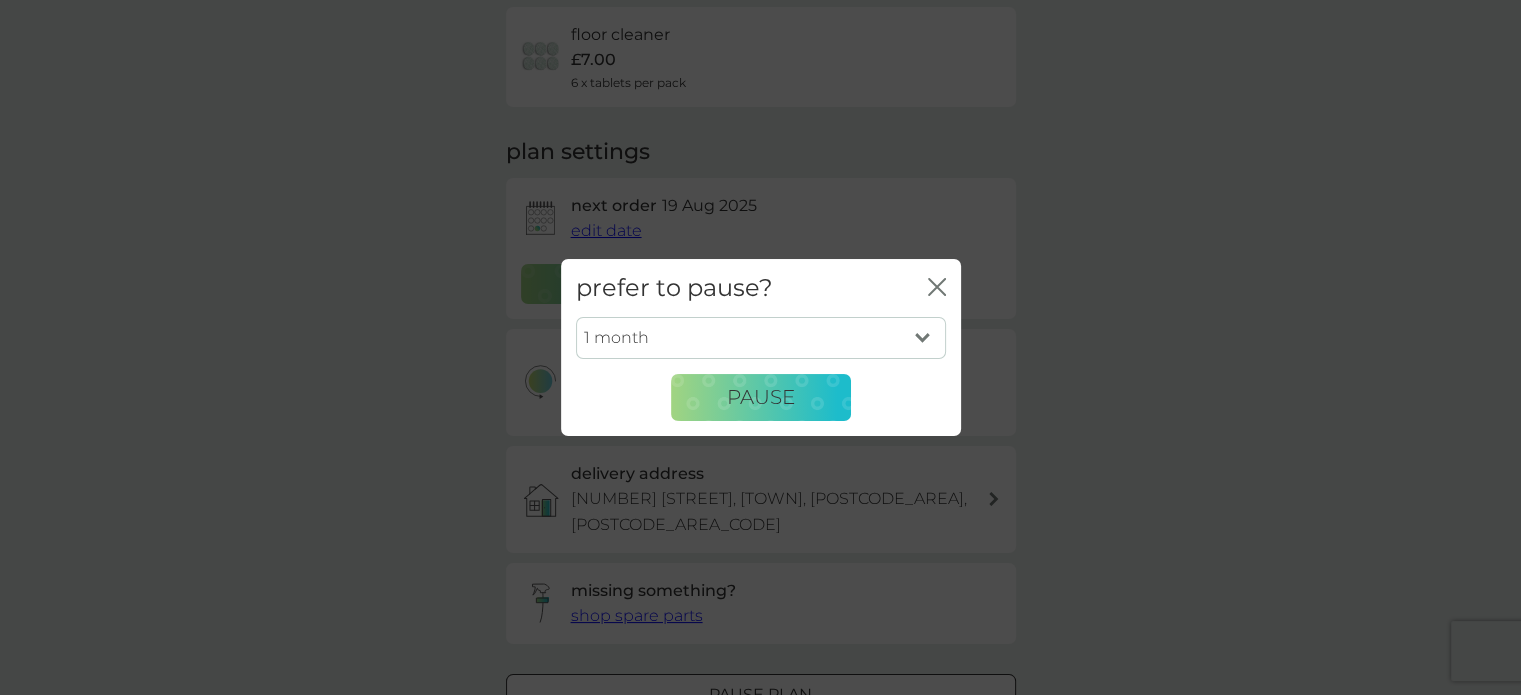 click on "1 month 2 months 3 months 4 months 5 months 6 months" at bounding box center (761, 338) 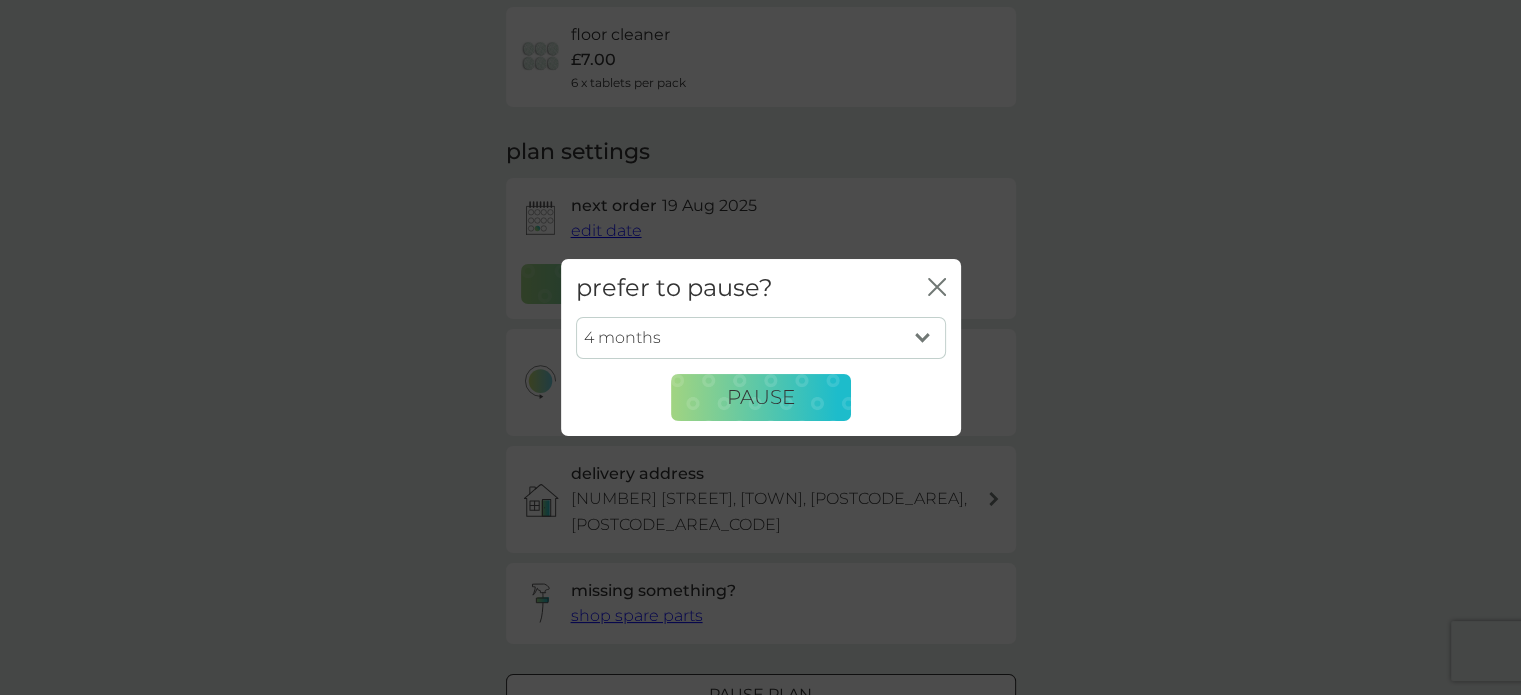 click on "1 month 2 months 3 months 4 months 5 months 6 months" at bounding box center [761, 338] 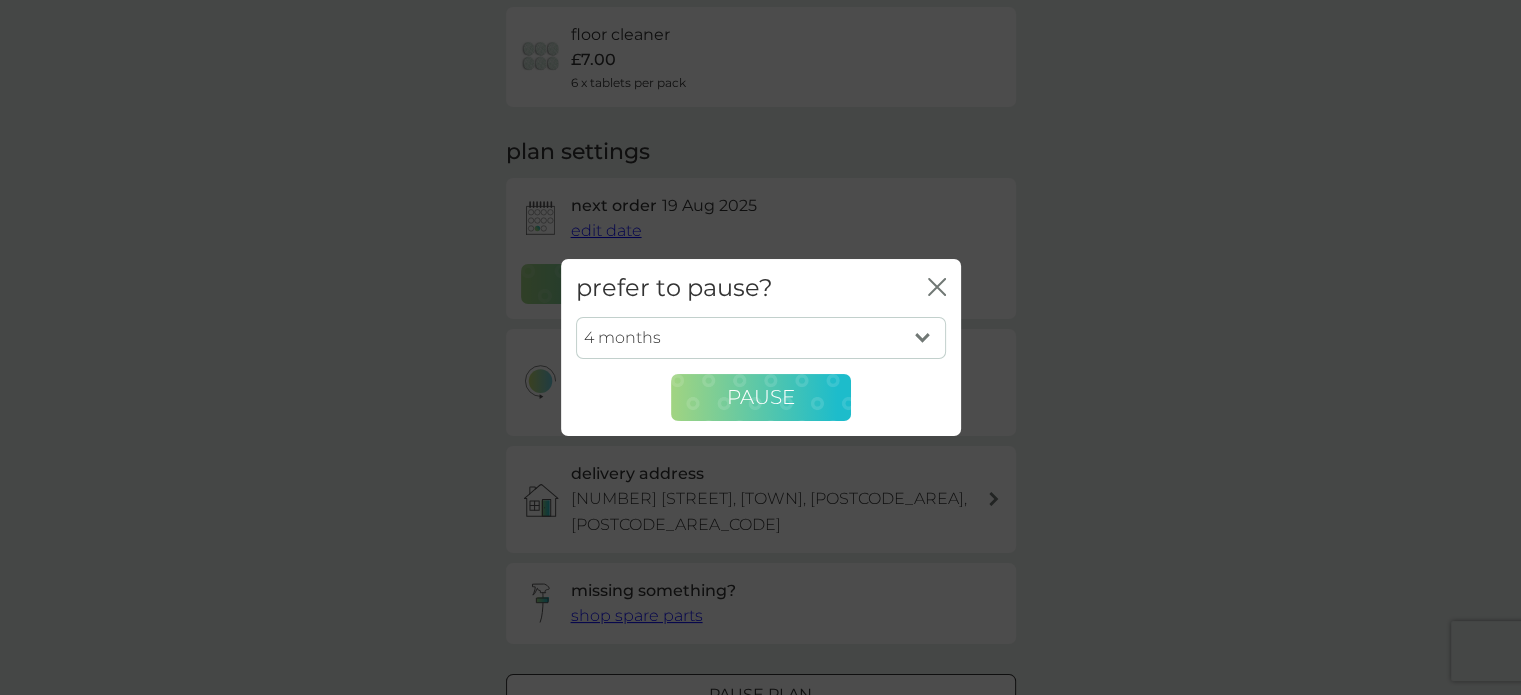 click on "Pause" at bounding box center (761, 398) 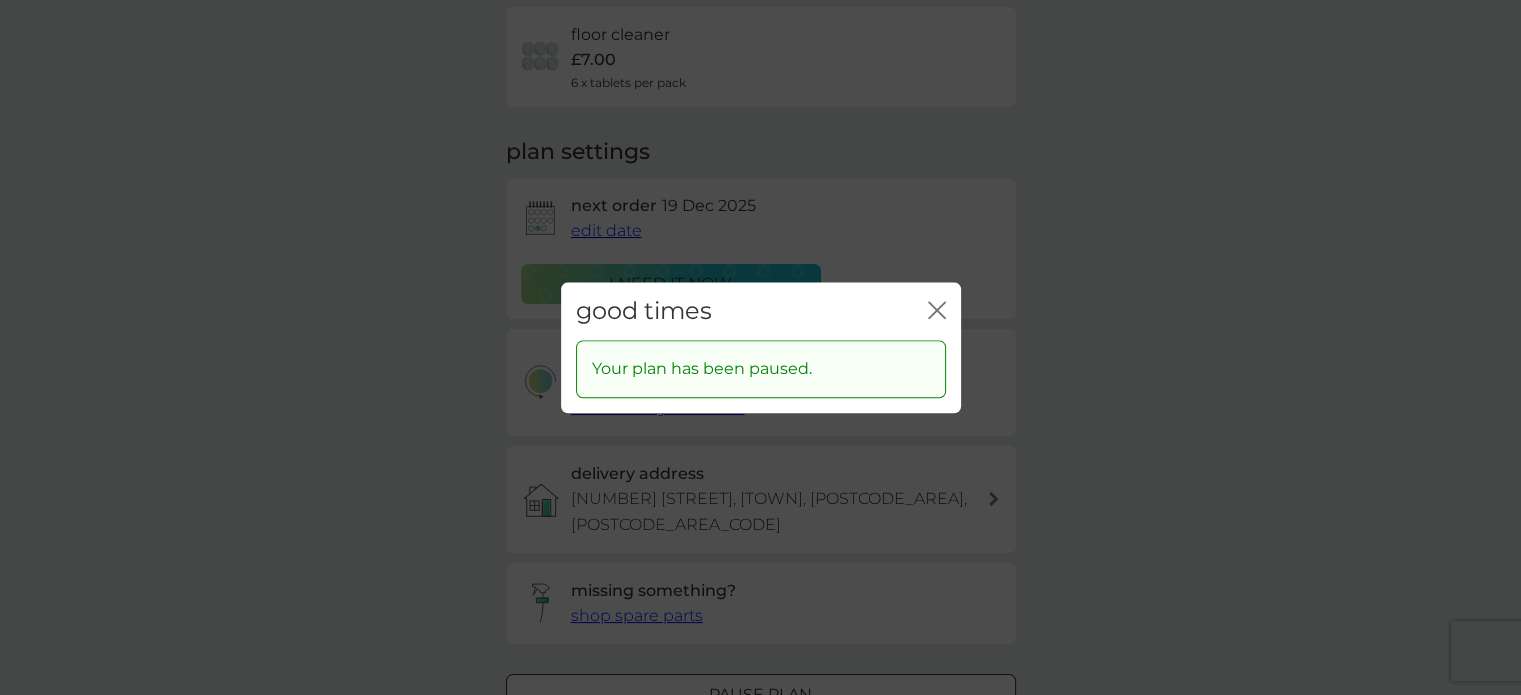 click on "close" at bounding box center [937, 311] 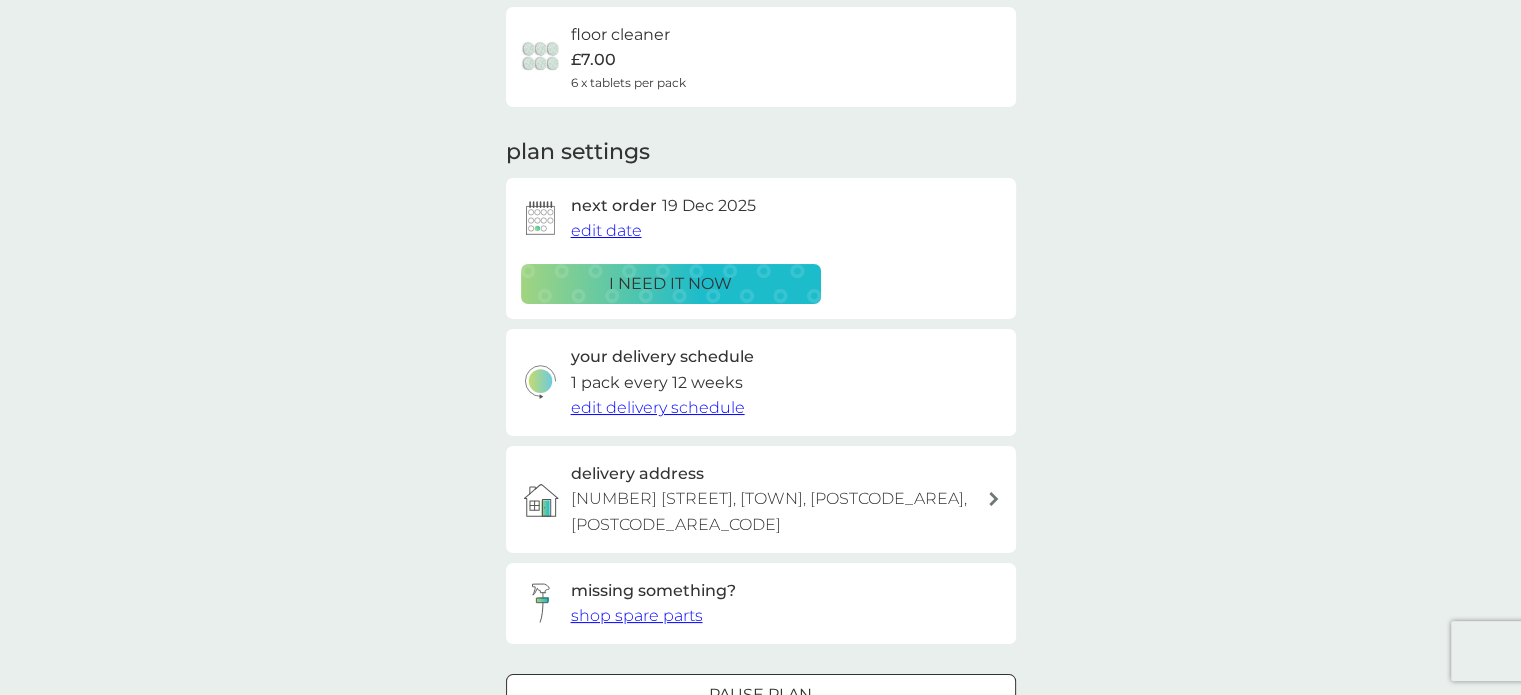 type 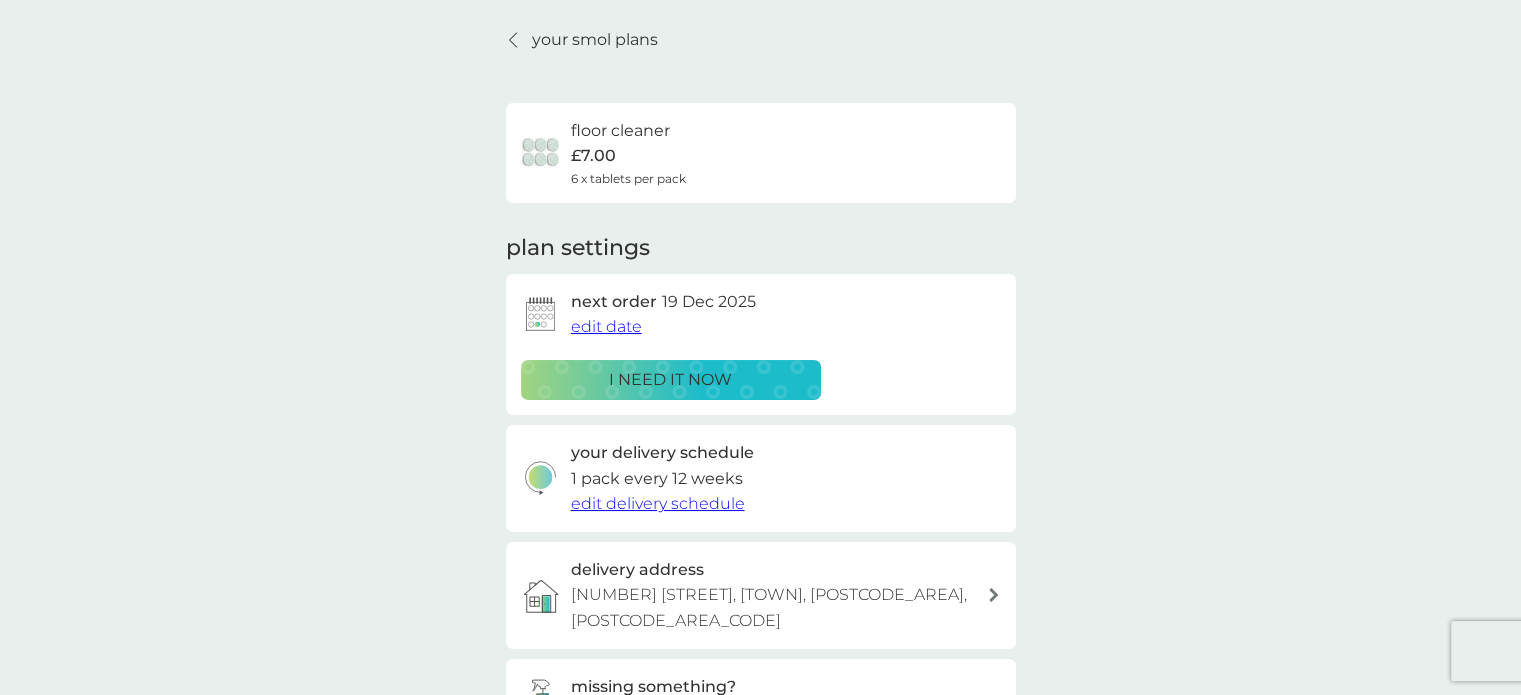 scroll, scrollTop: 0, scrollLeft: 0, axis: both 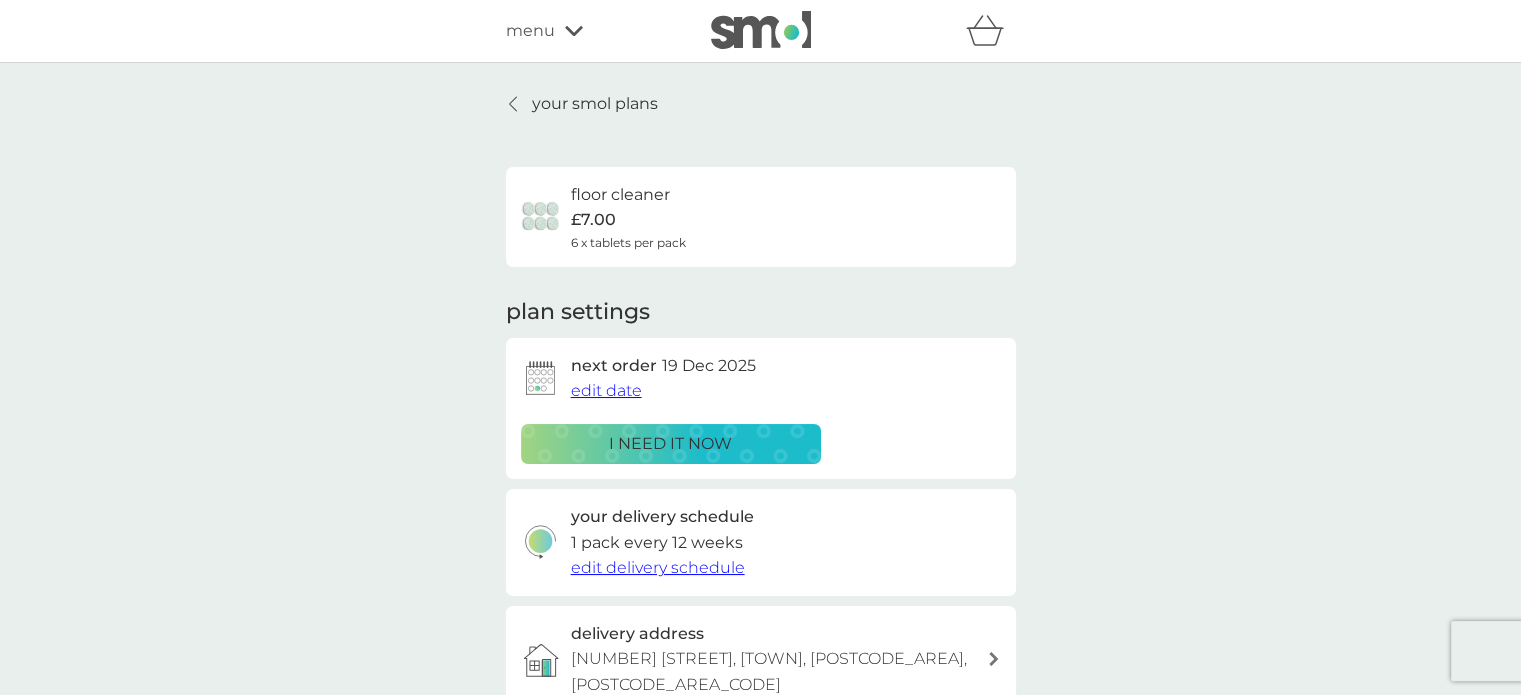 click on "your smol plans" at bounding box center (595, 104) 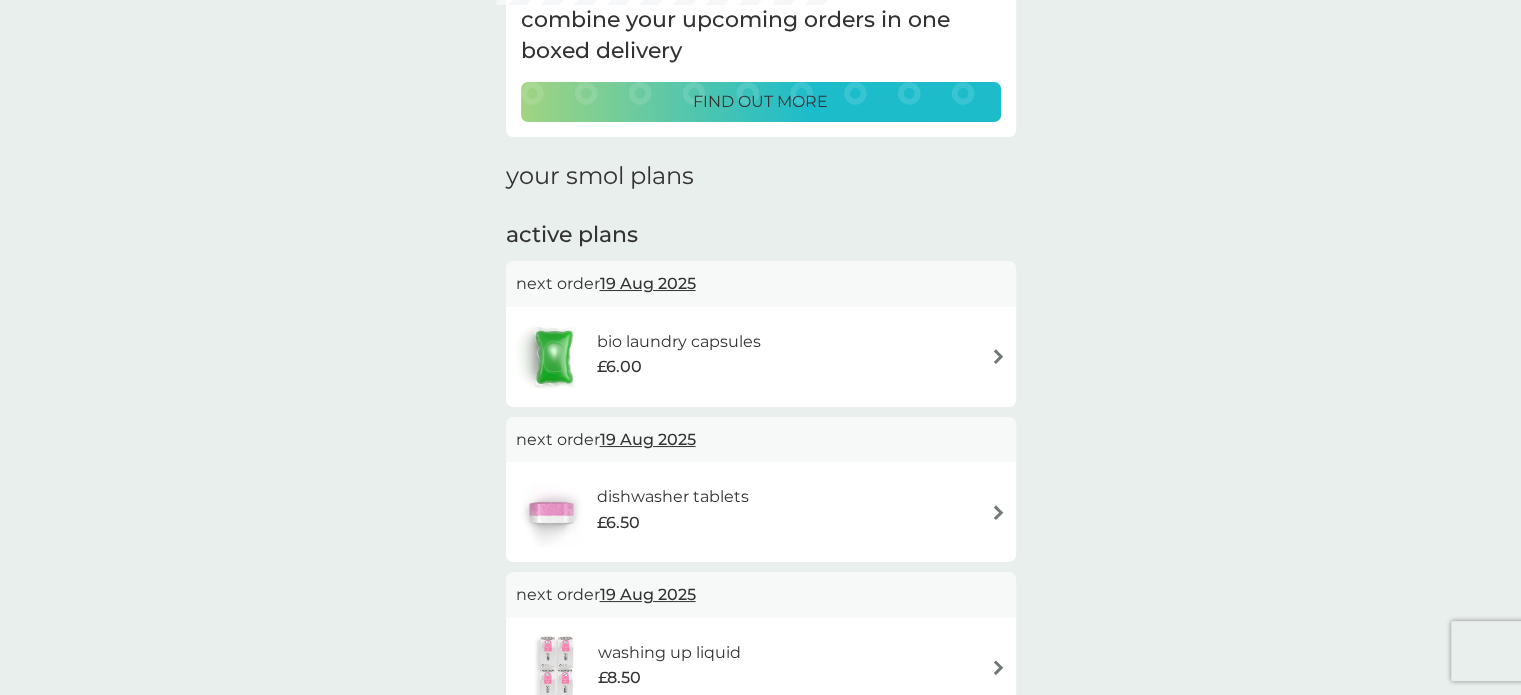 scroll, scrollTop: 0, scrollLeft: 0, axis: both 